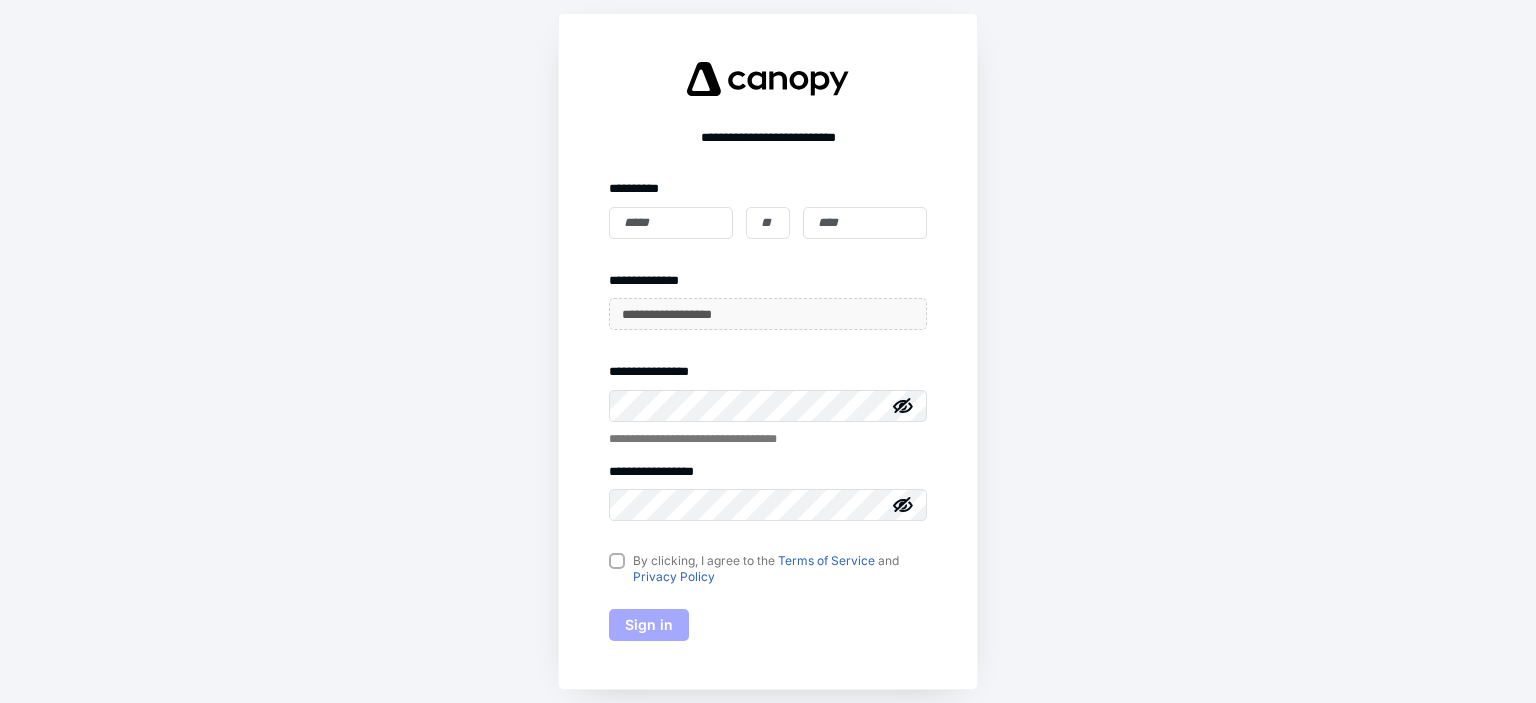 scroll, scrollTop: 0, scrollLeft: 0, axis: both 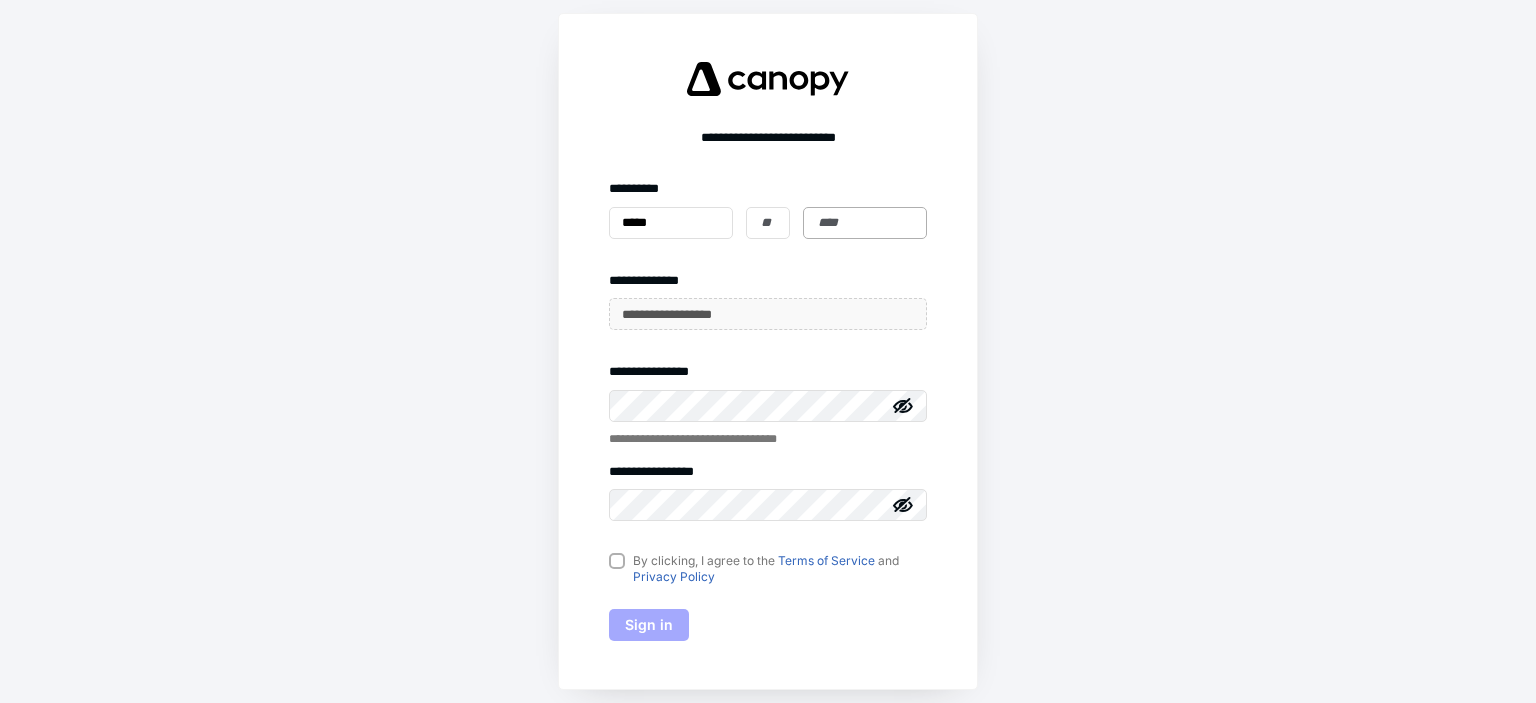 type on "*****" 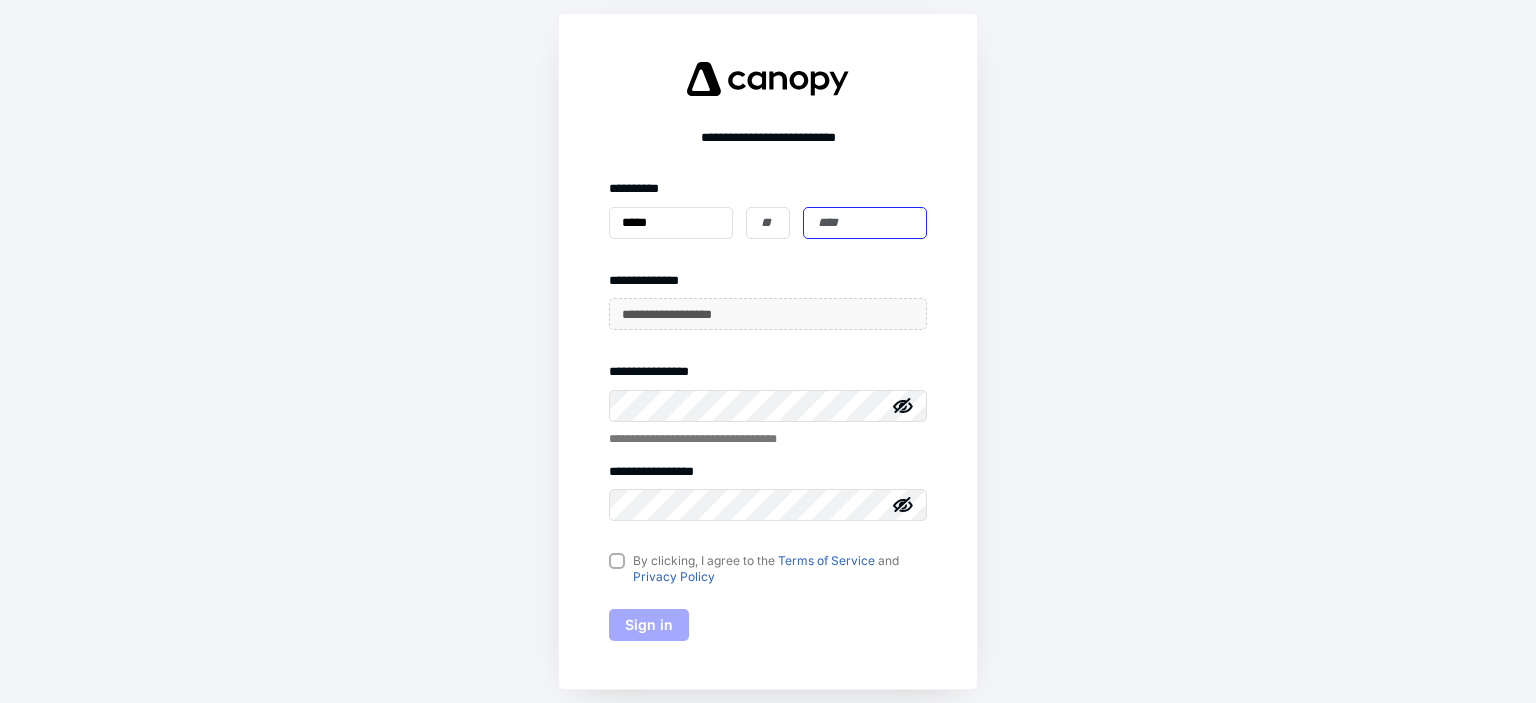 click at bounding box center [865, 223] 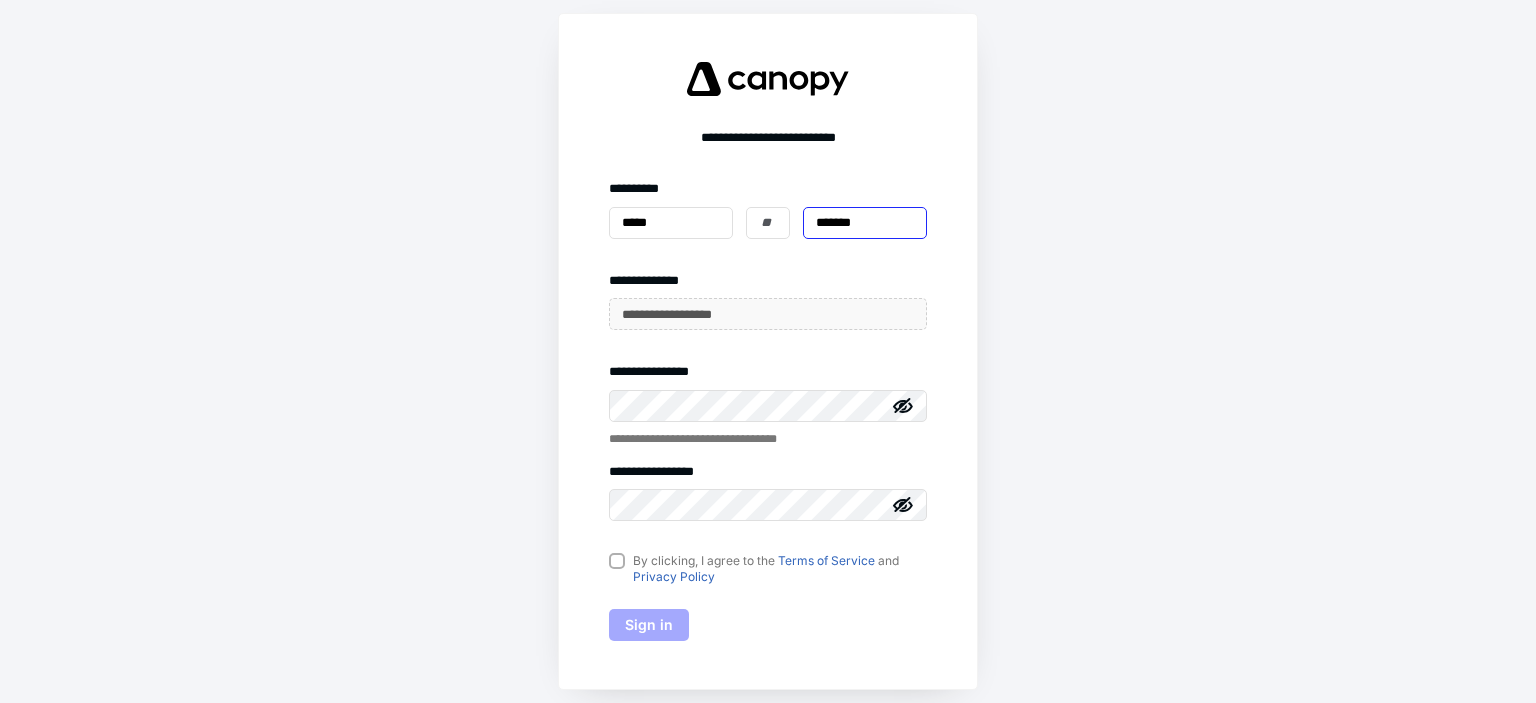 type on "*******" 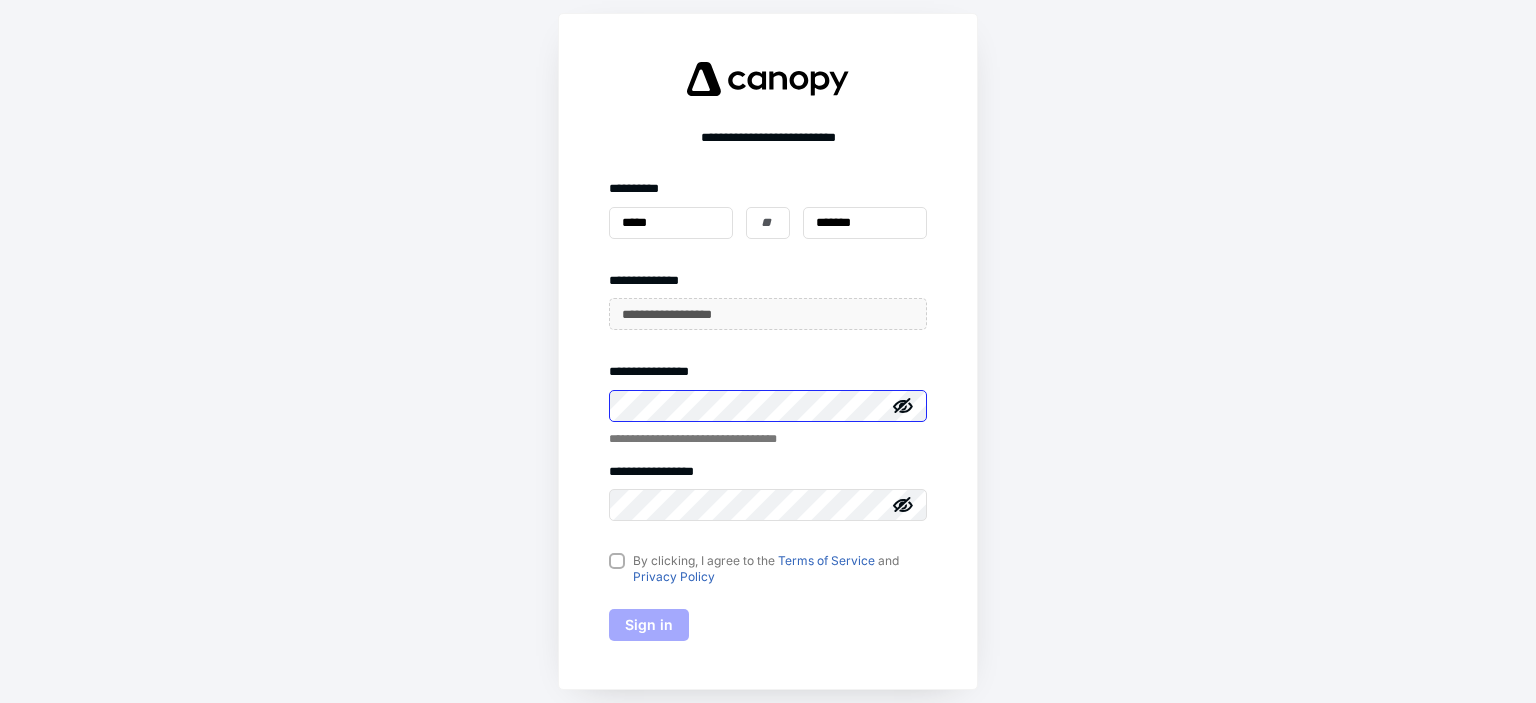 click on "**********" at bounding box center (768, 352) 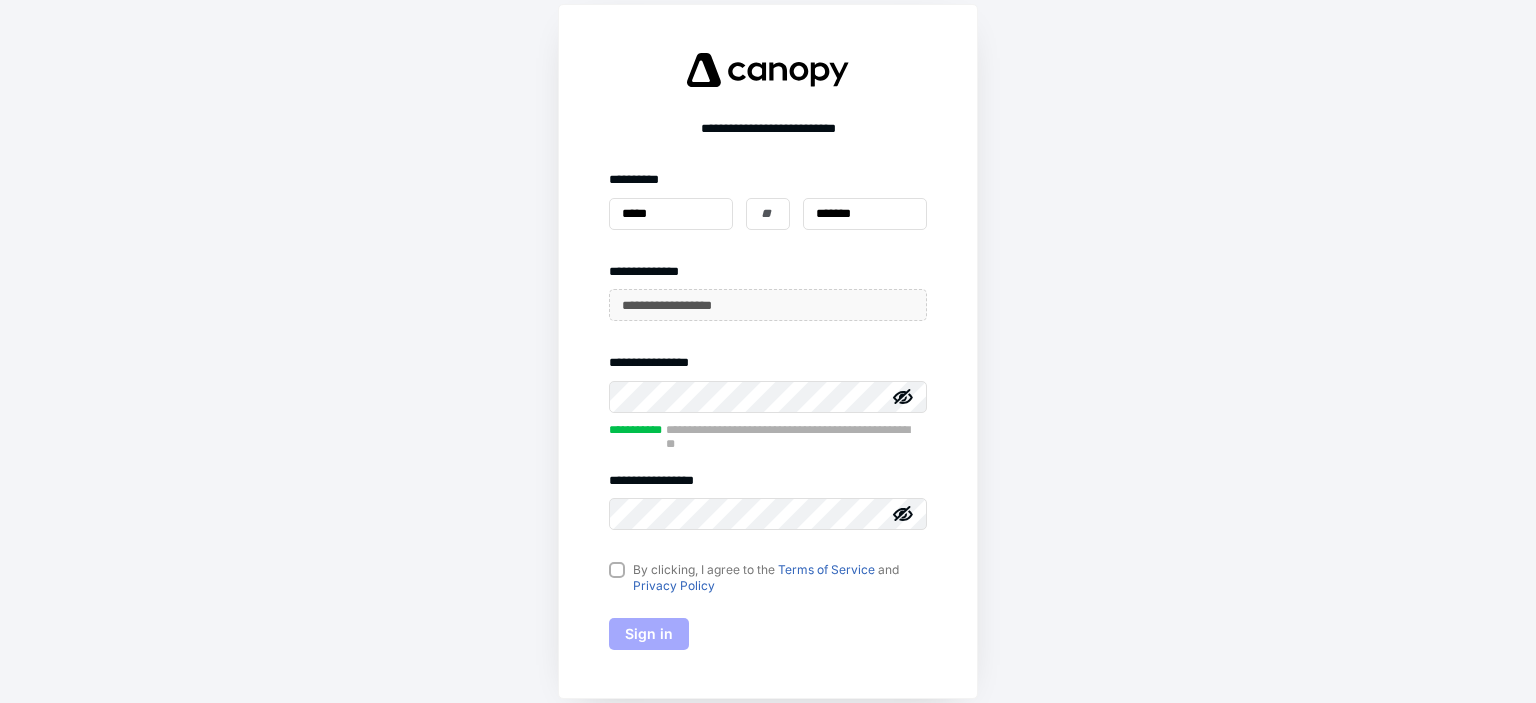 click on "By clicking, I agree to the   Terms of Service   and   Privacy Policy" at bounding box center (768, 578) 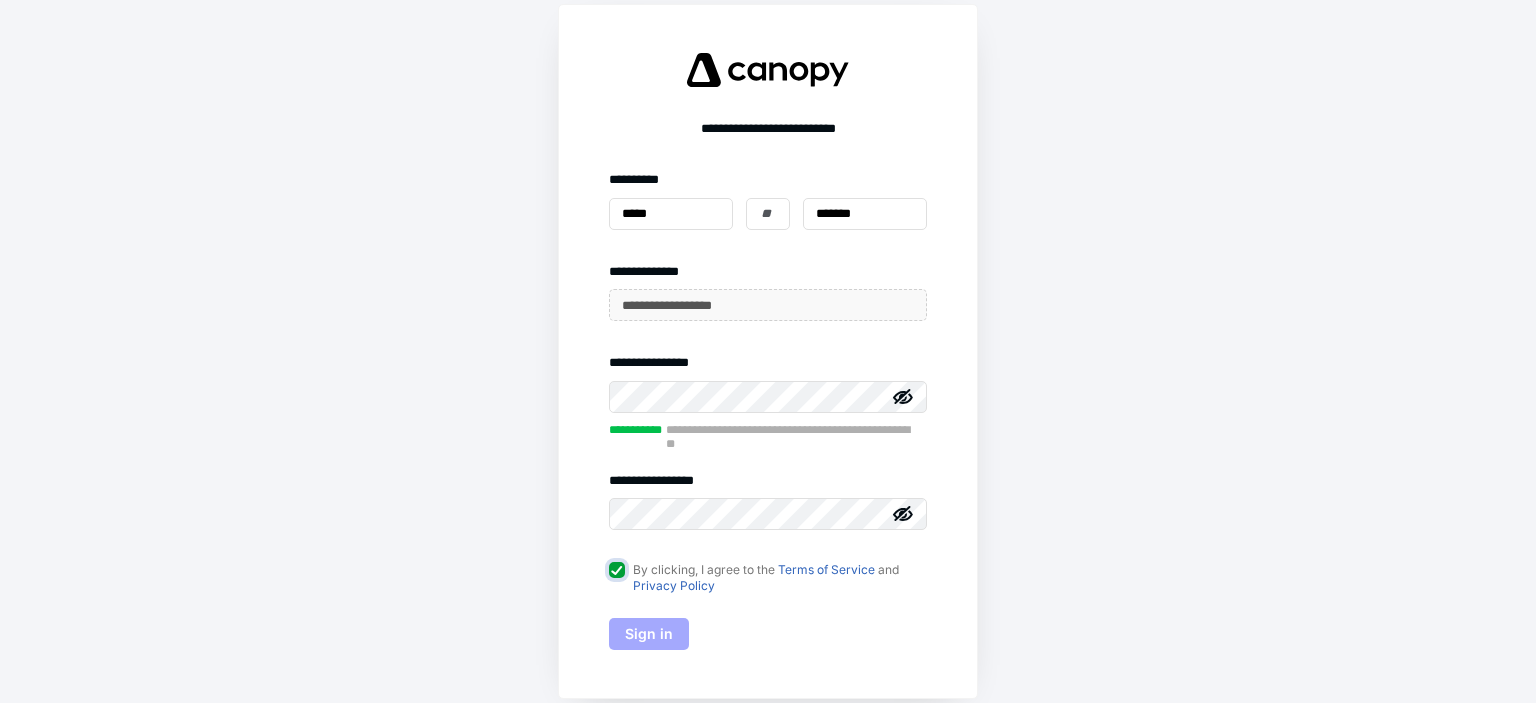 checkbox on "true" 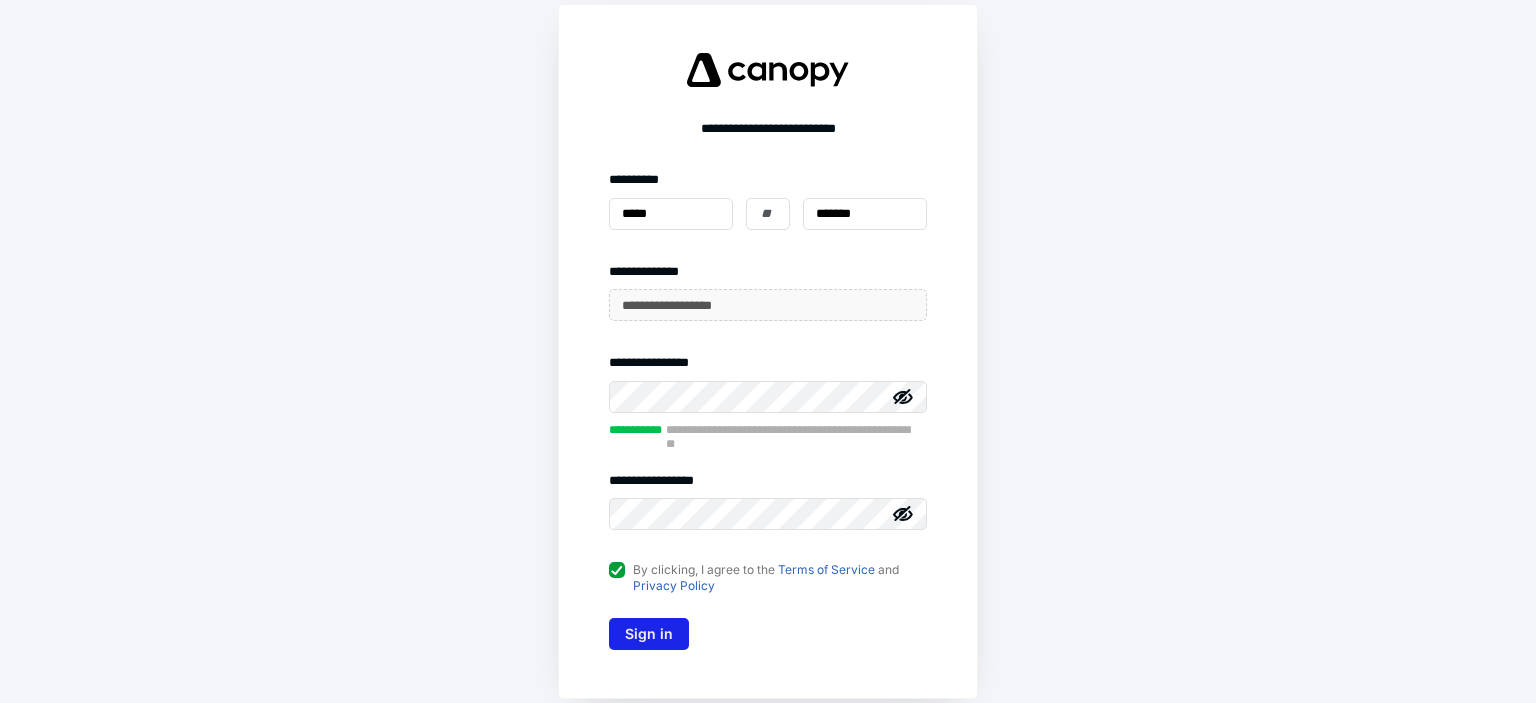 click on "Sign in" at bounding box center [649, 634] 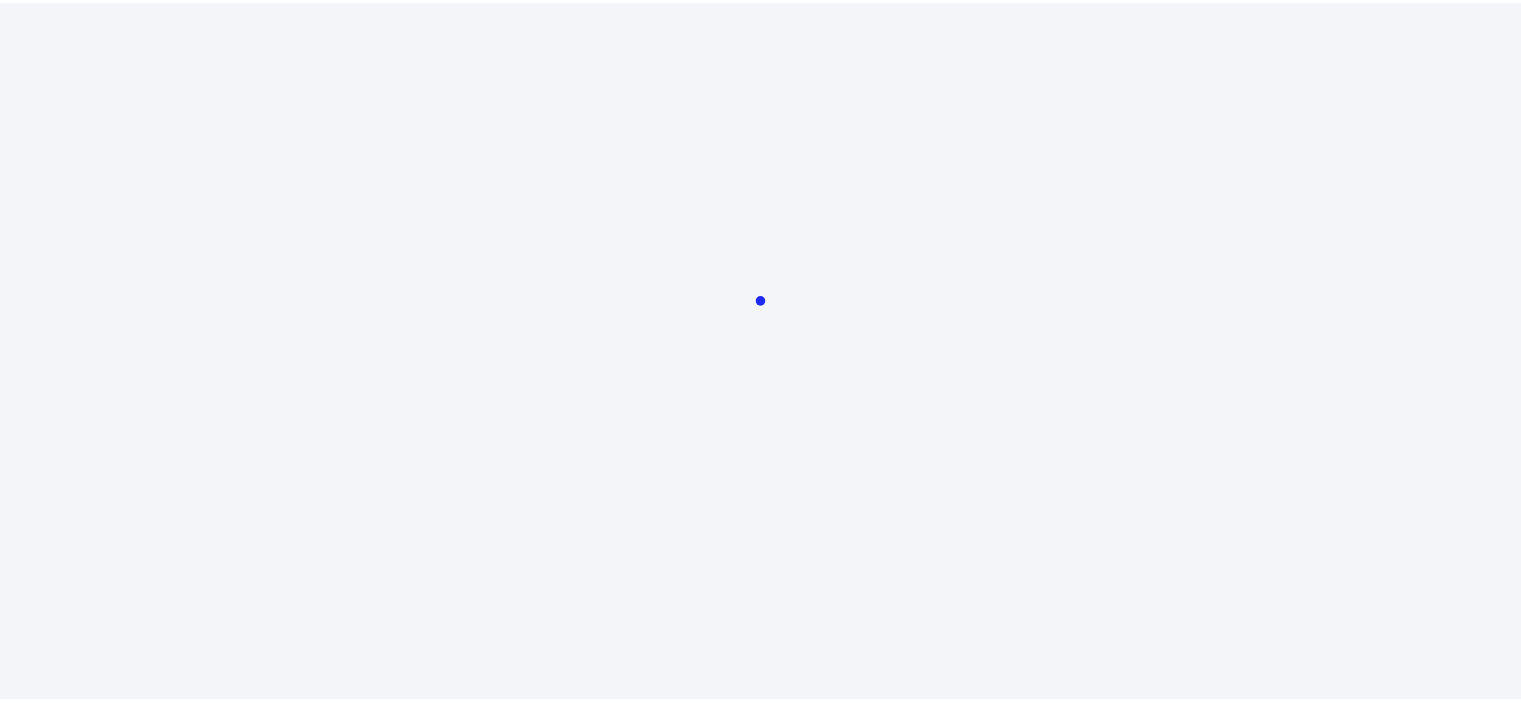 scroll, scrollTop: 0, scrollLeft: 0, axis: both 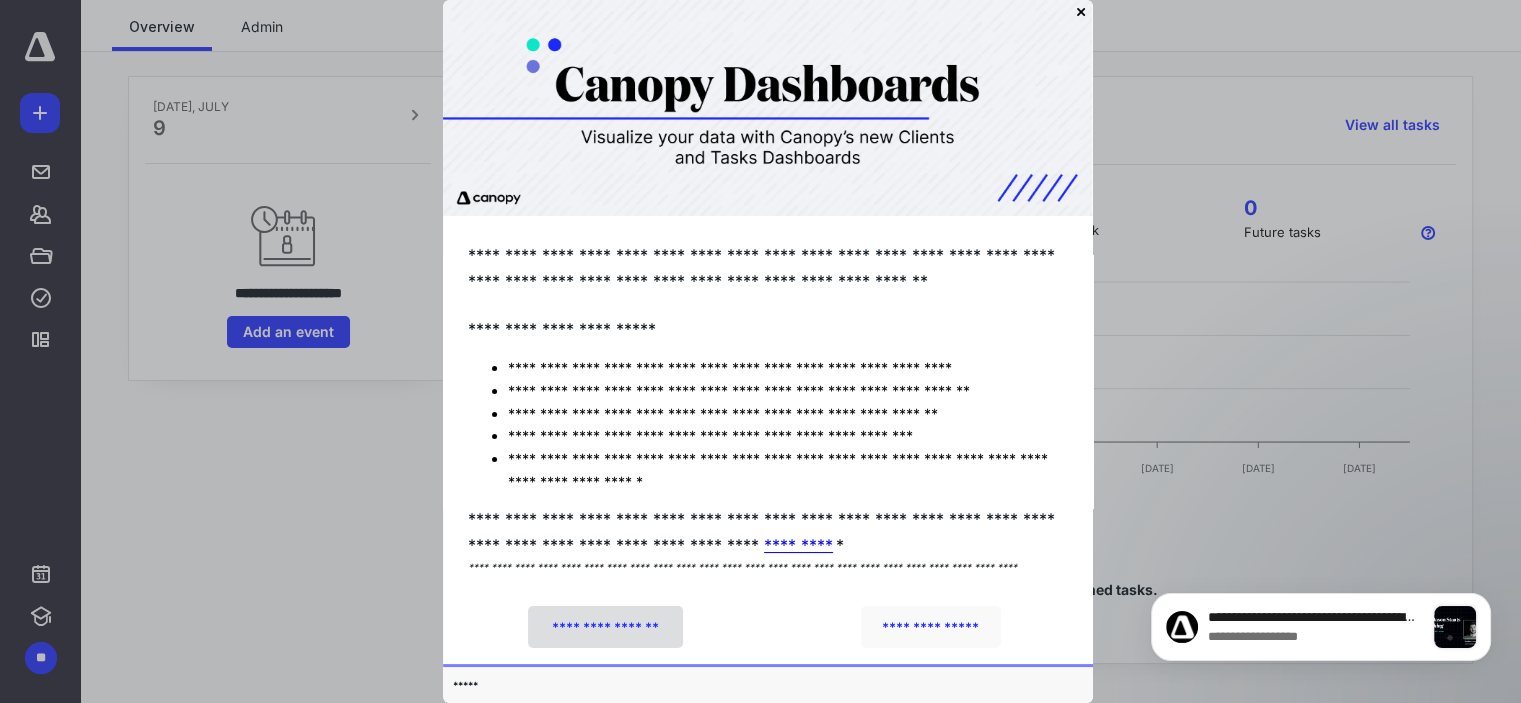click on "**********" at bounding box center (605, 627) 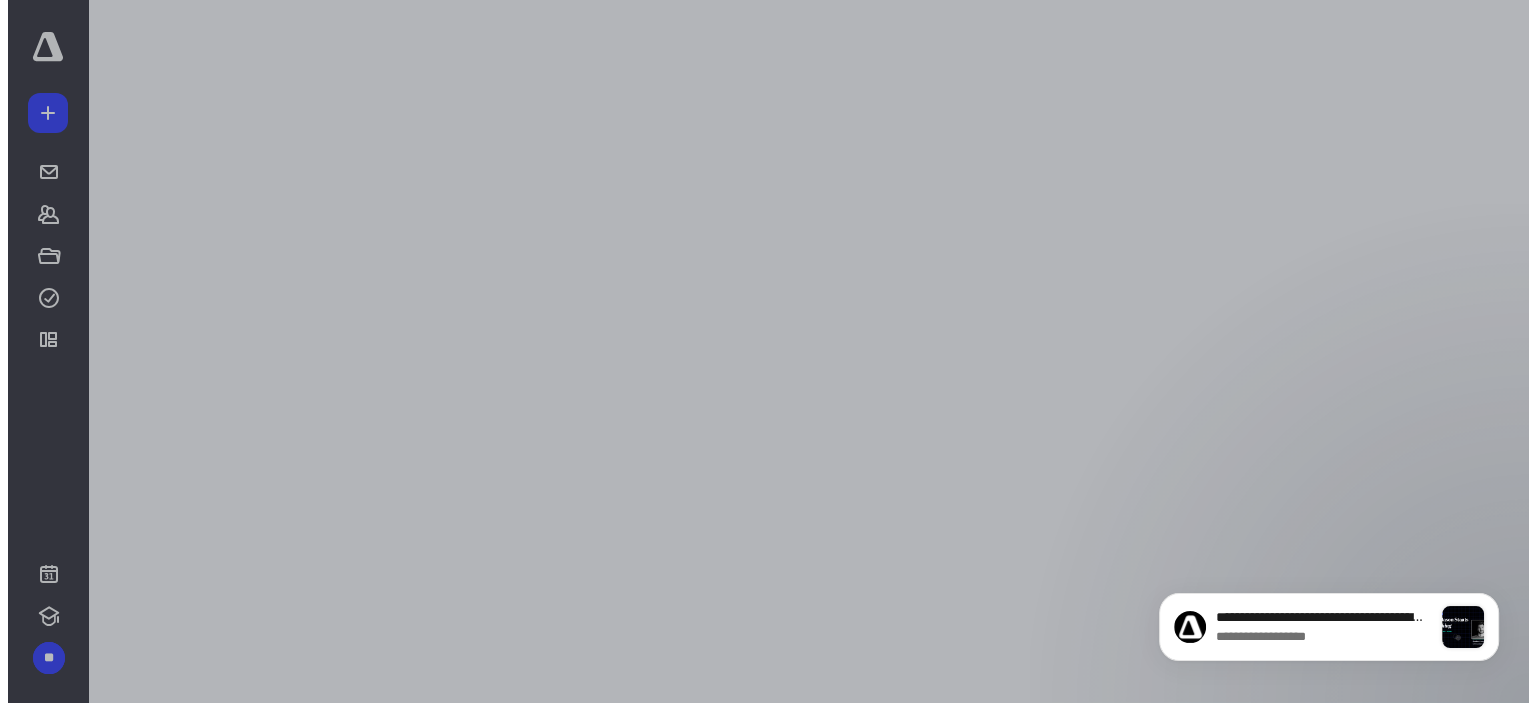 scroll, scrollTop: 0, scrollLeft: 0, axis: both 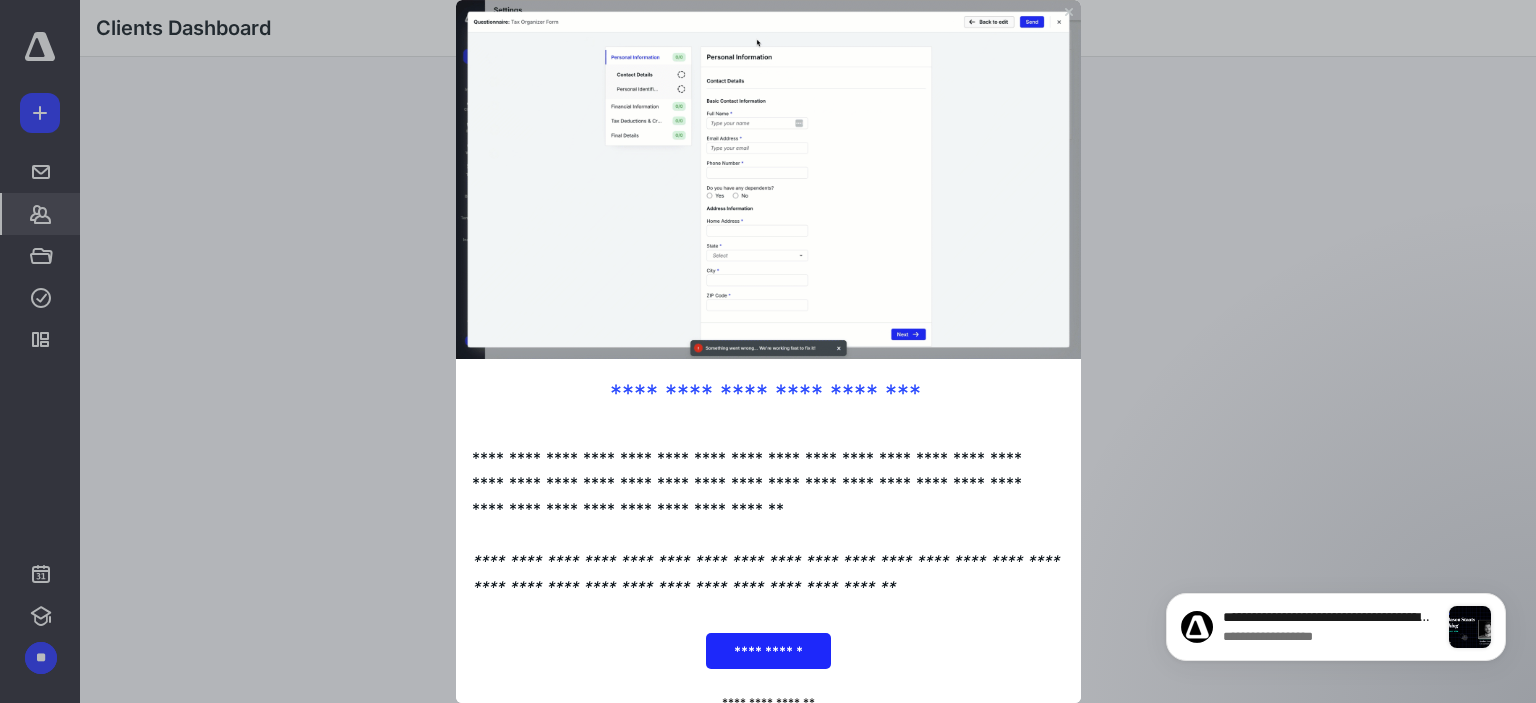click 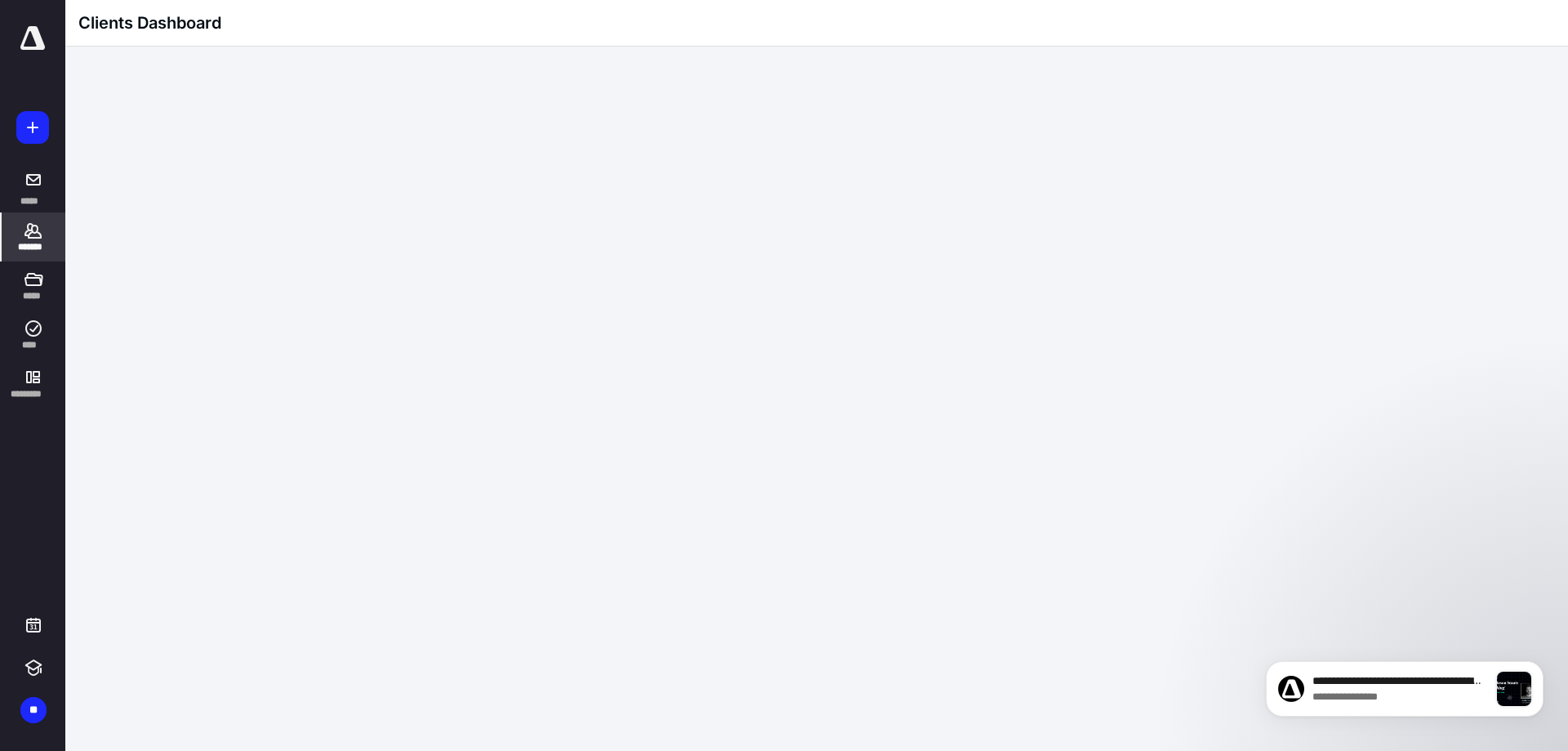 click 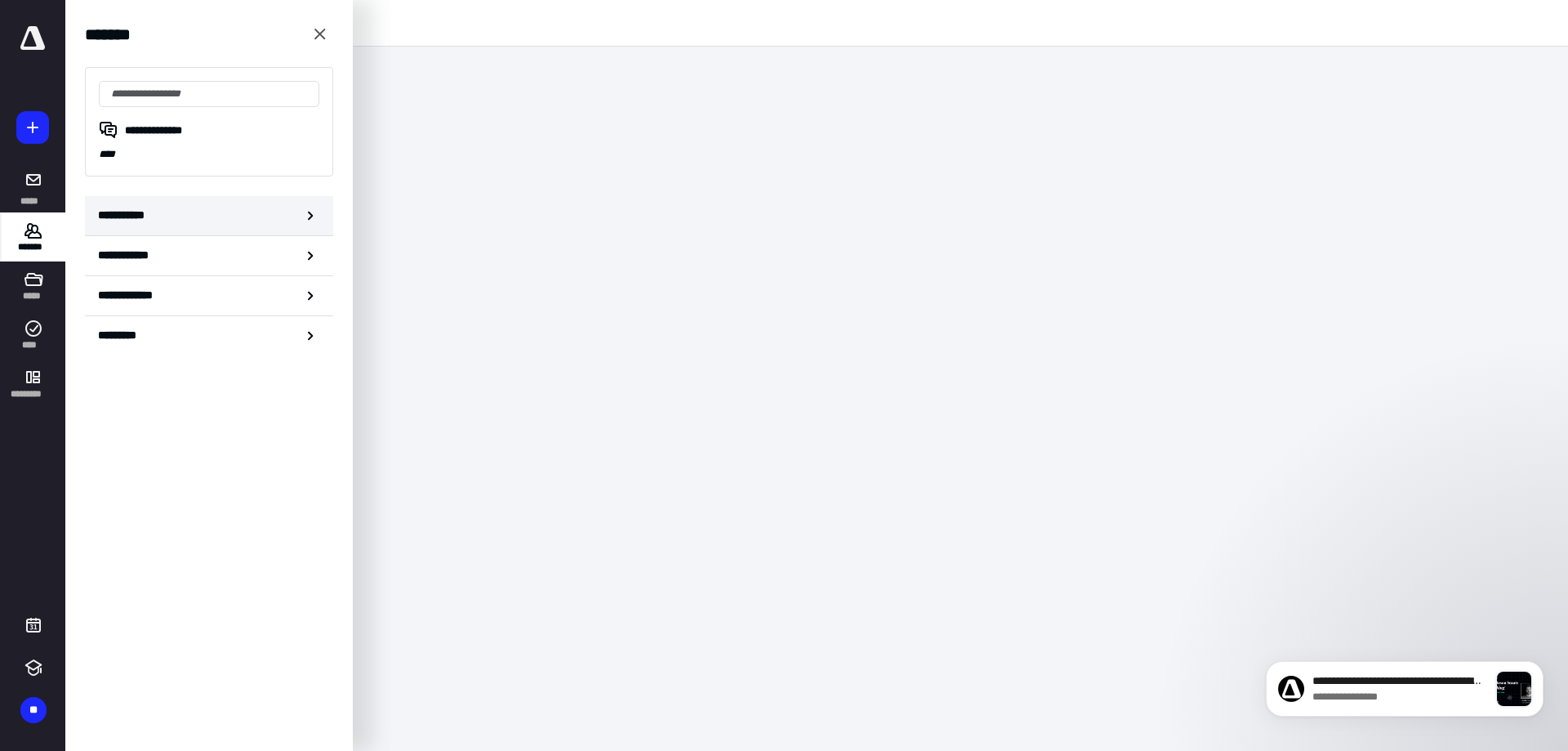 click on "**********" at bounding box center [209, 216] 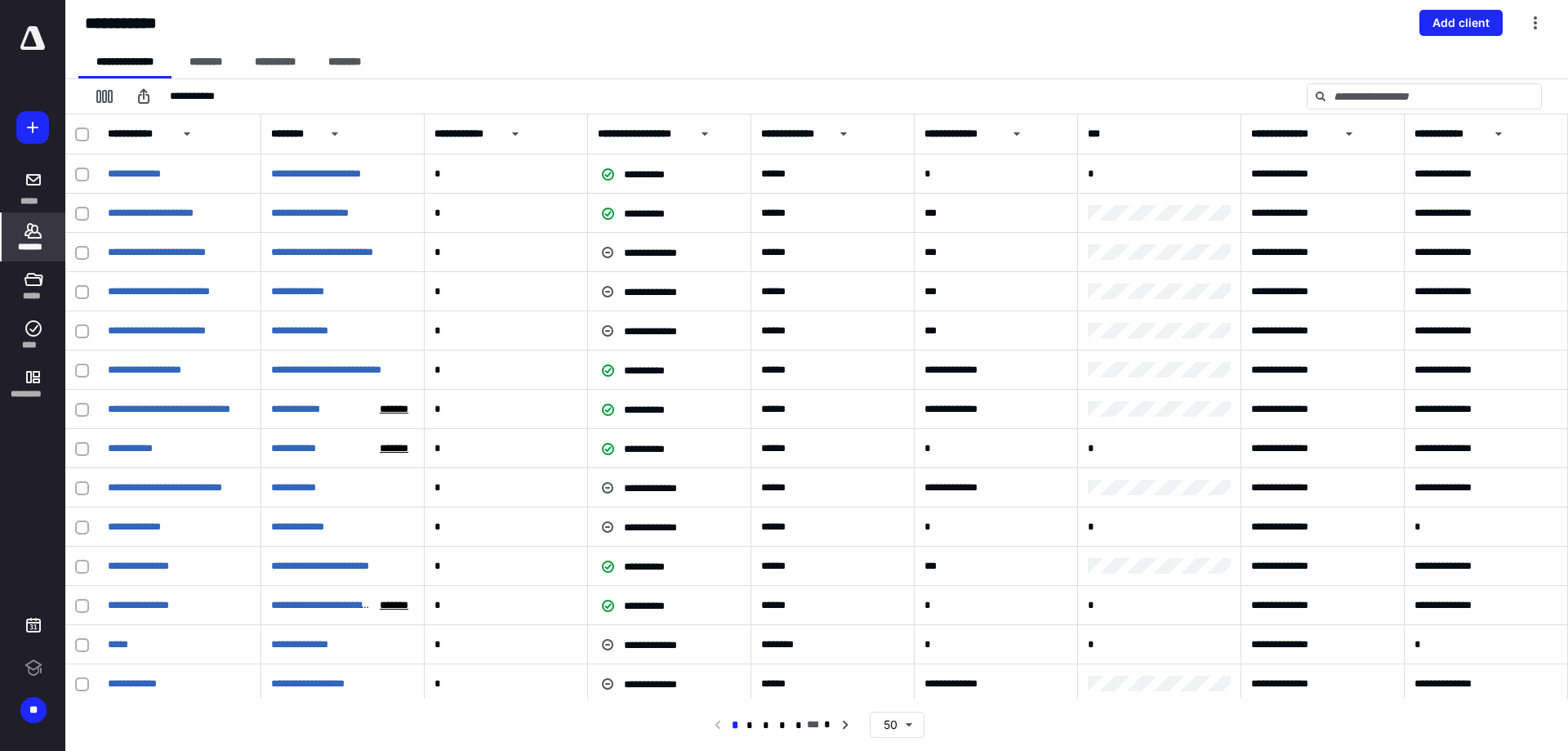 scroll, scrollTop: 0, scrollLeft: 0, axis: both 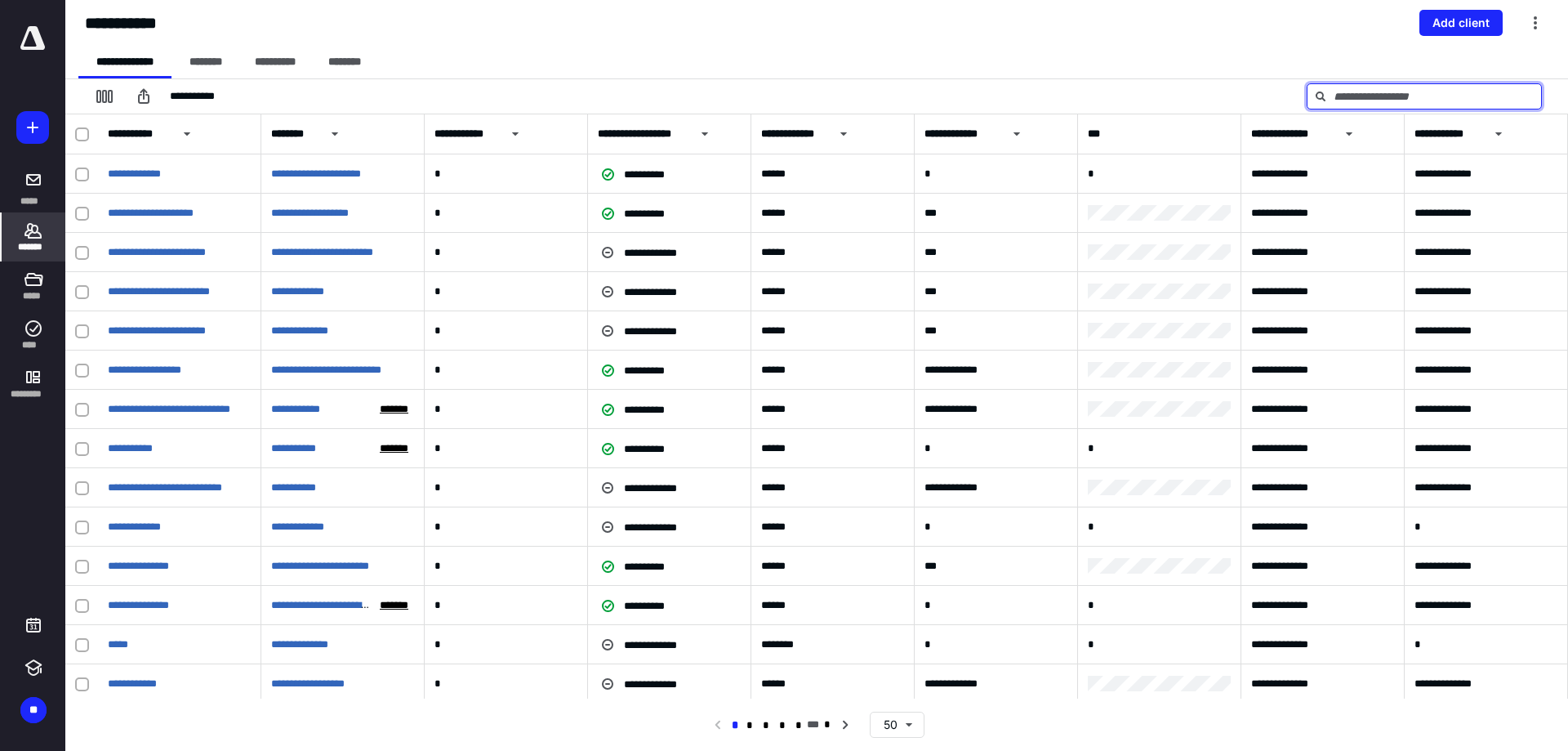 click at bounding box center (1424, 96) 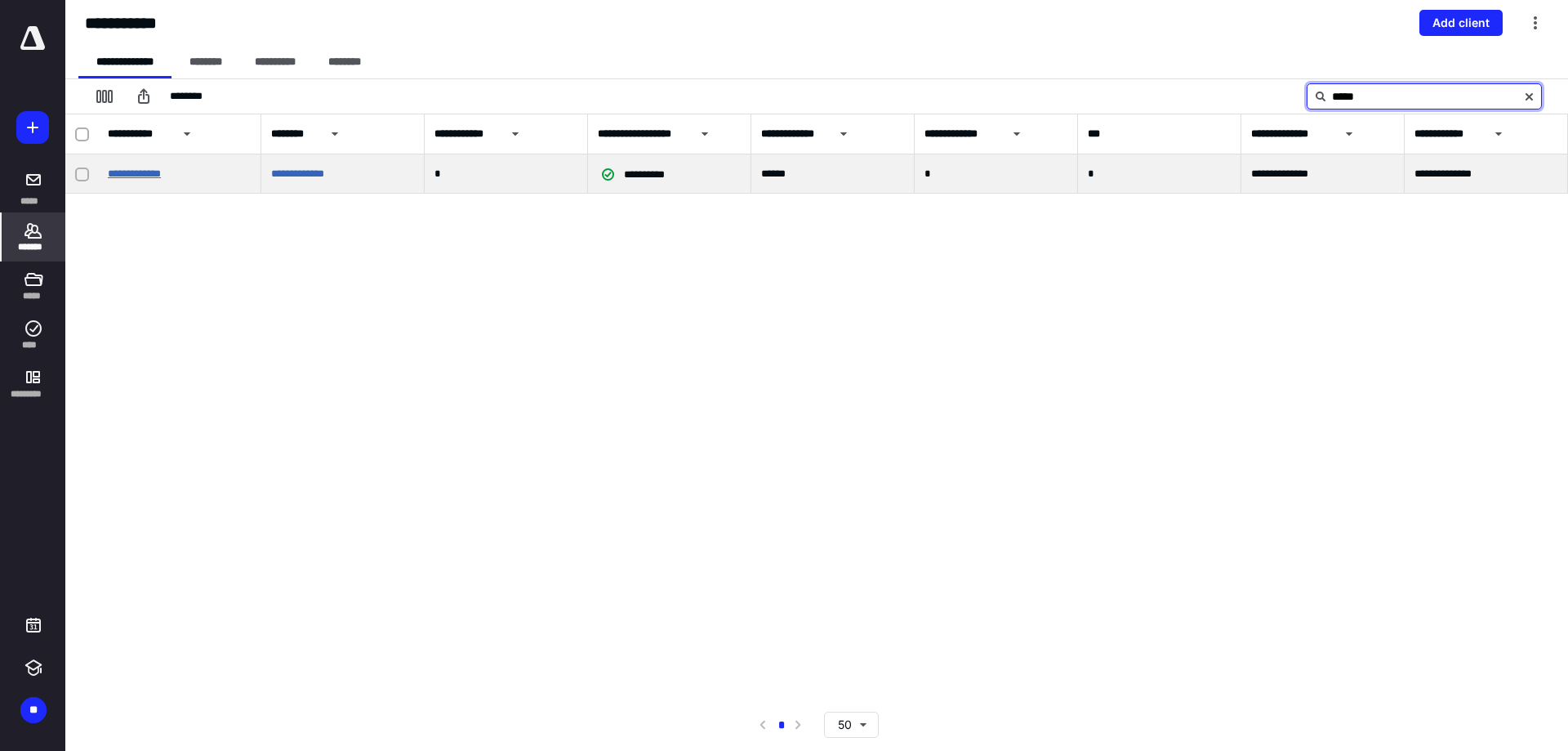 type on "*****" 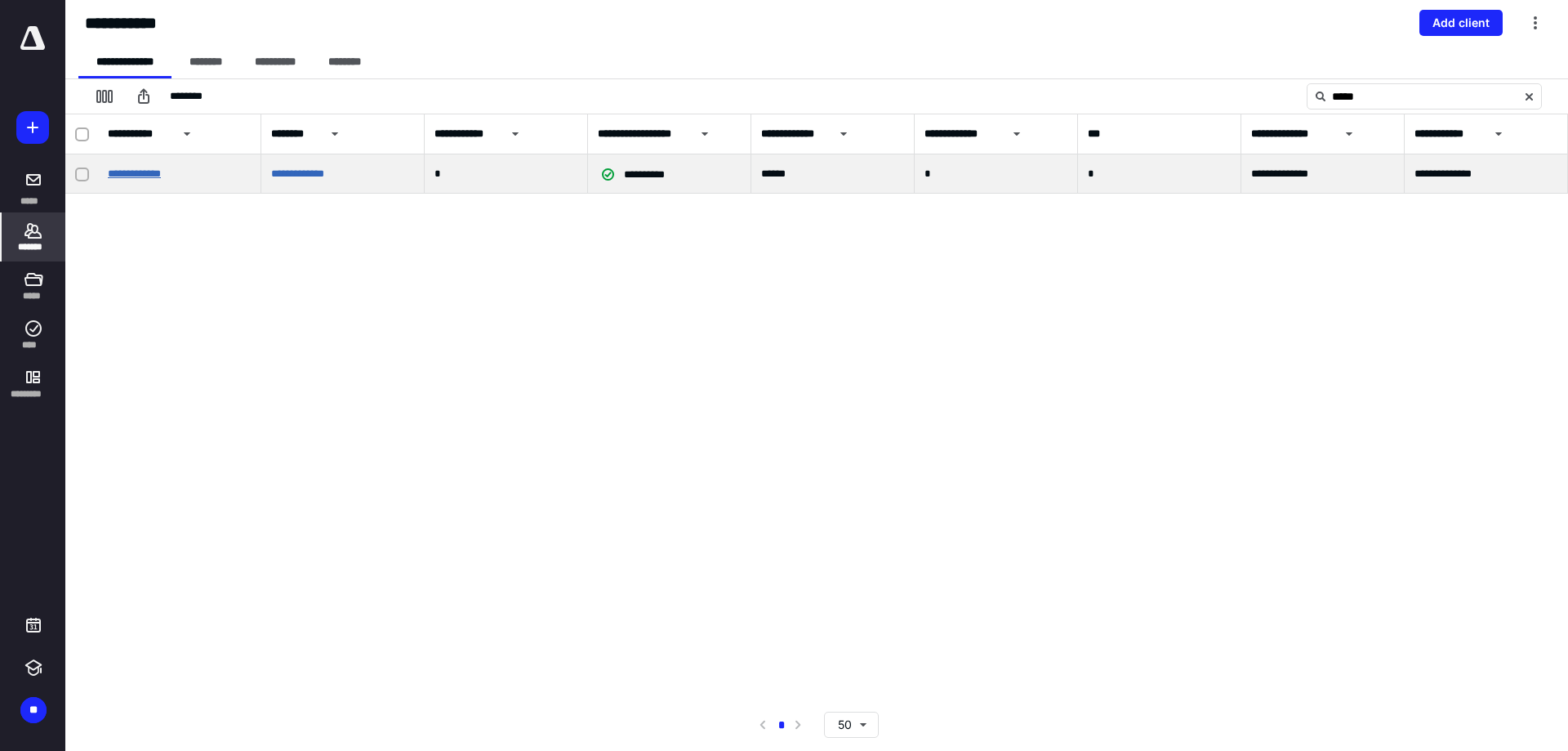 click on "**********" at bounding box center (134, 173) 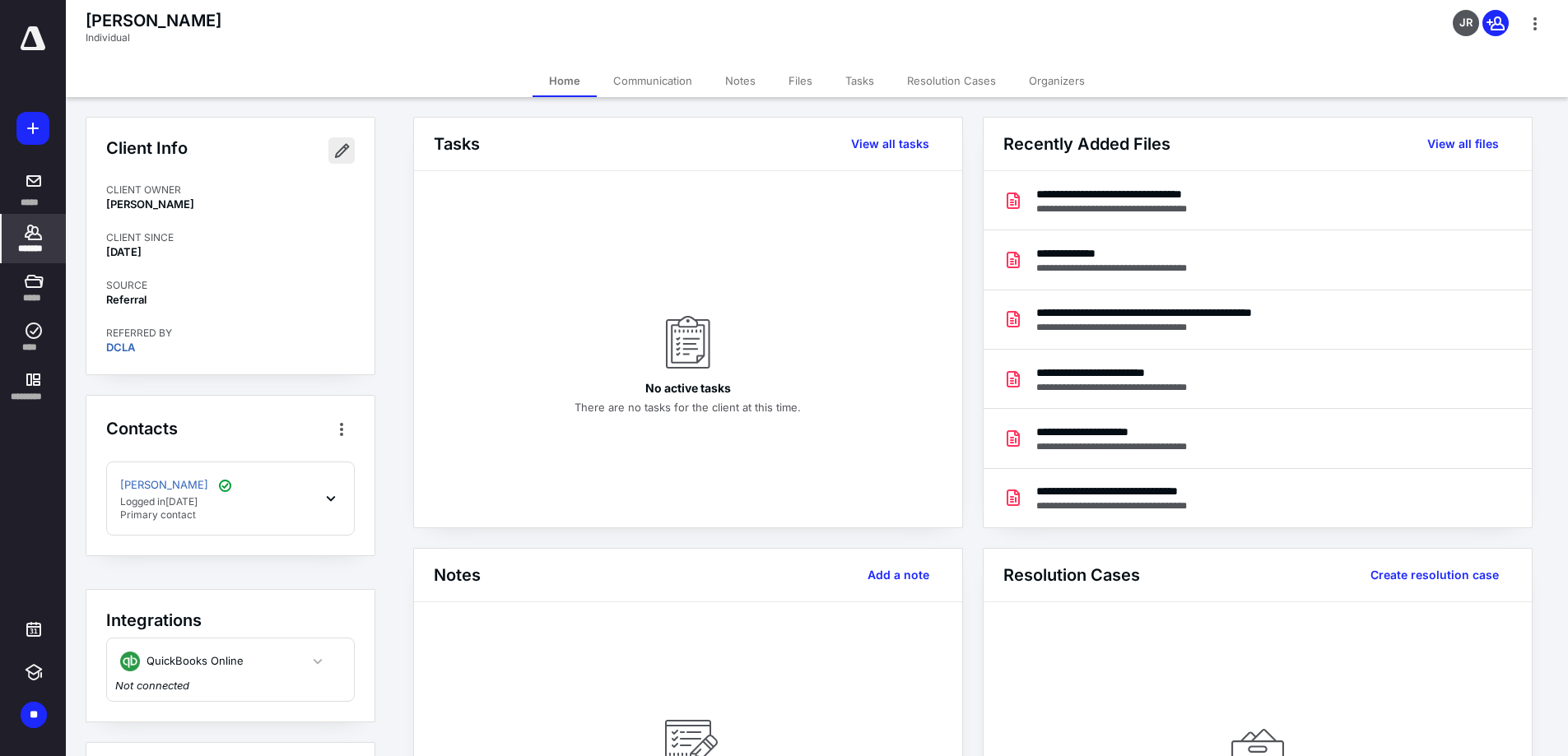 click at bounding box center [342, 151] 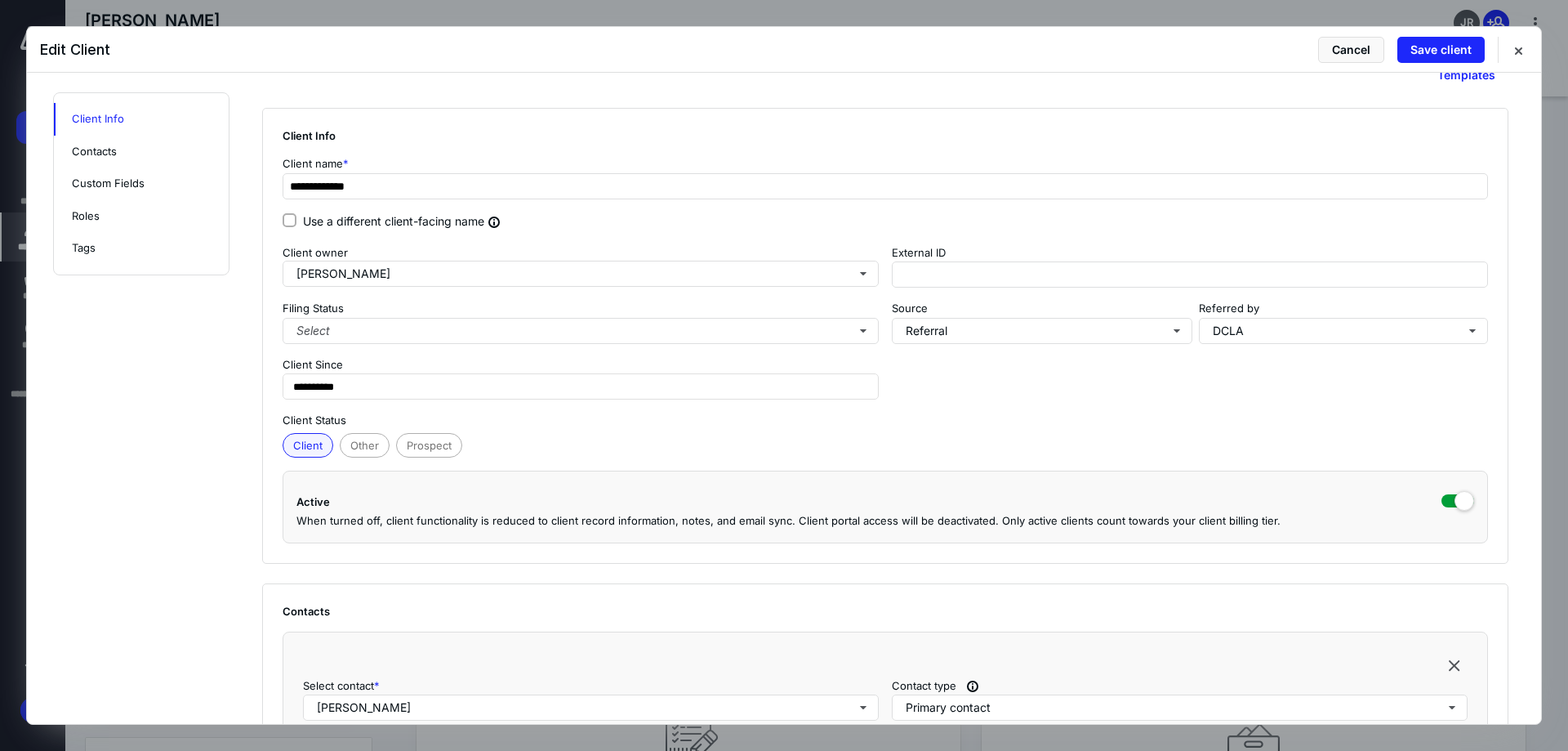 scroll, scrollTop: 0, scrollLeft: 0, axis: both 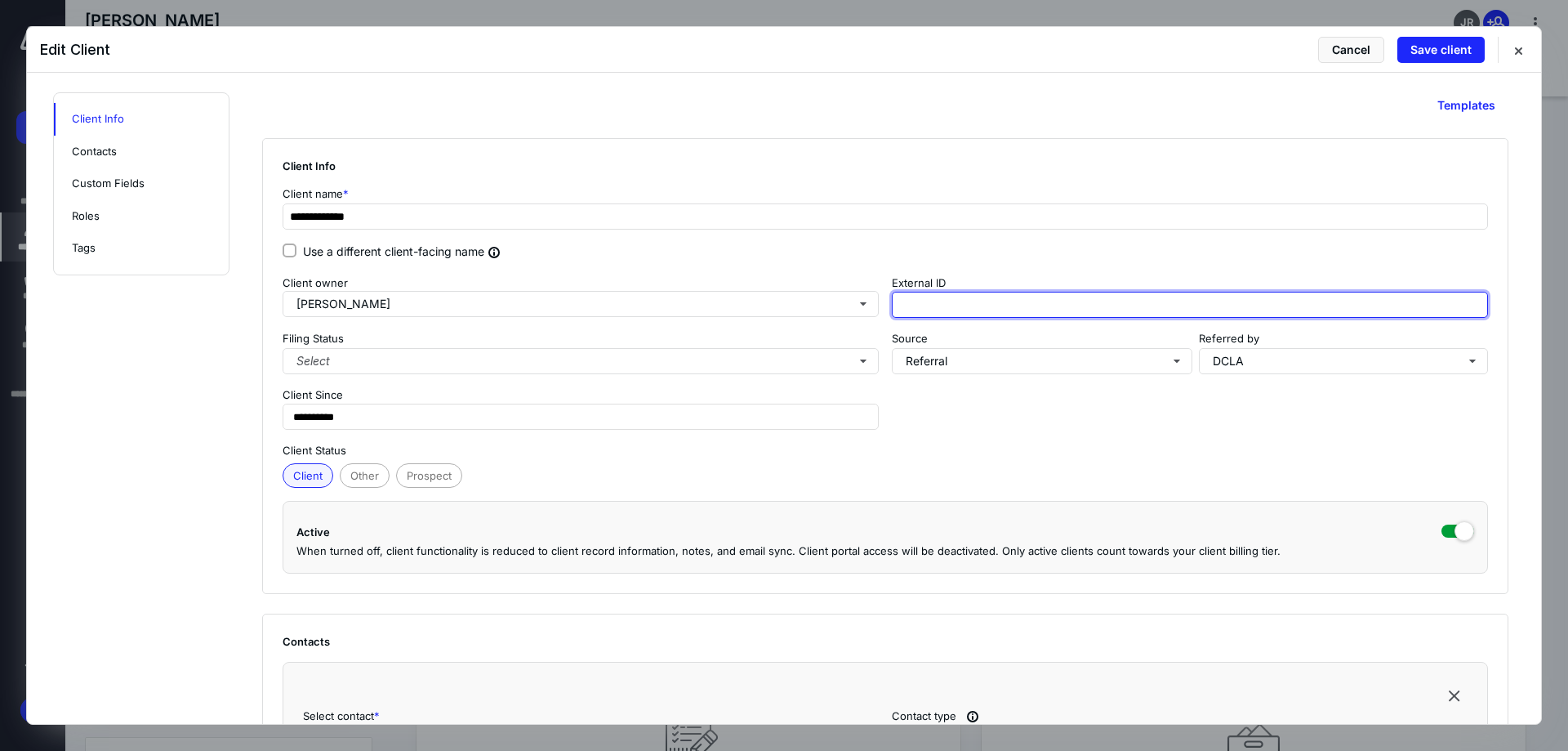 click at bounding box center (1190, 305) 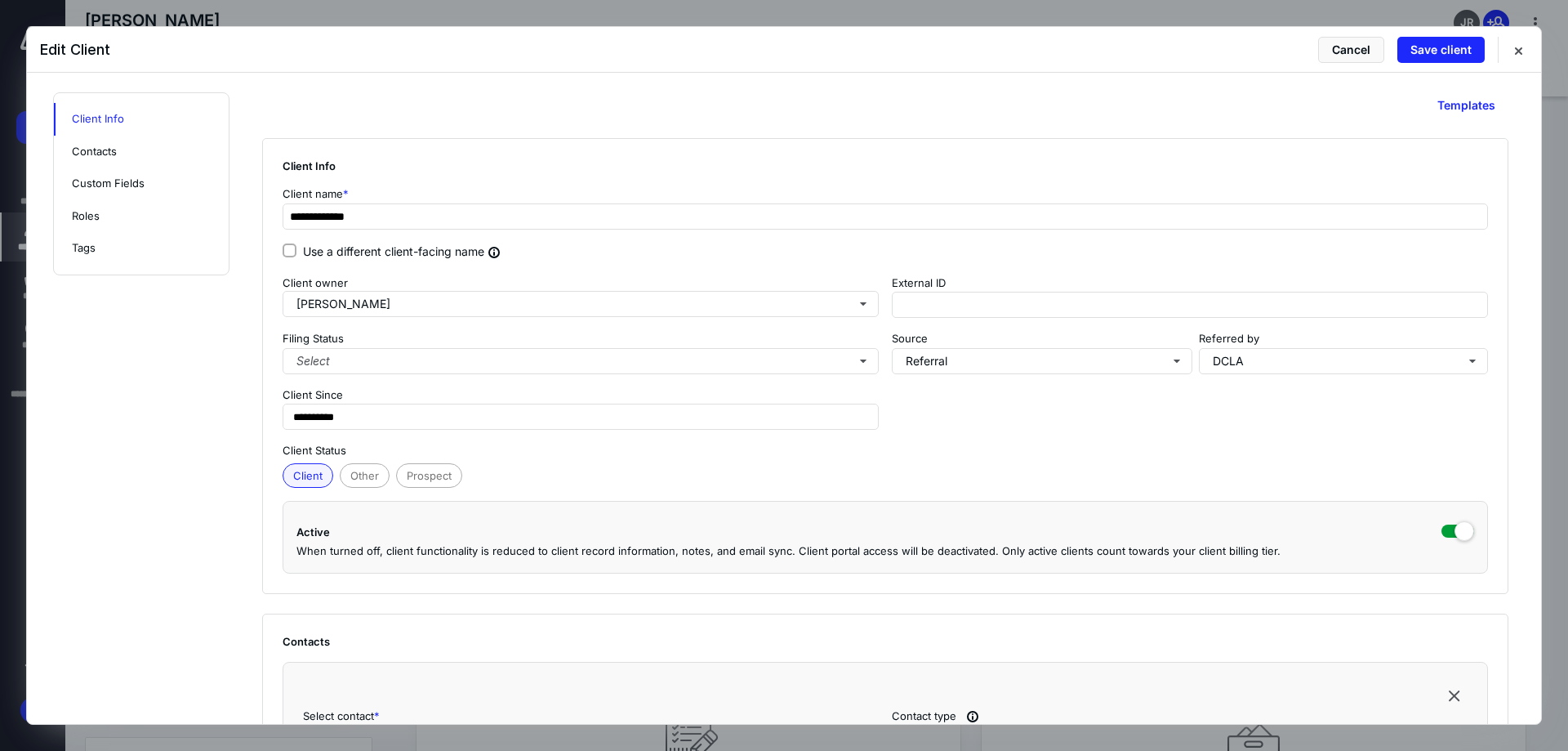 click on "Use a different client-facing name" at bounding box center (289, 251) 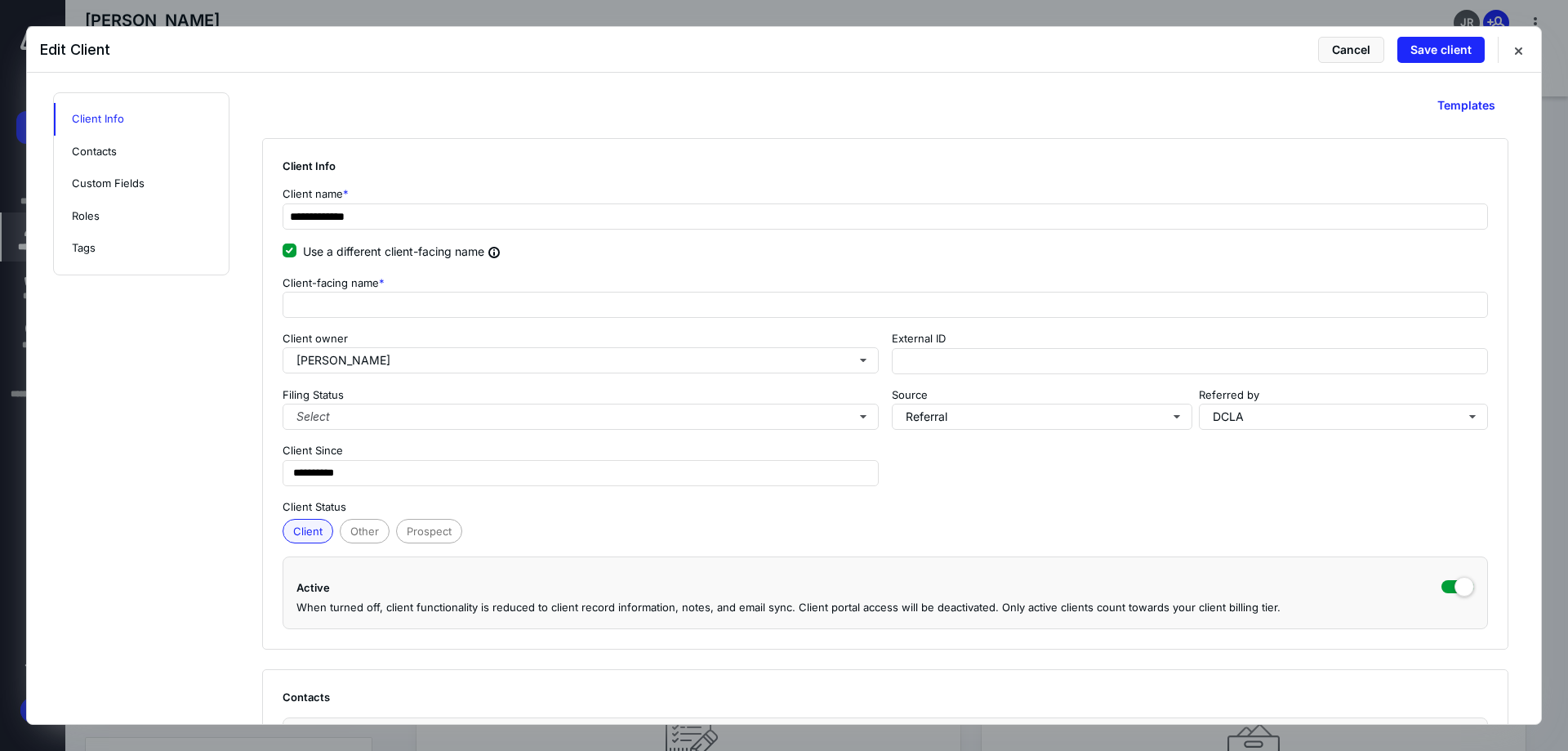 click on "Use a different client-facing name" at bounding box center (289, 251) 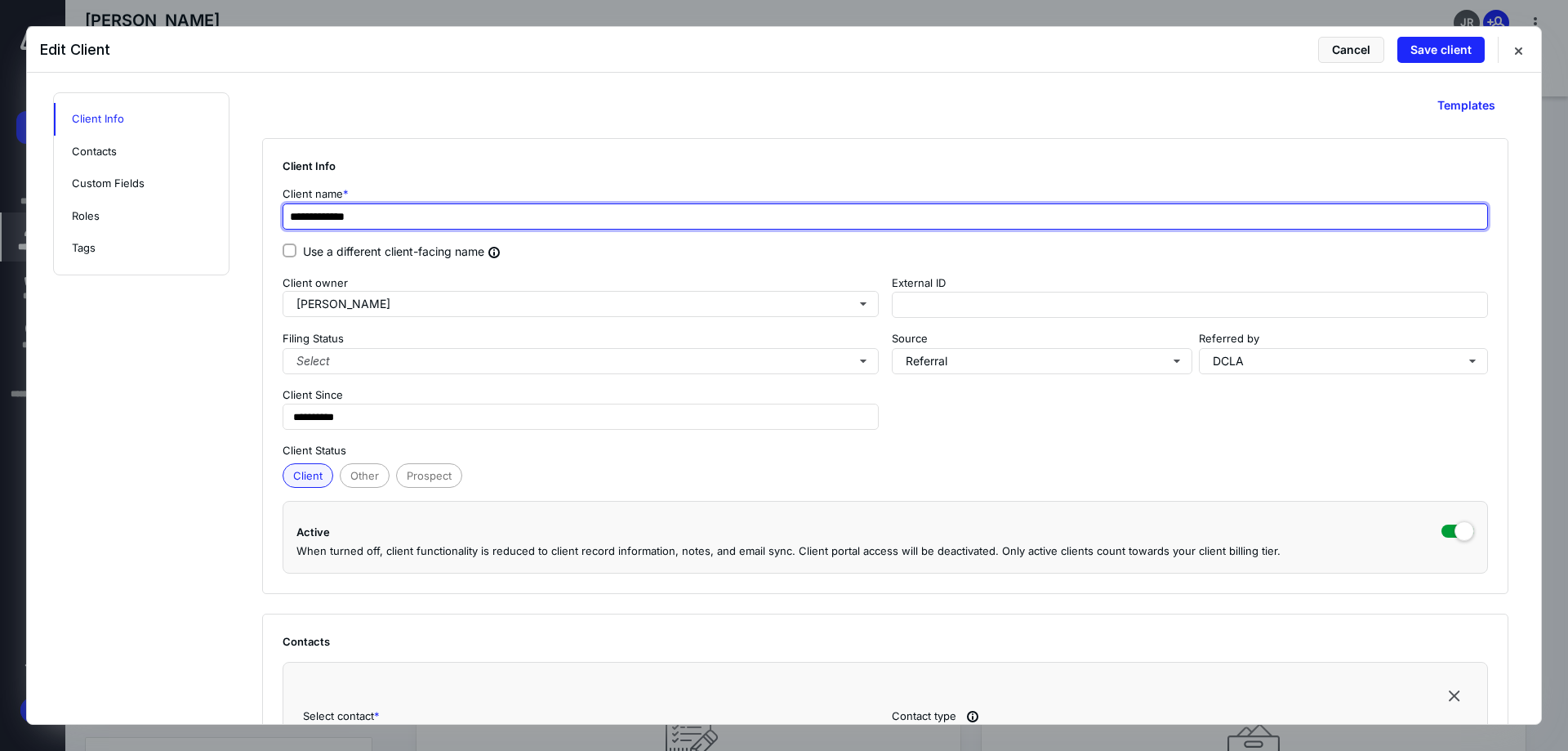 drag, startPoint x: 345, startPoint y: 219, endPoint x: 273, endPoint y: 219, distance: 72 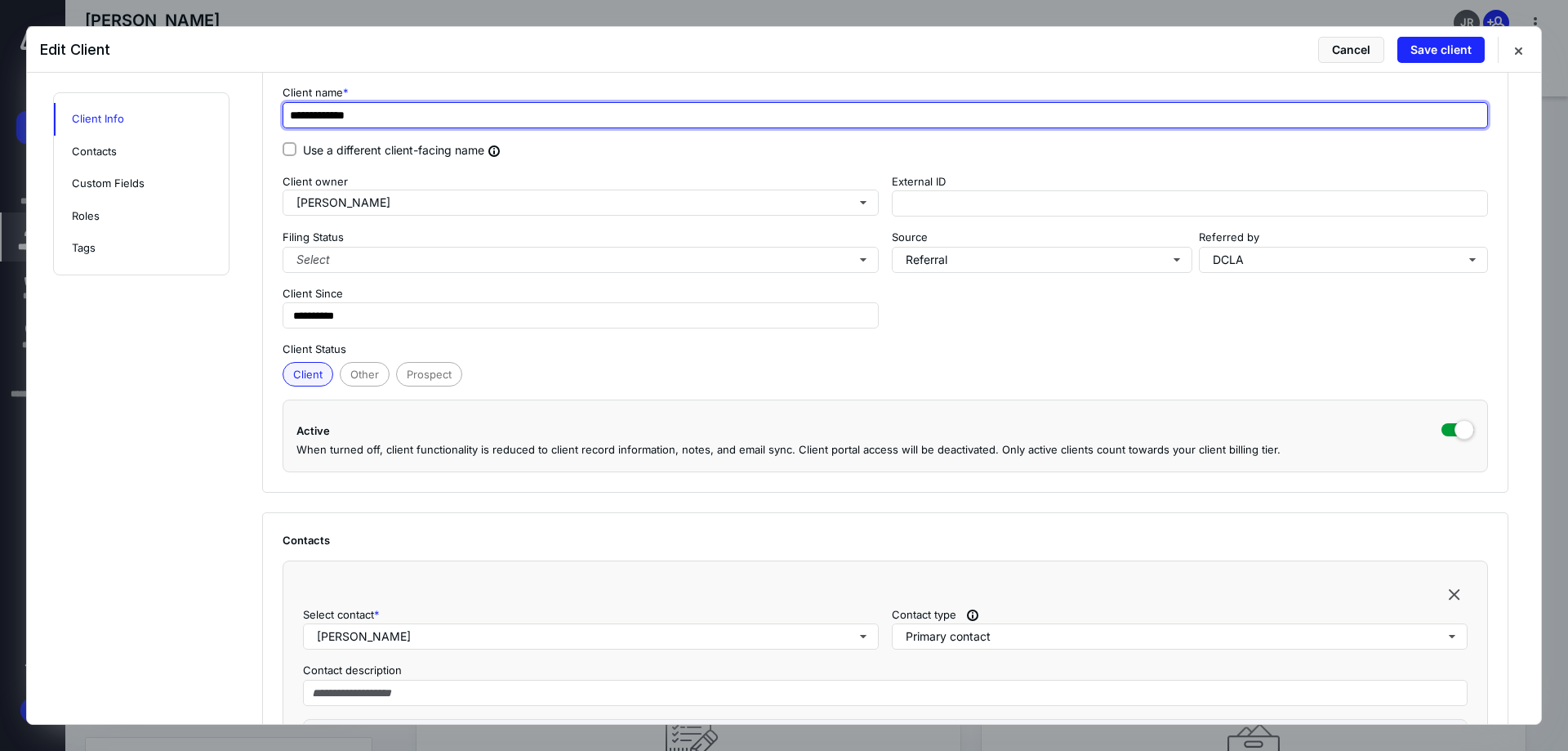 scroll, scrollTop: 136, scrollLeft: 0, axis: vertical 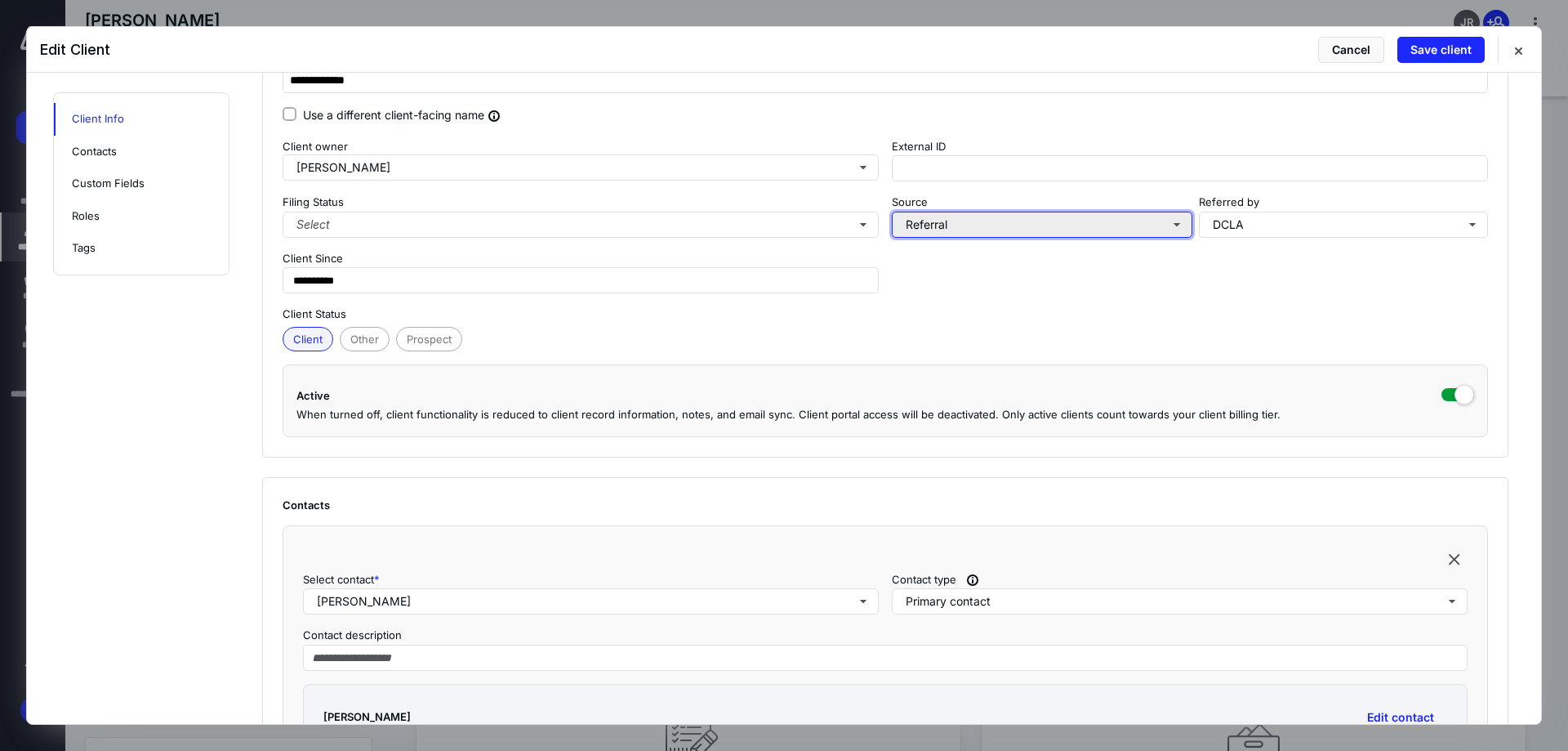 click on "Referral" at bounding box center [1042, 225] 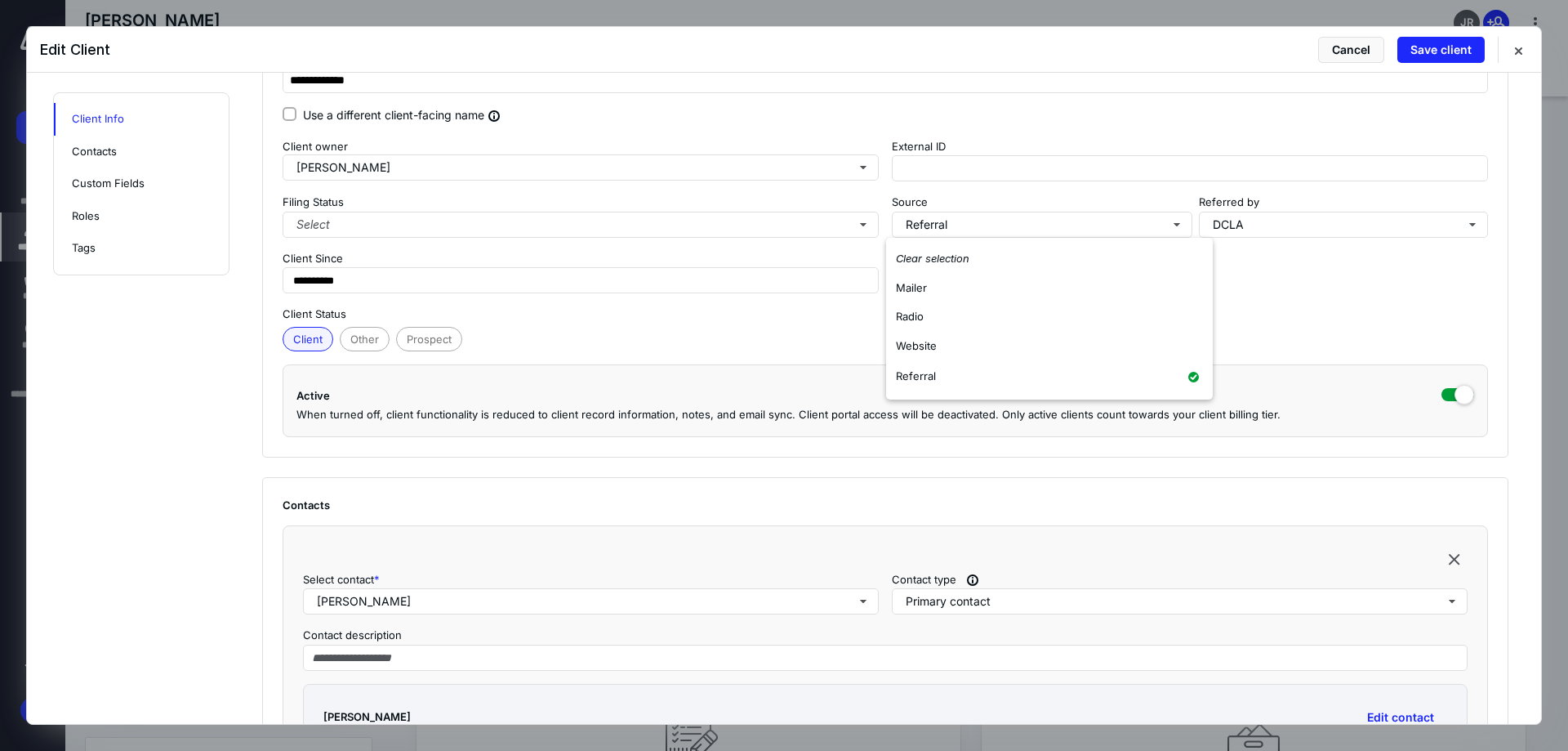 click on "**********" at bounding box center [885, 217] 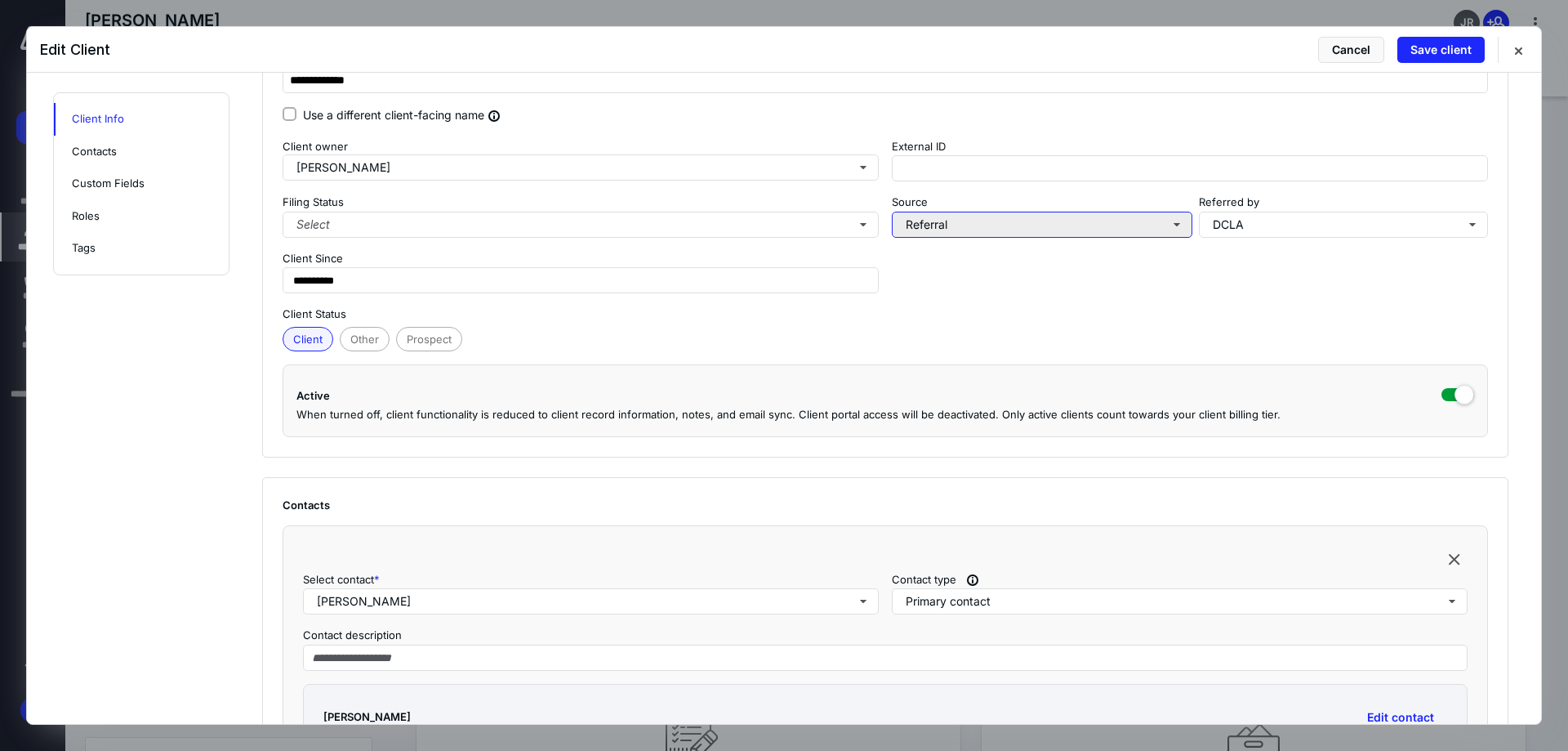 click on "Referral" at bounding box center (1042, 225) 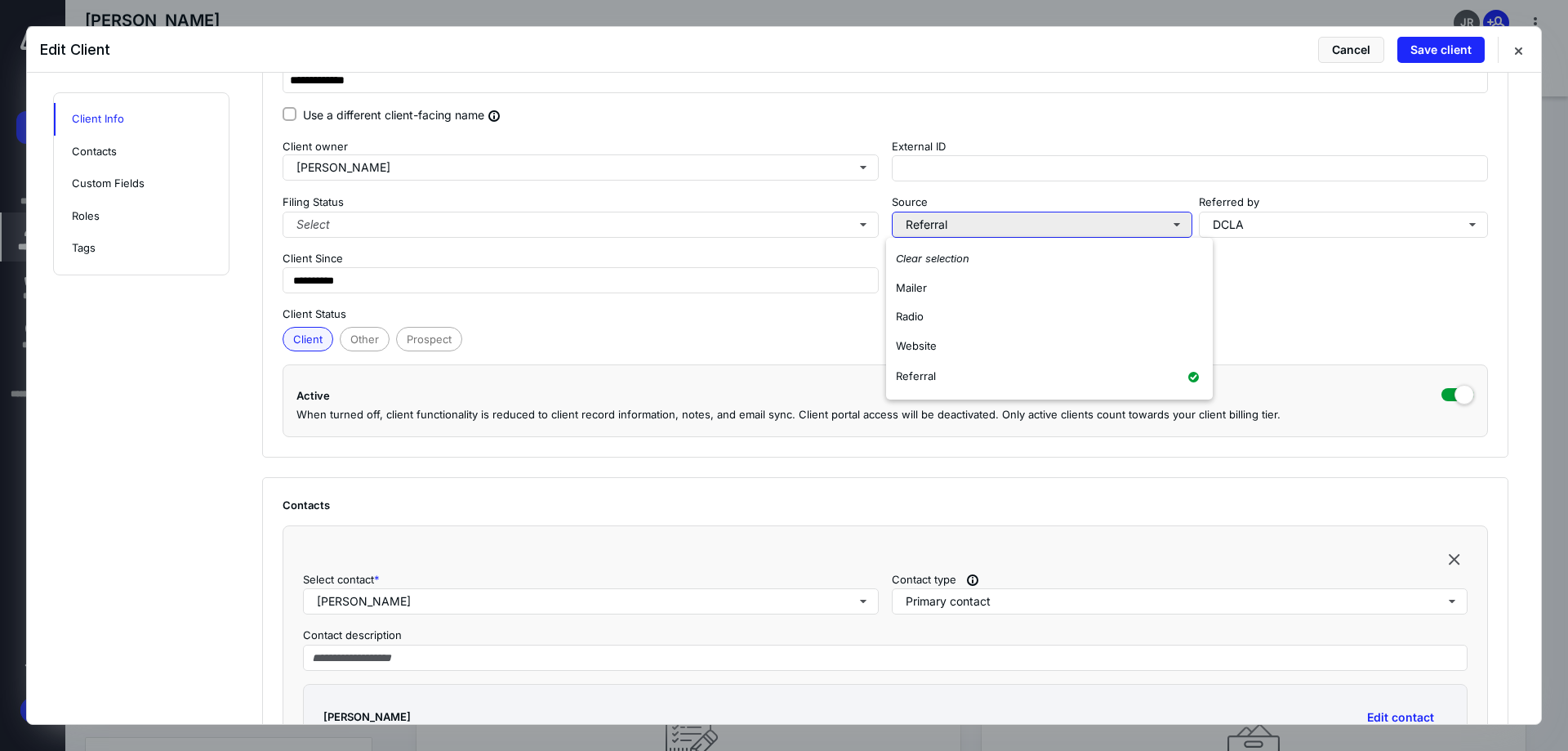 click on "Referral" at bounding box center [1042, 225] 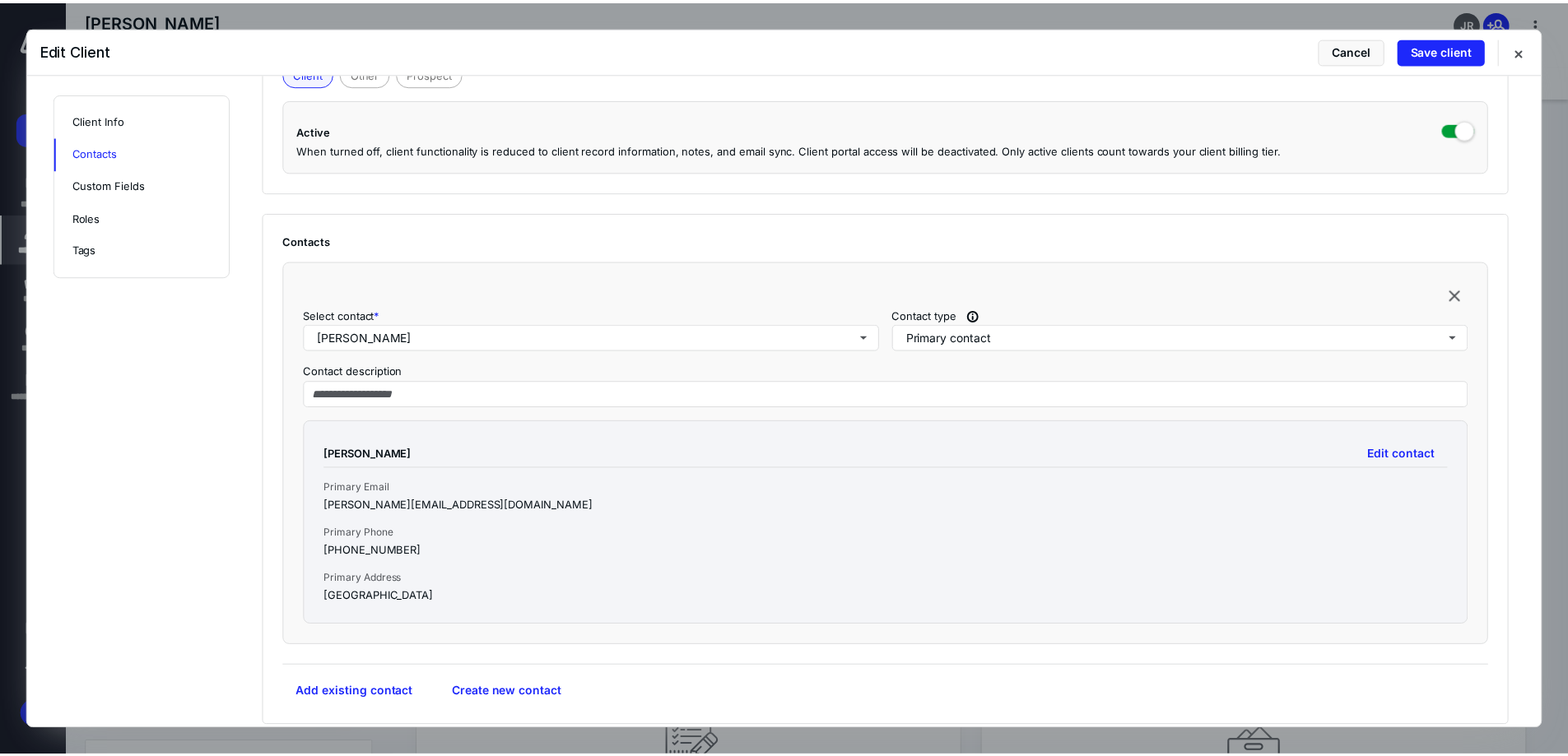 scroll, scrollTop: 438, scrollLeft: 0, axis: vertical 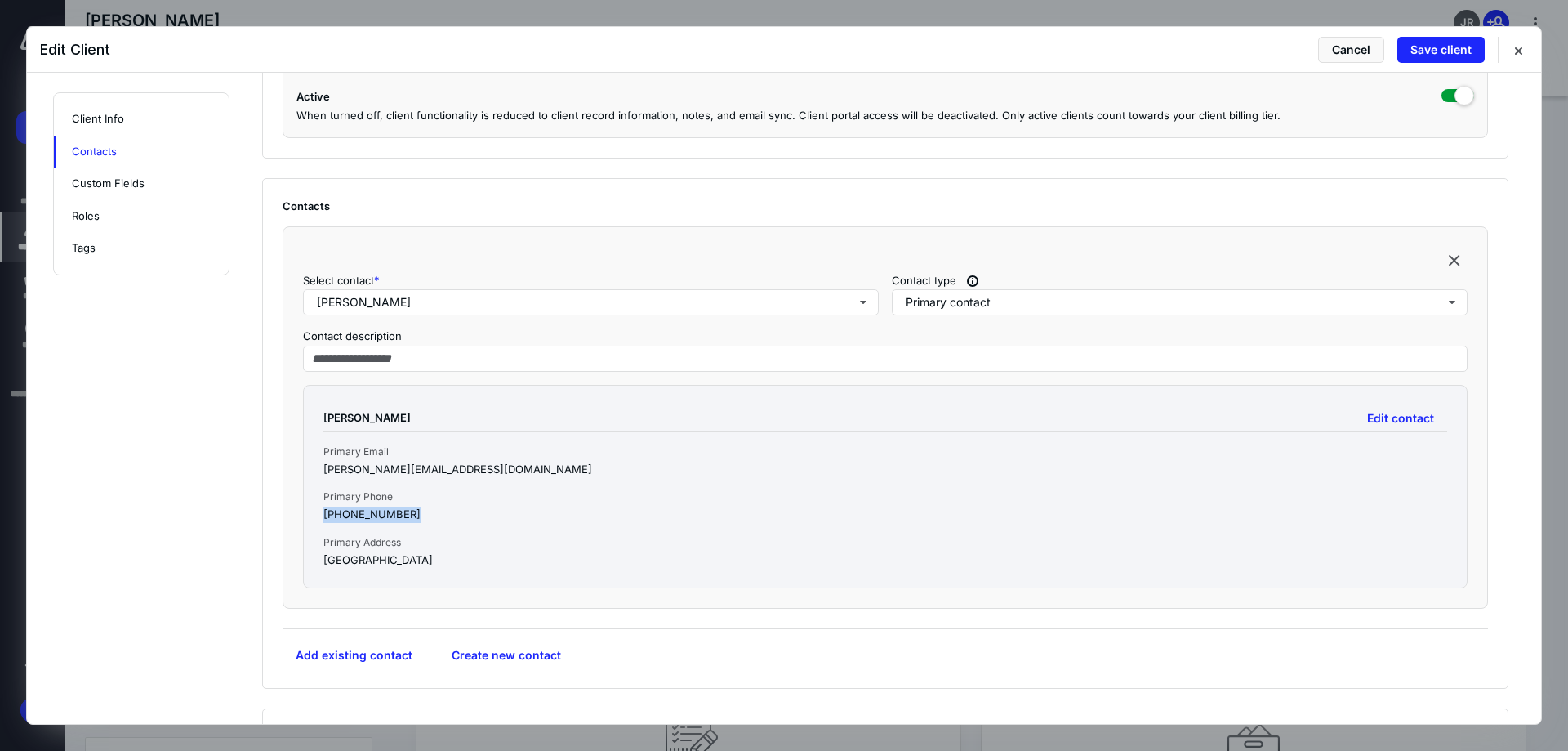 drag, startPoint x: 403, startPoint y: 516, endPoint x: 320, endPoint y: 512, distance: 83.09633 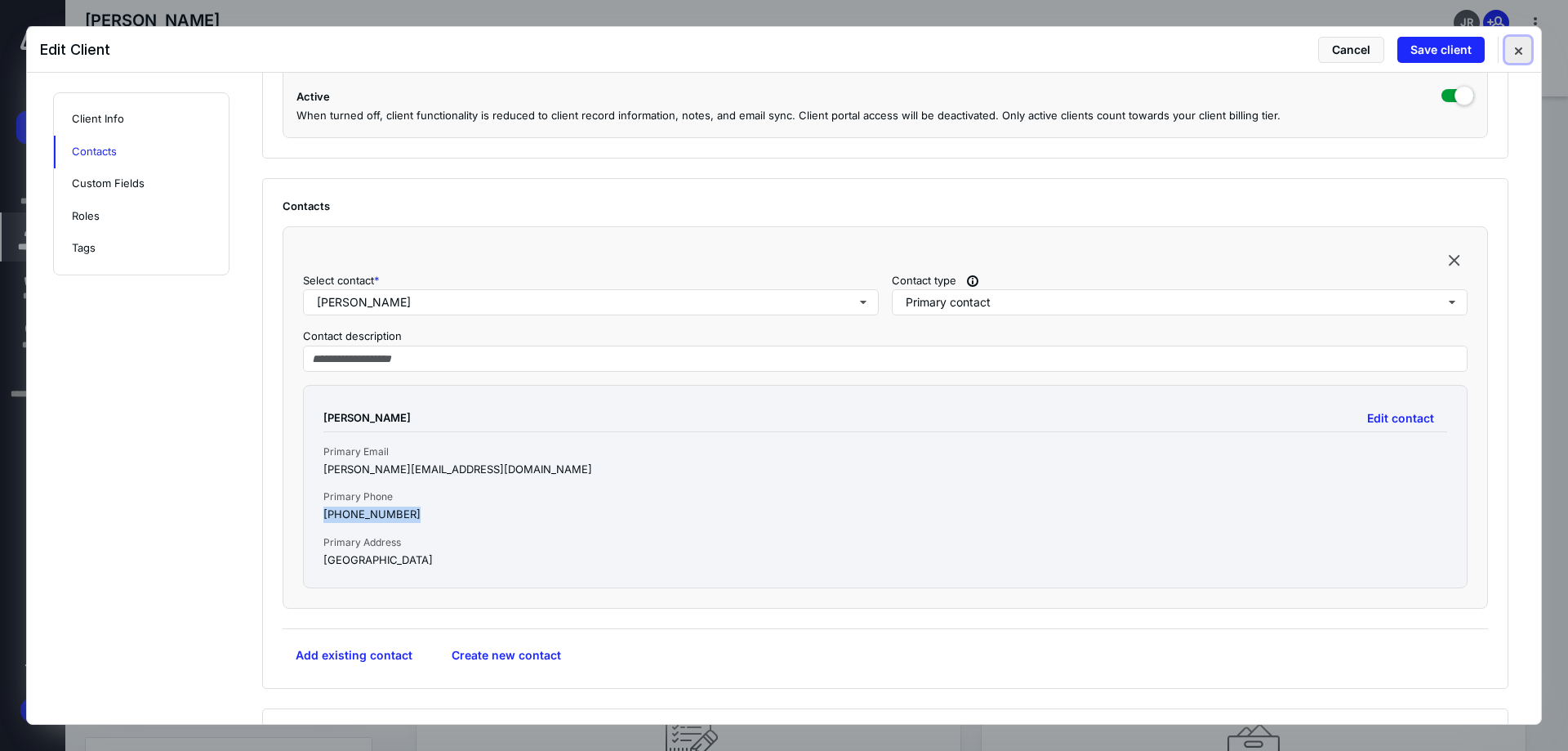 click at bounding box center (1518, 50) 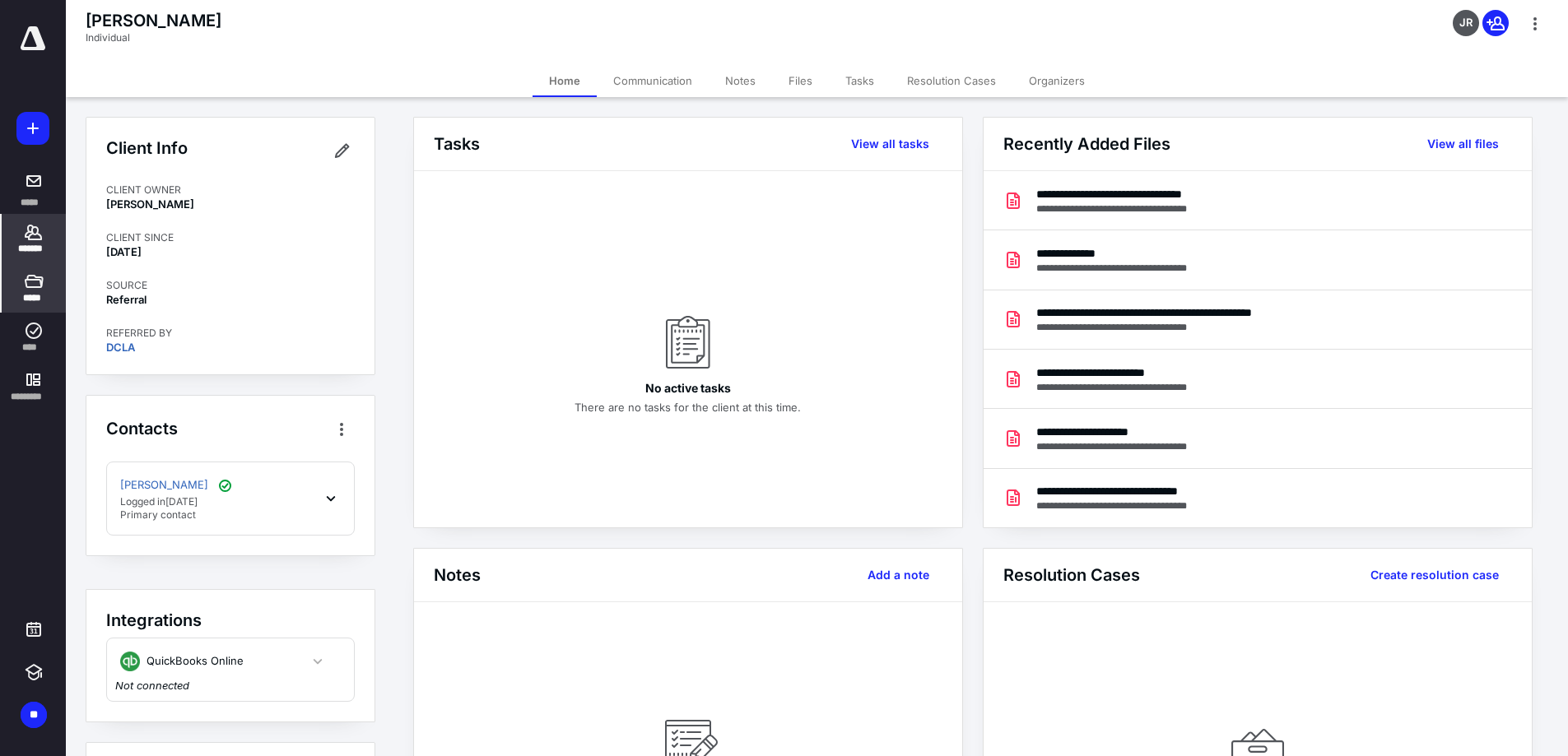 click on "*****" at bounding box center [33, 298] 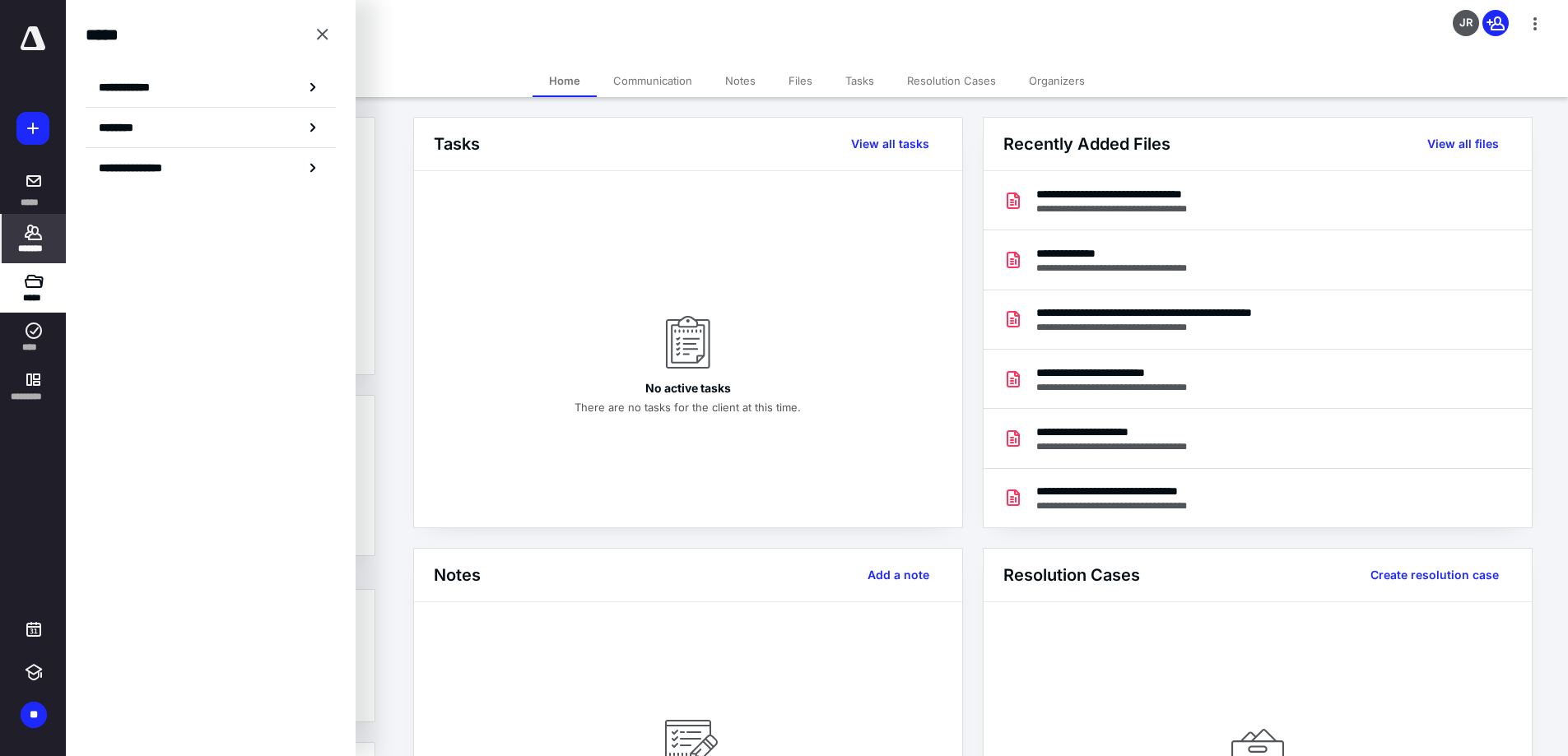 click on "*******" at bounding box center [34, 248] 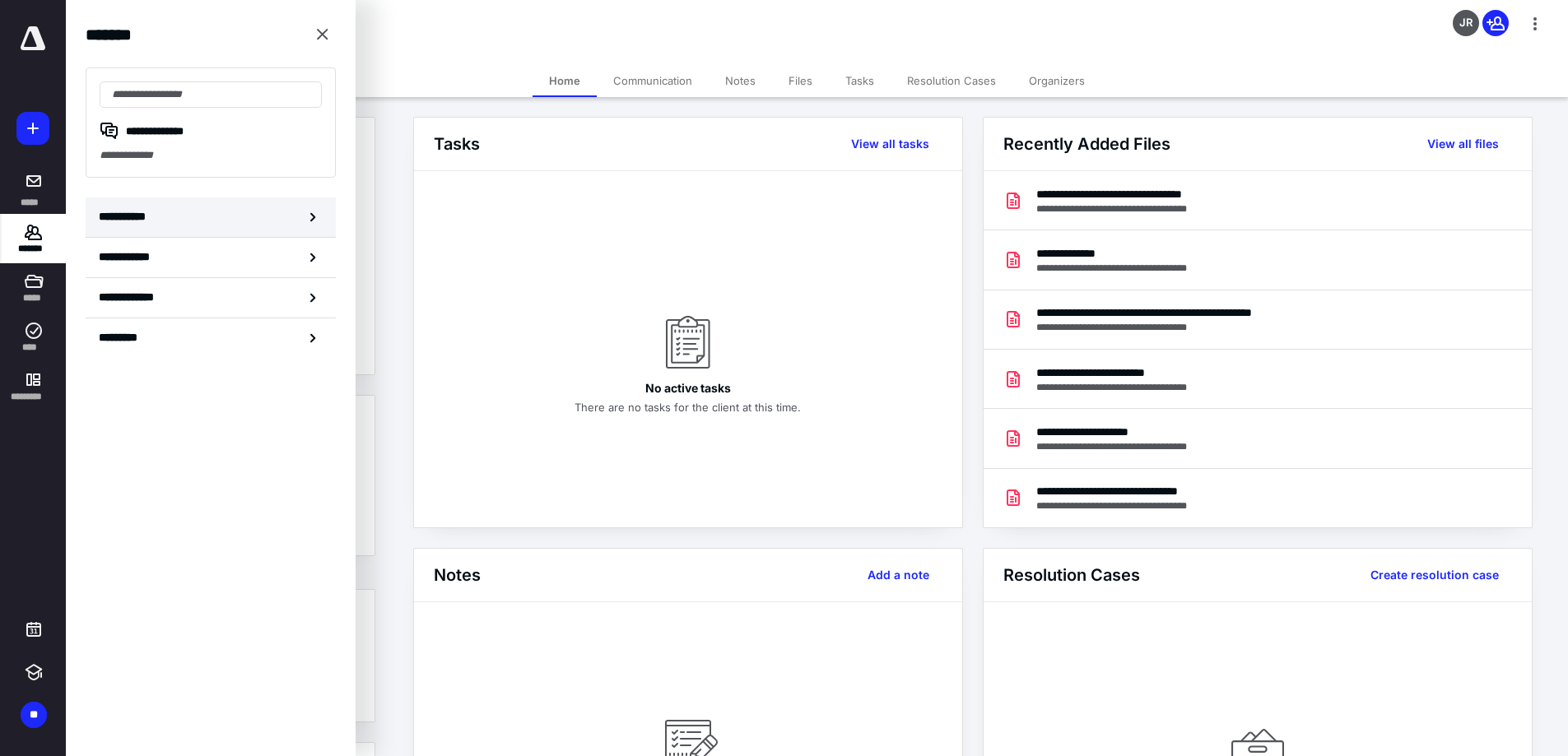 click 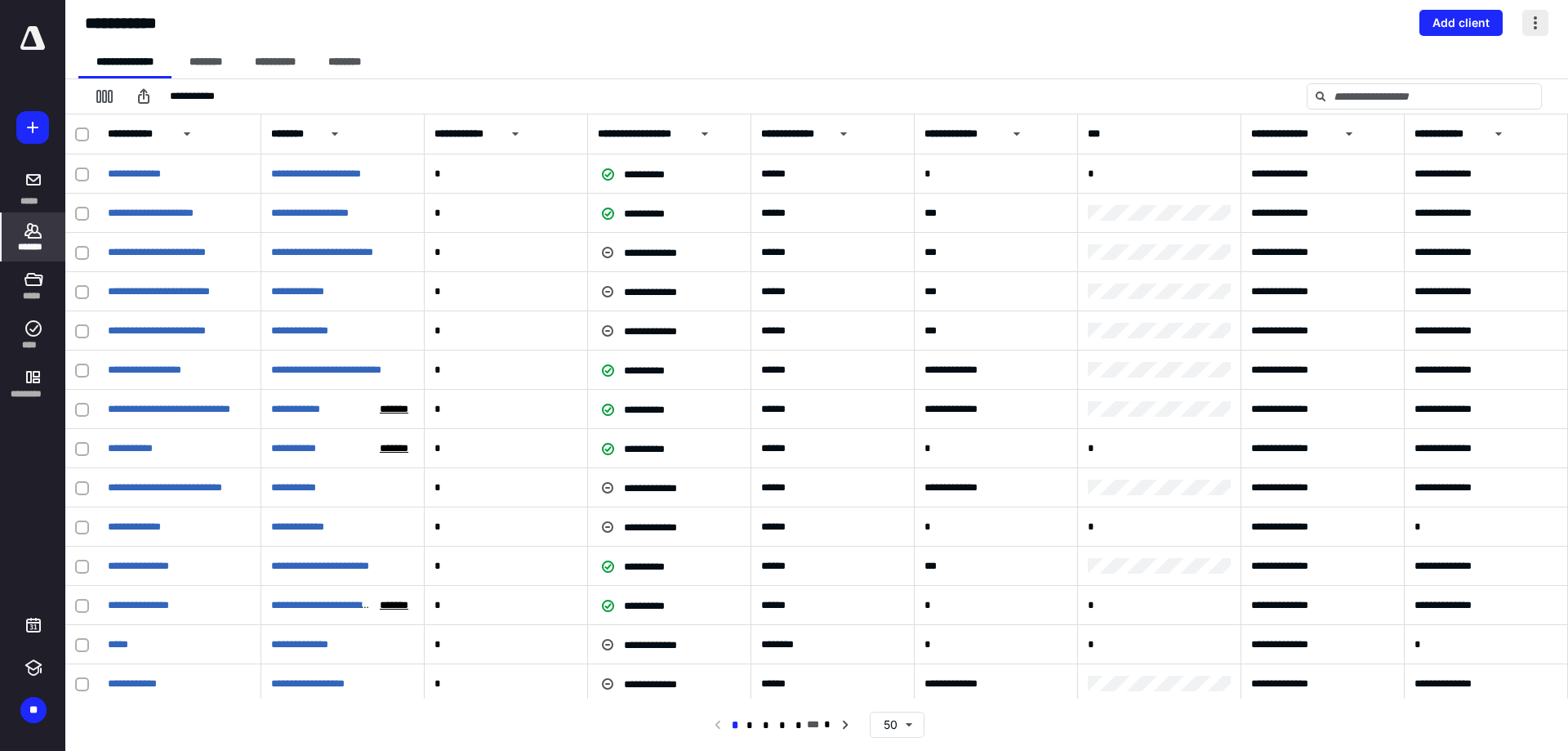 click at bounding box center [1535, 23] 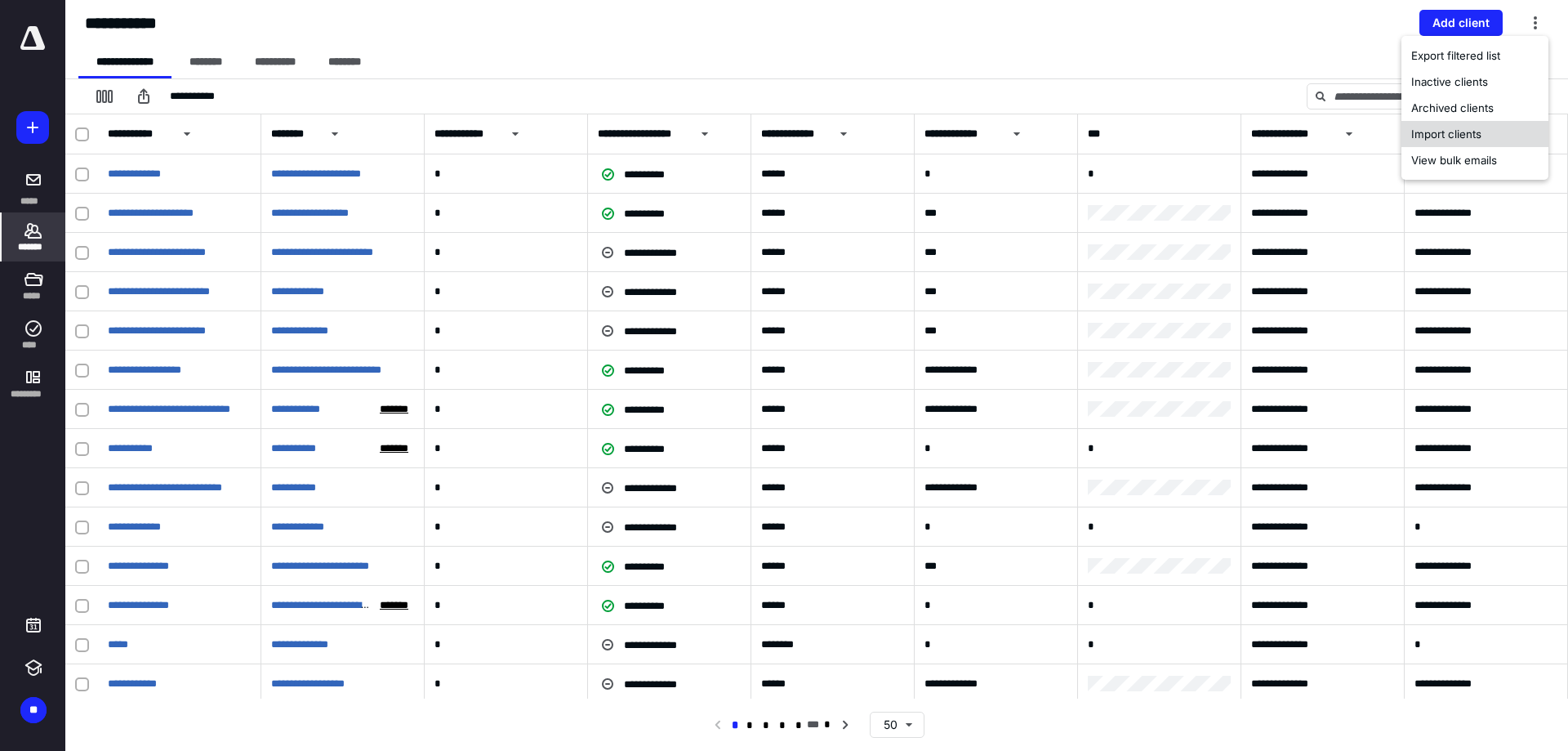 click on "Import clients" at bounding box center (1475, 134) 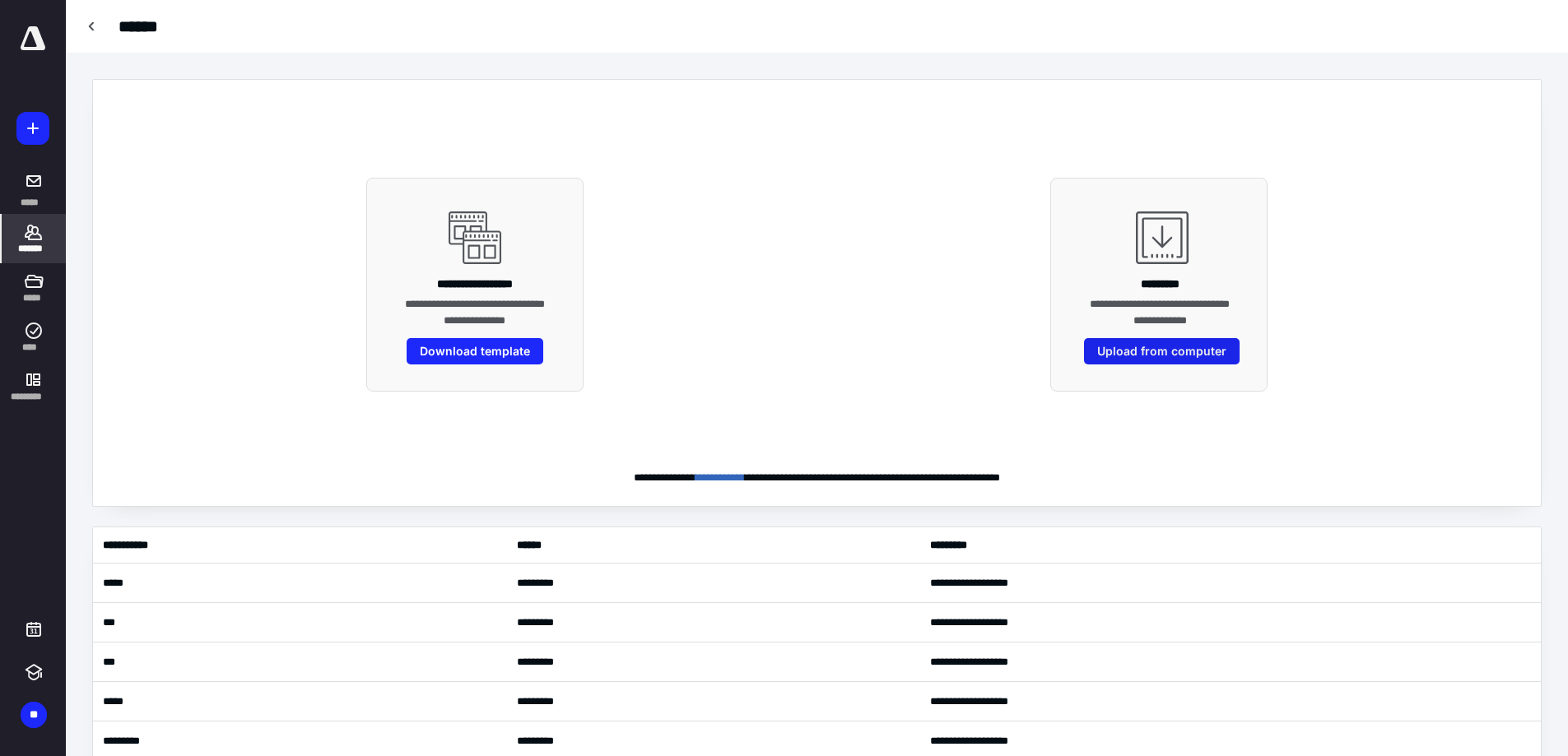 click on "Upload from computer" at bounding box center (1161, 351) 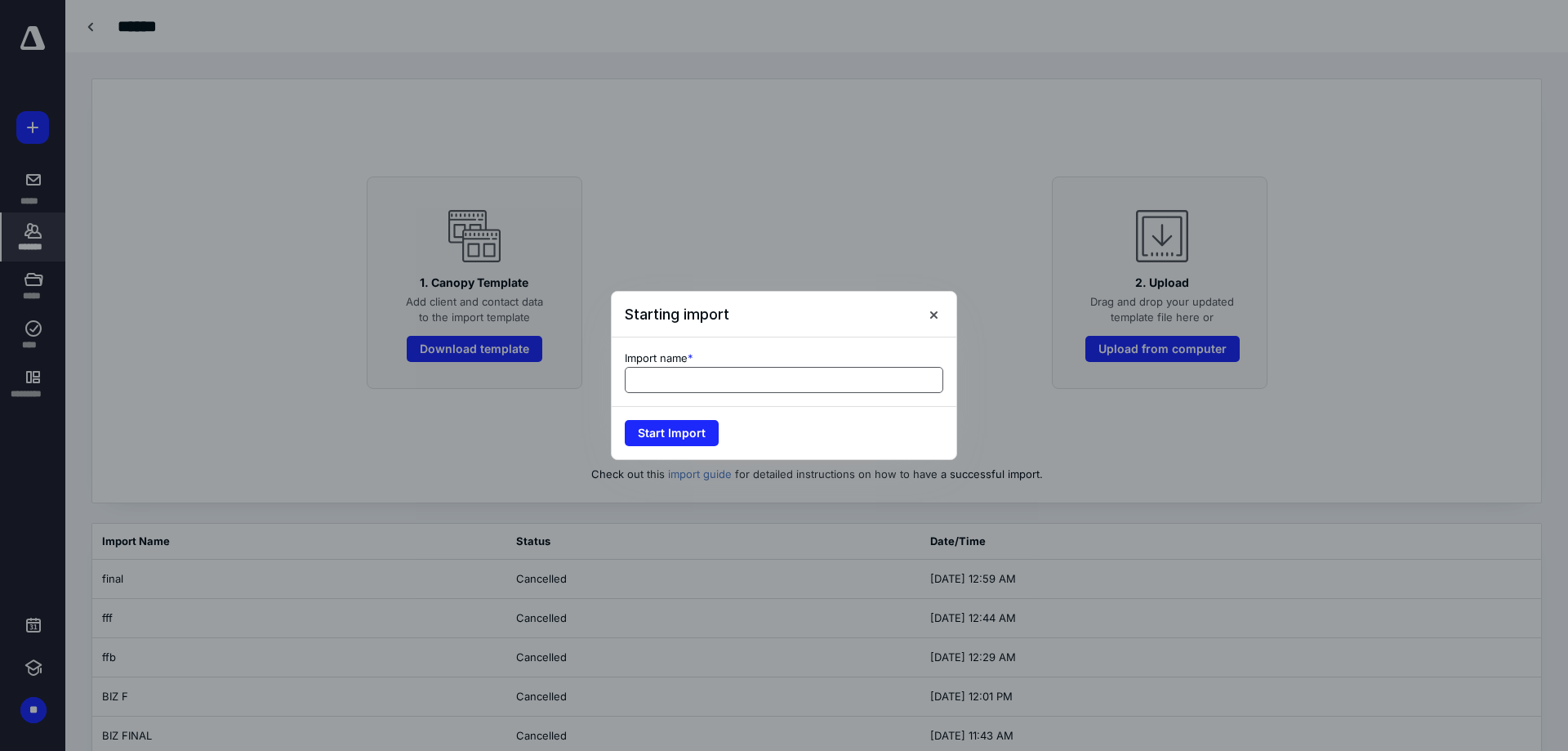 click at bounding box center [784, 380] 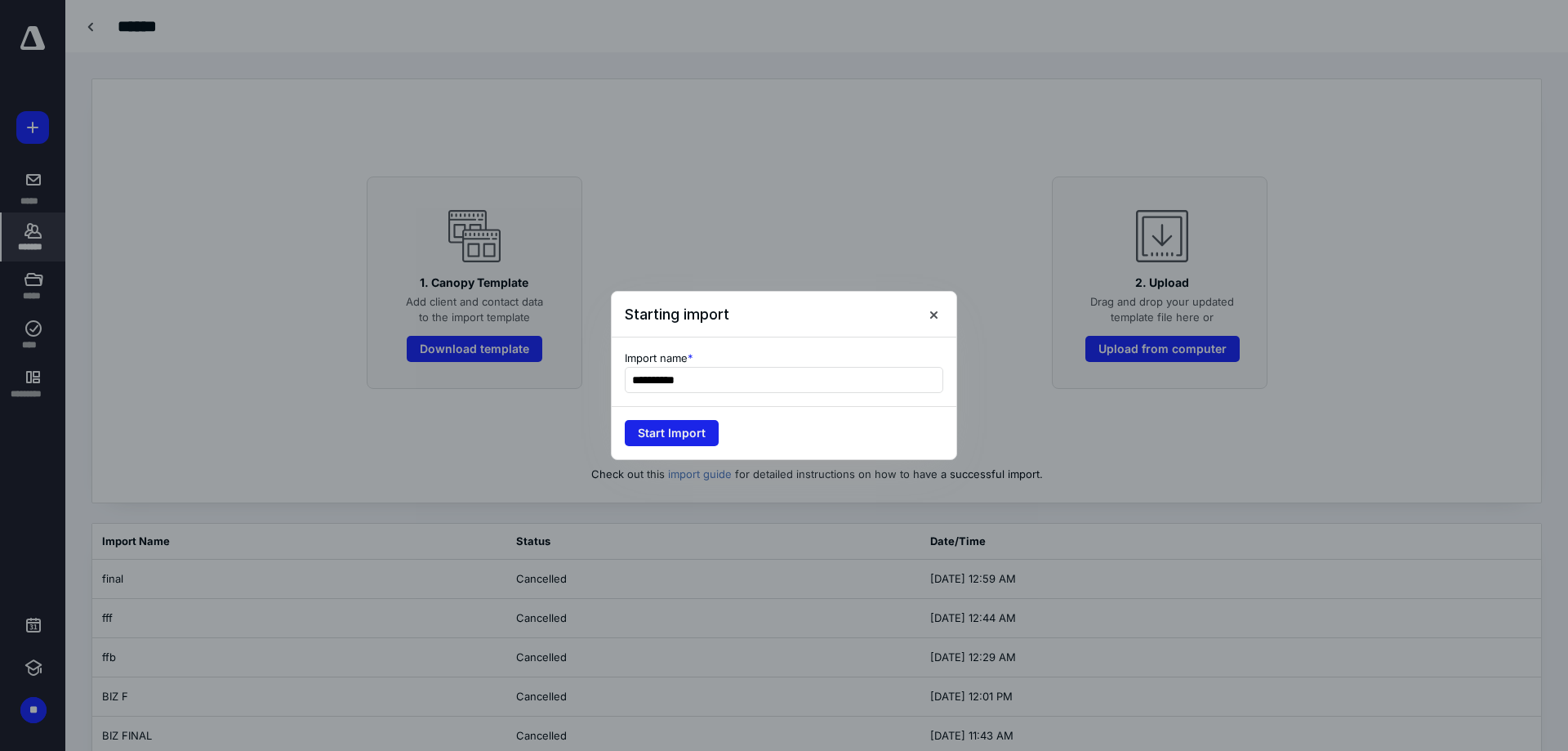 type on "**********" 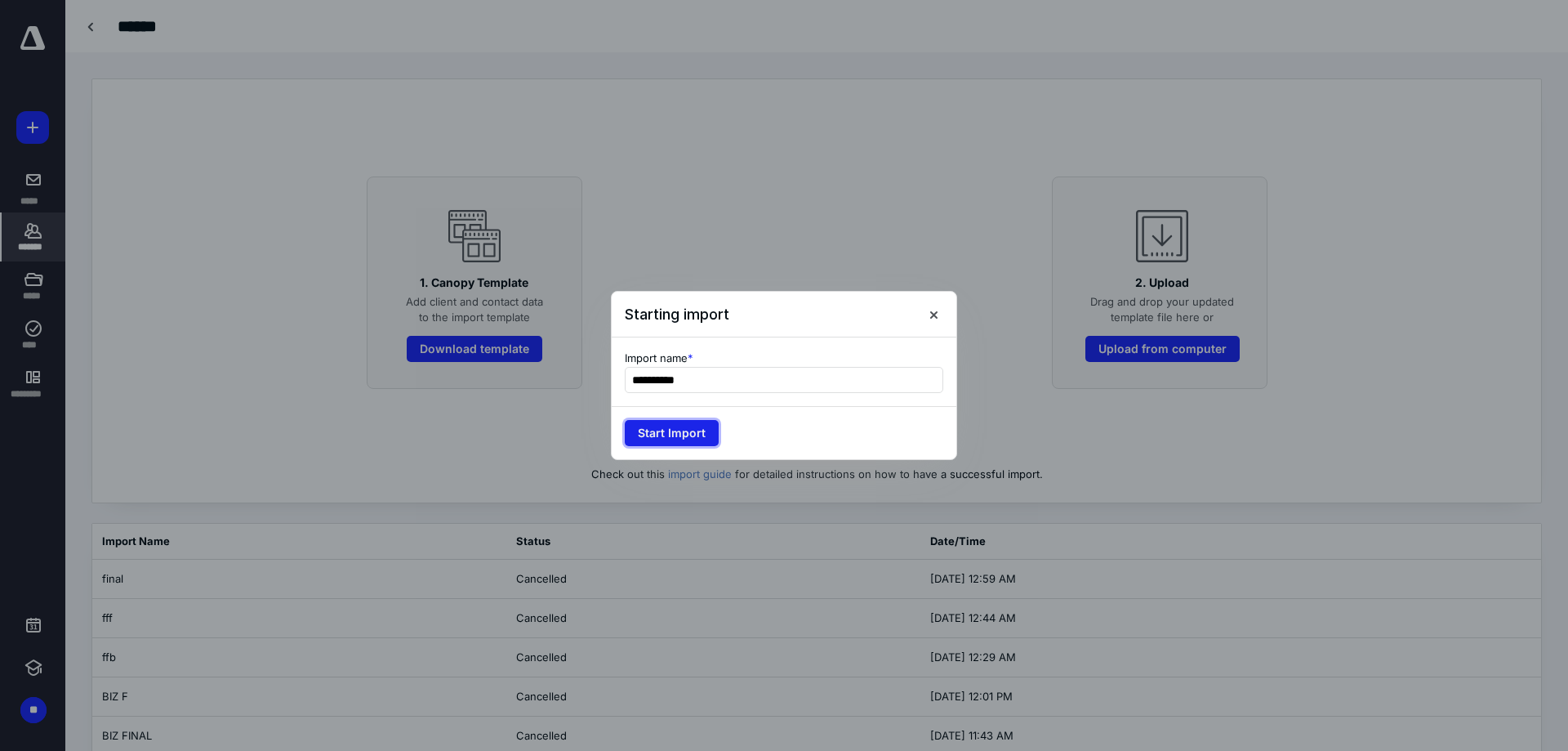 click on "Start Import" at bounding box center (671, 433) 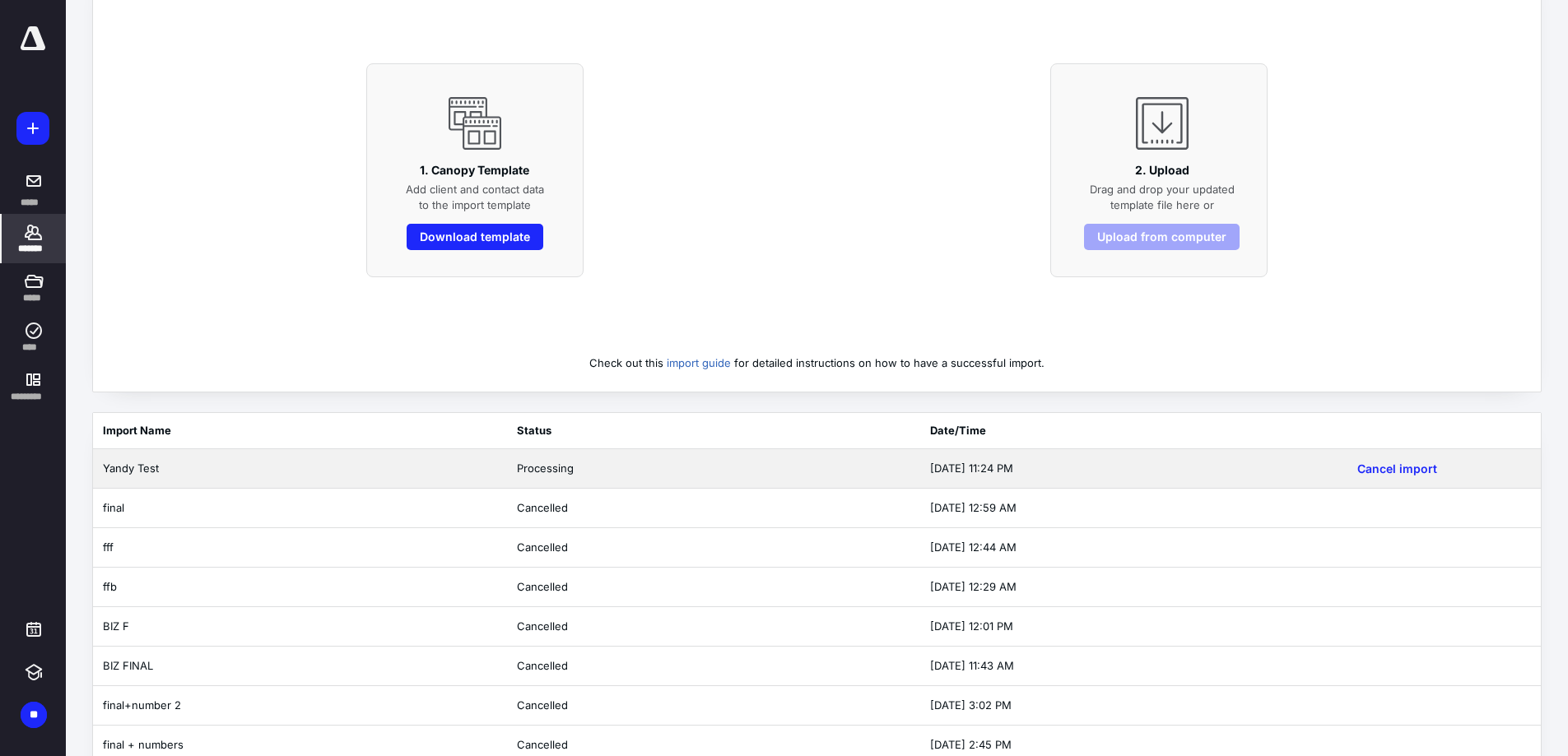 scroll, scrollTop: 165, scrollLeft: 0, axis: vertical 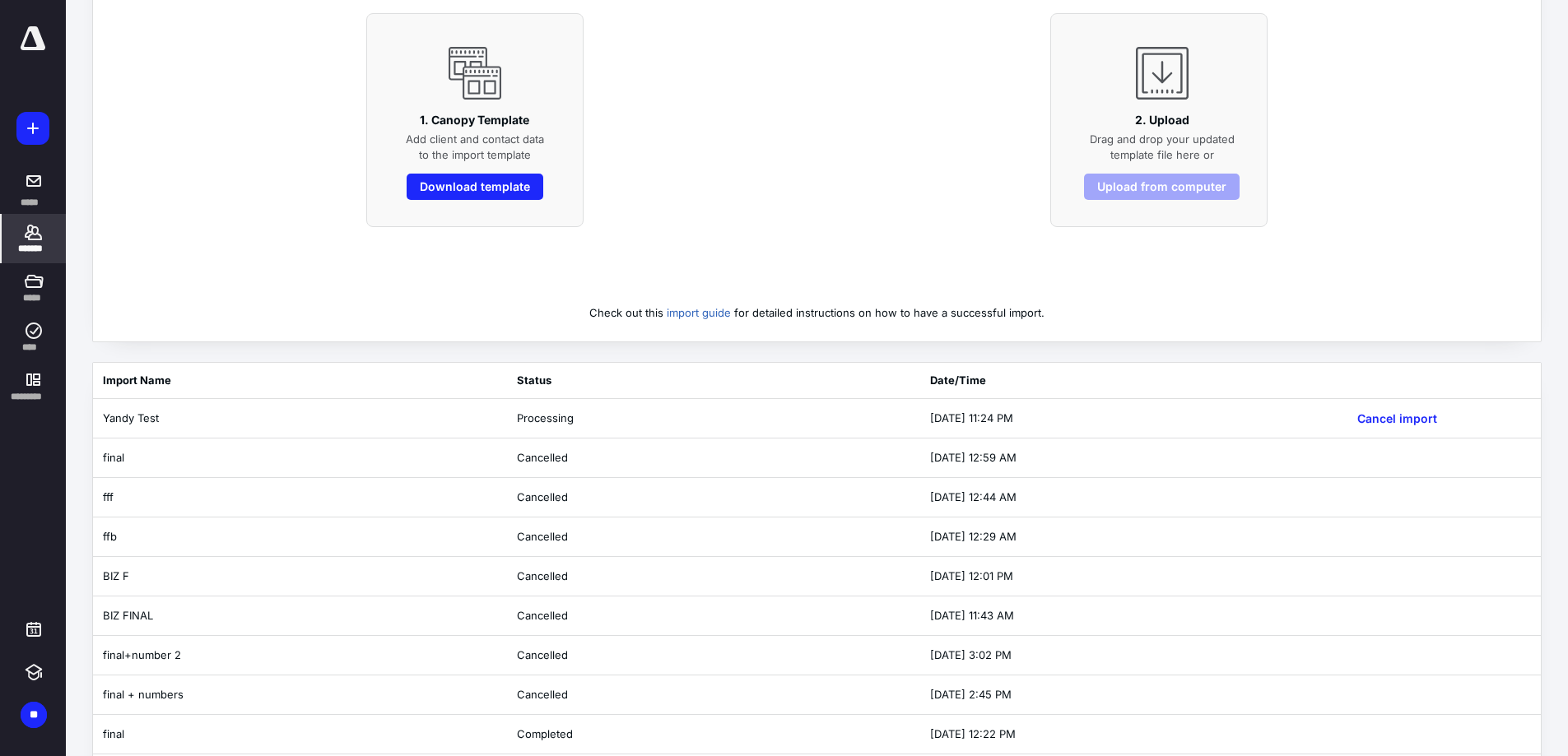 click 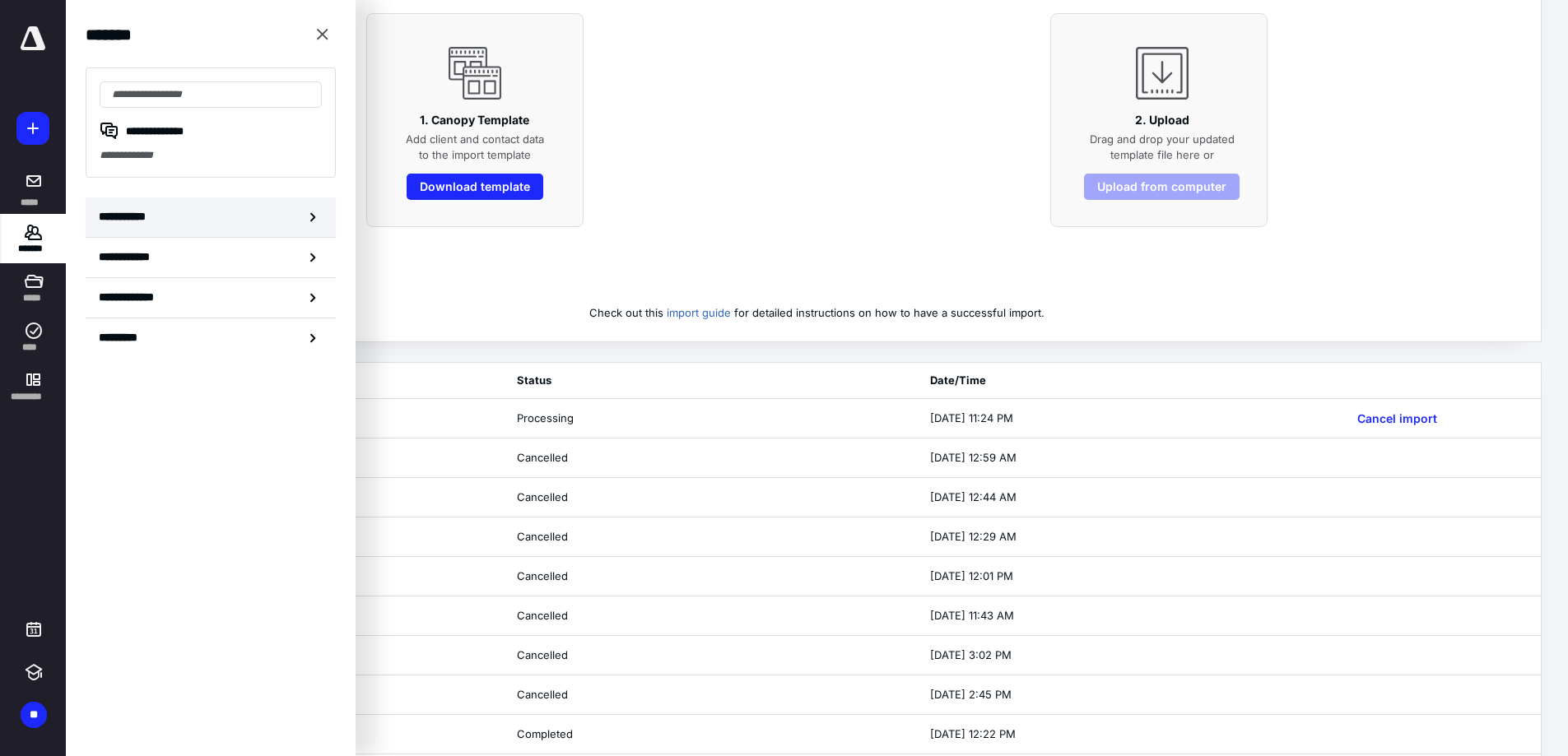click on "**********" at bounding box center (126, 216) 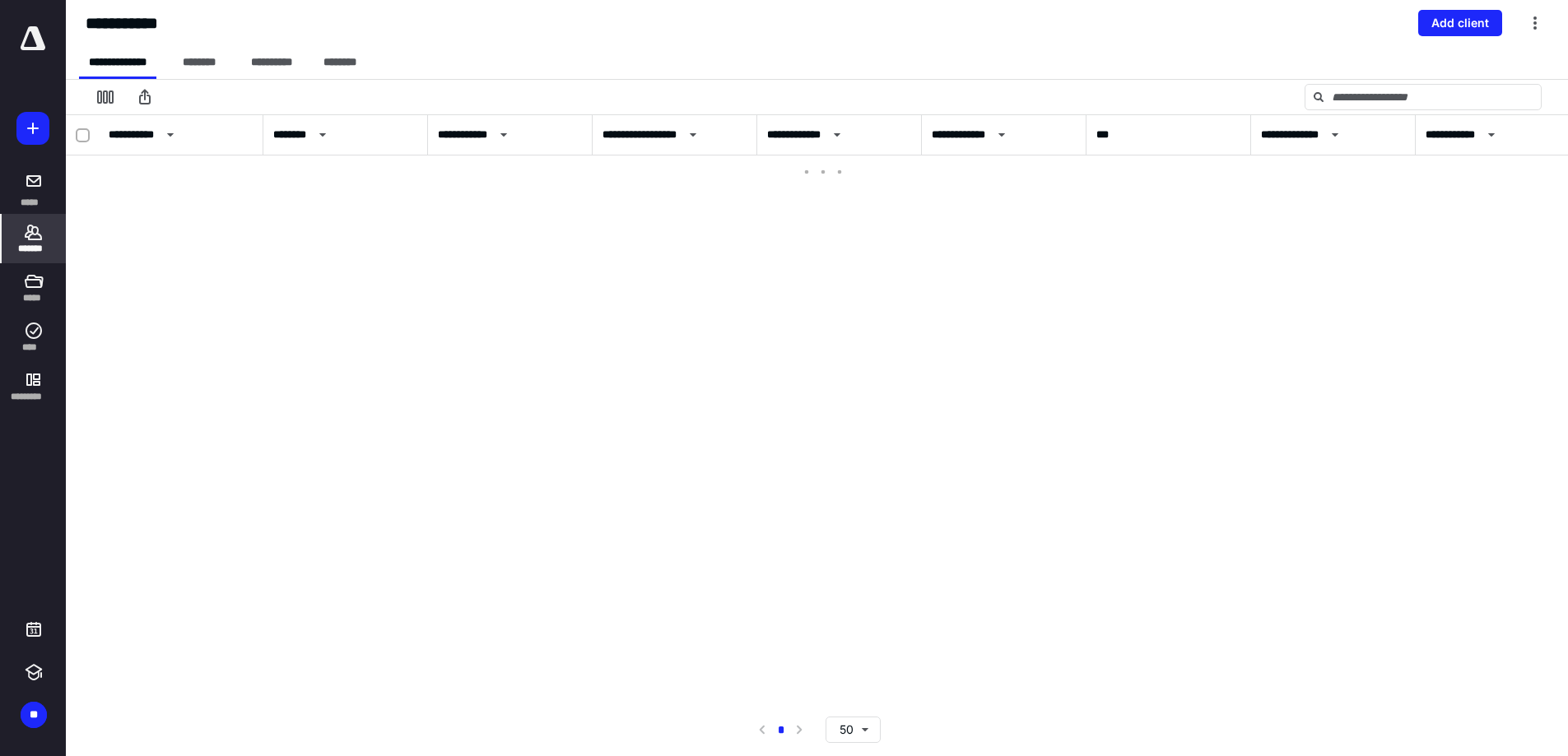 scroll, scrollTop: 0, scrollLeft: 0, axis: both 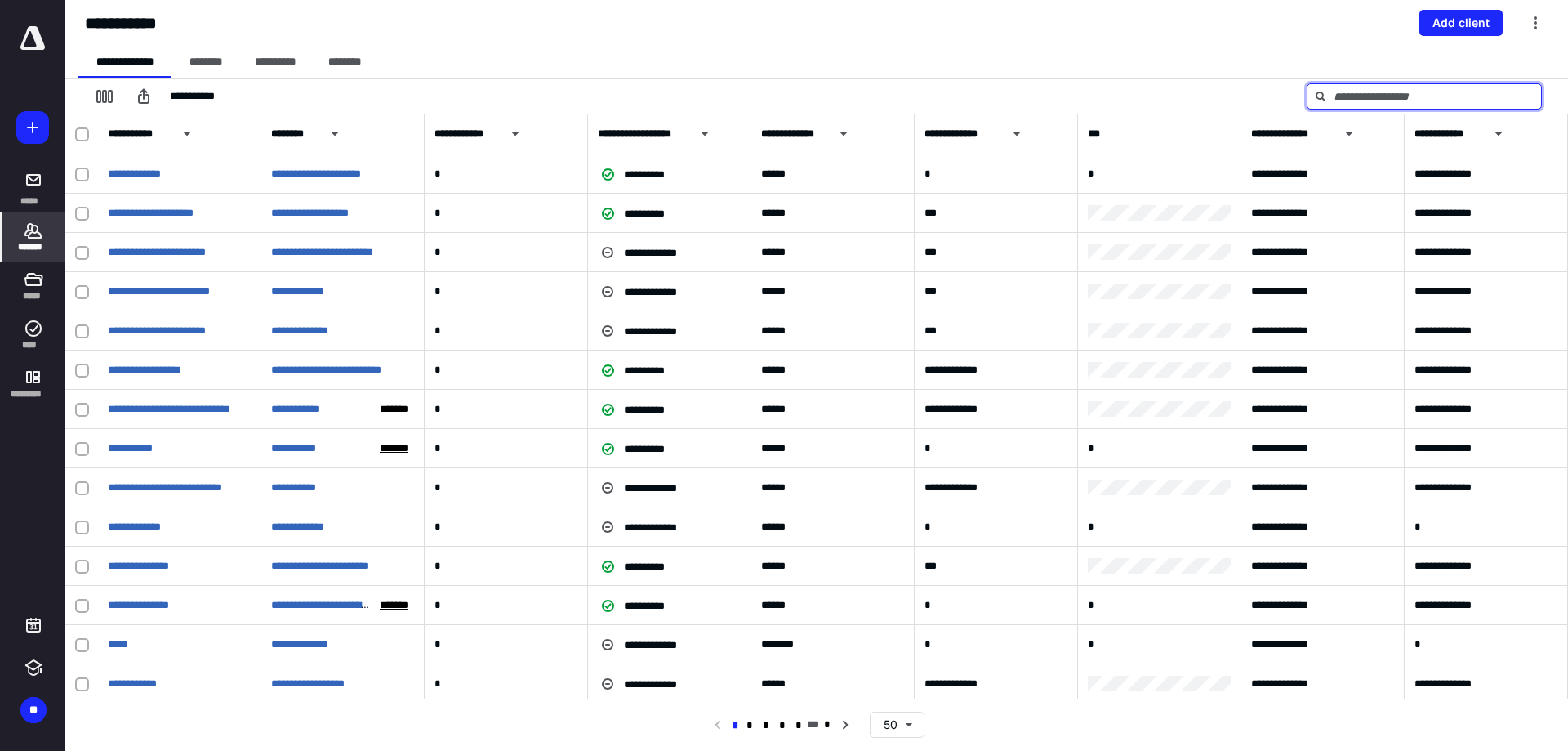 click at bounding box center [1424, 96] 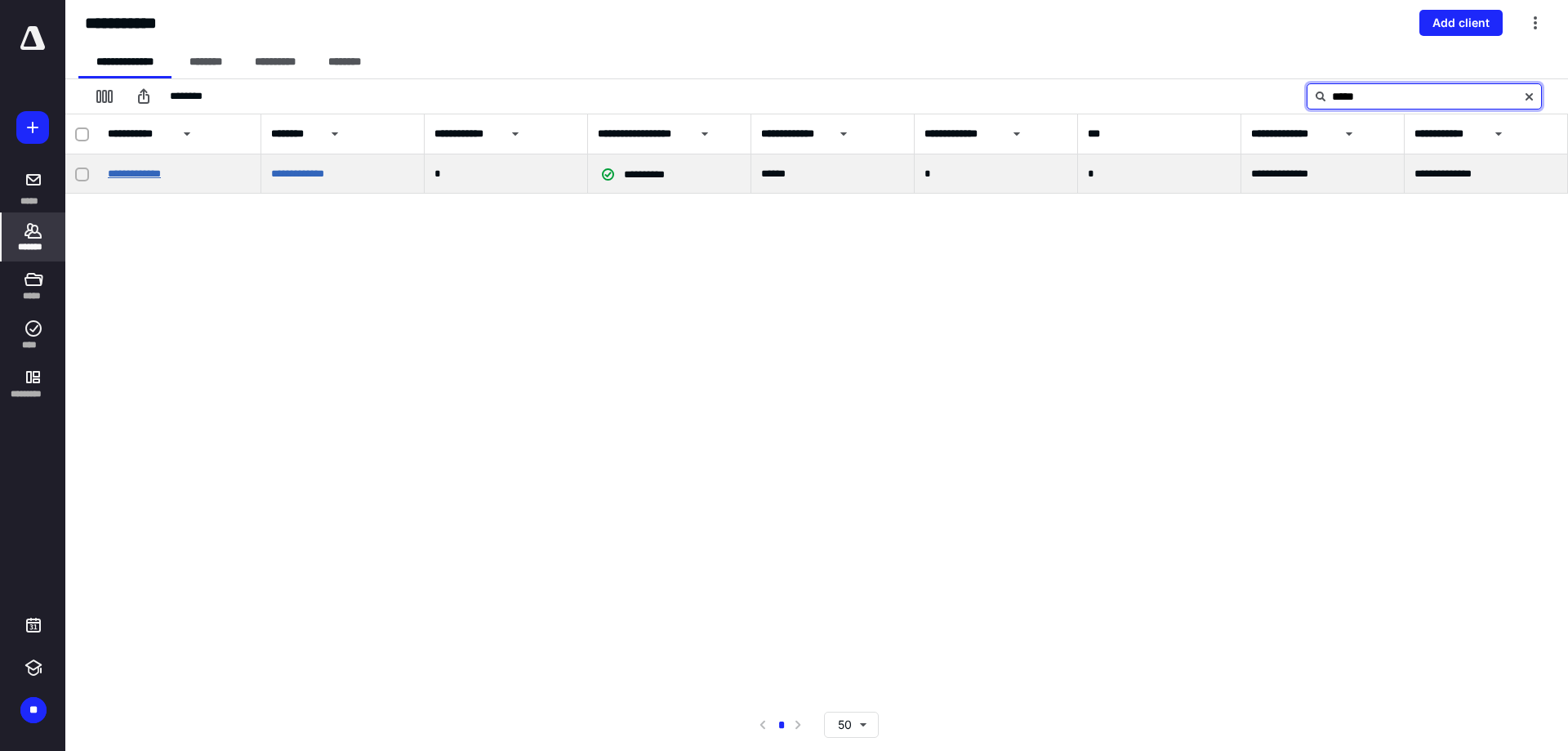 type on "*****" 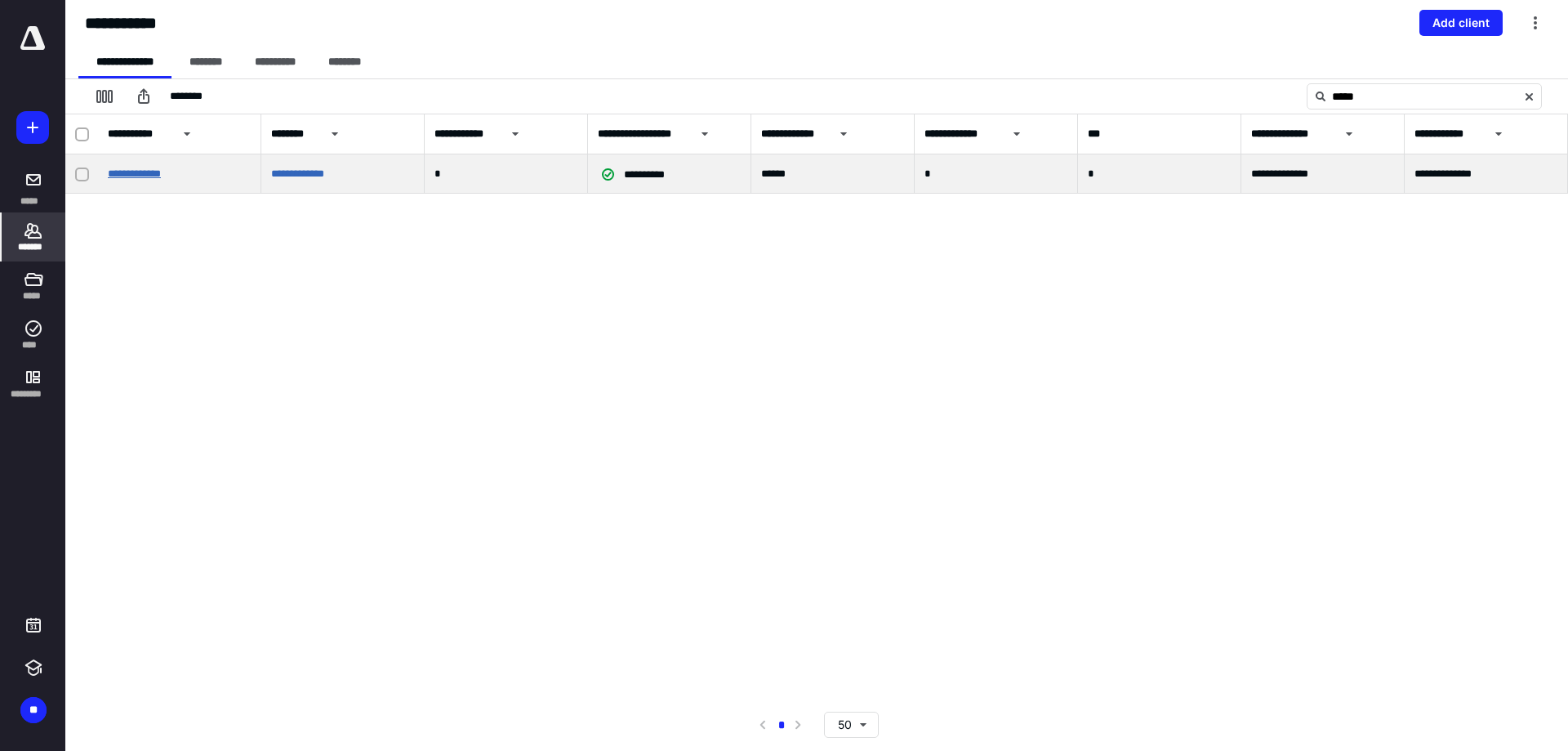 click on "**********" at bounding box center [134, 173] 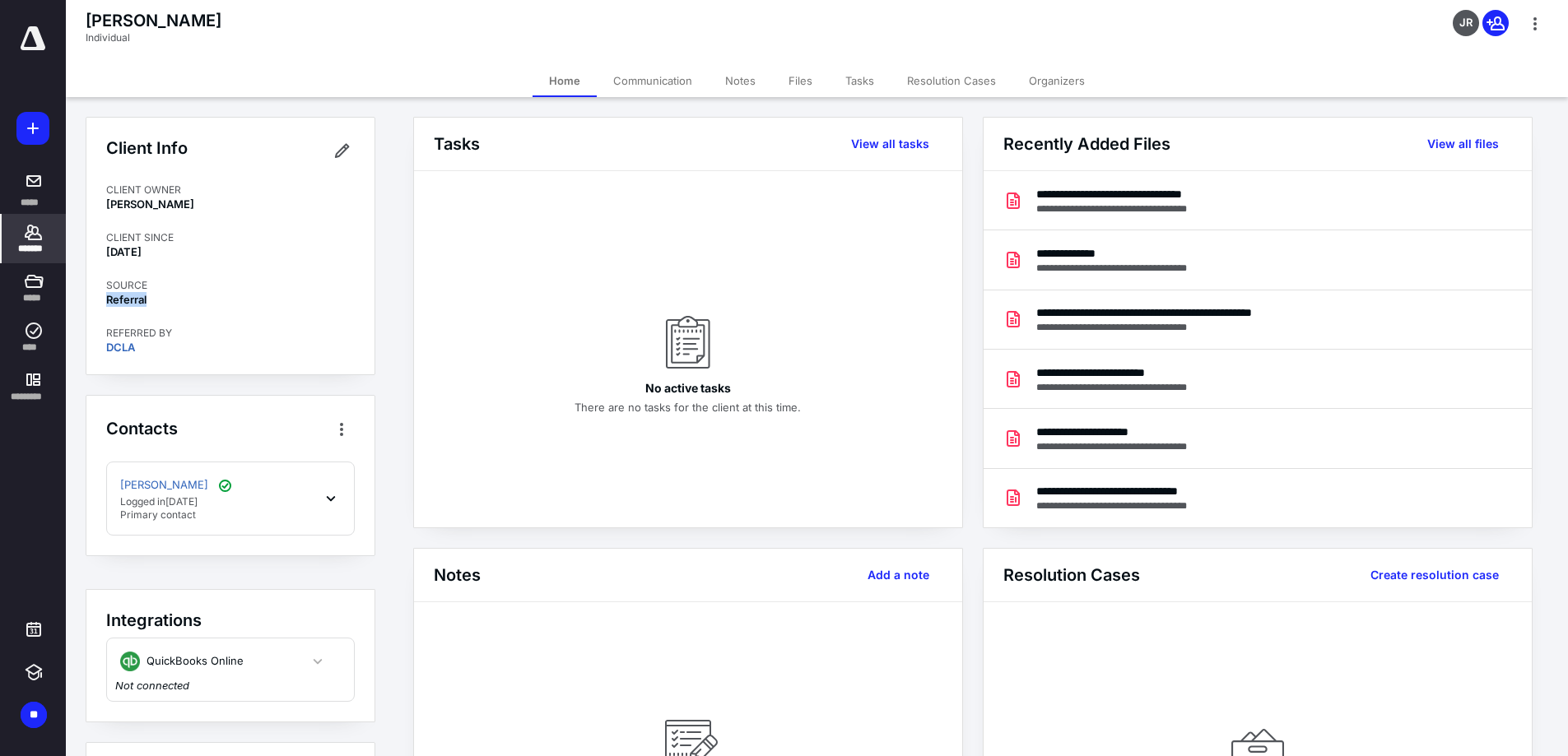 drag, startPoint x: 101, startPoint y: 300, endPoint x: 154, endPoint y: 302, distance: 53.03772 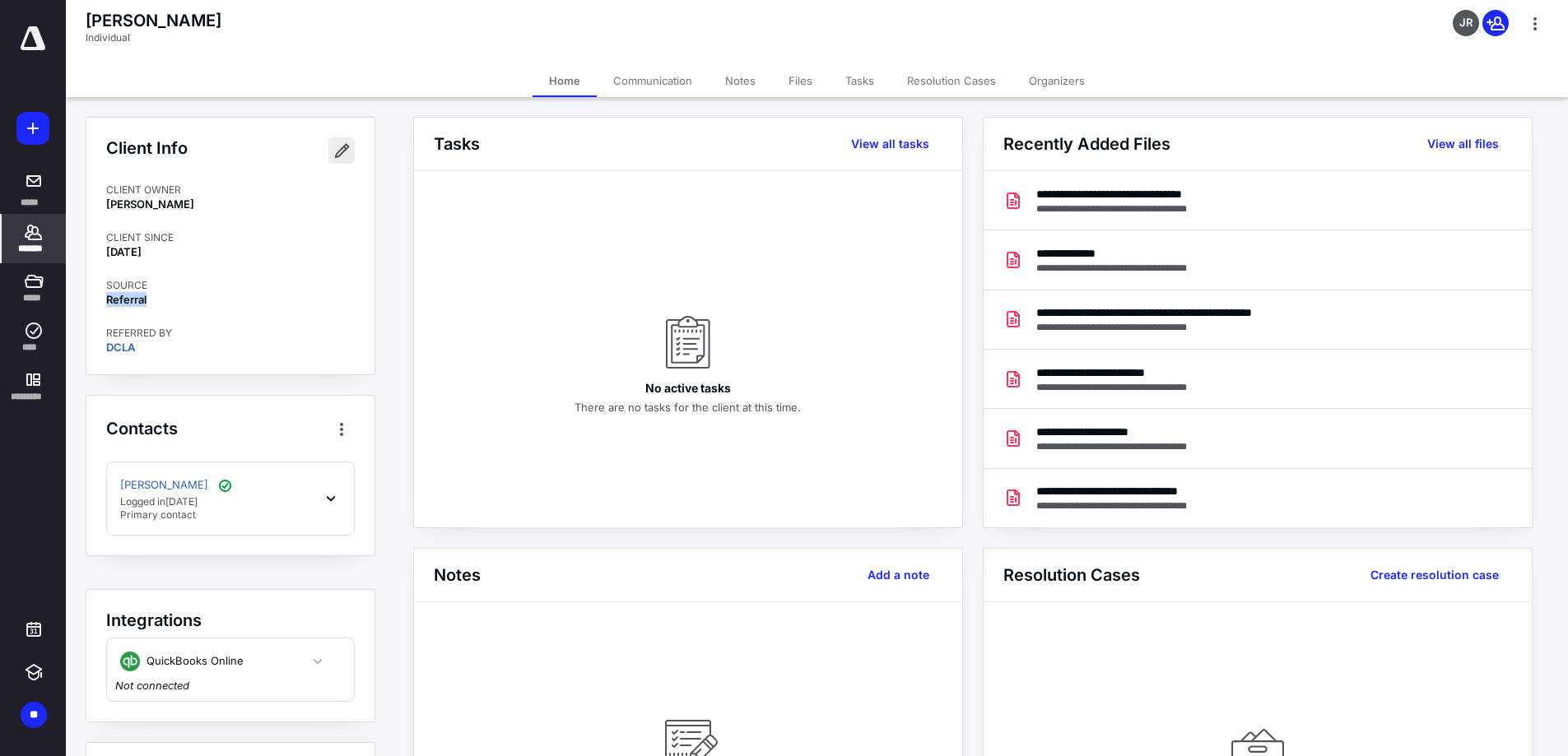 click at bounding box center [342, 151] 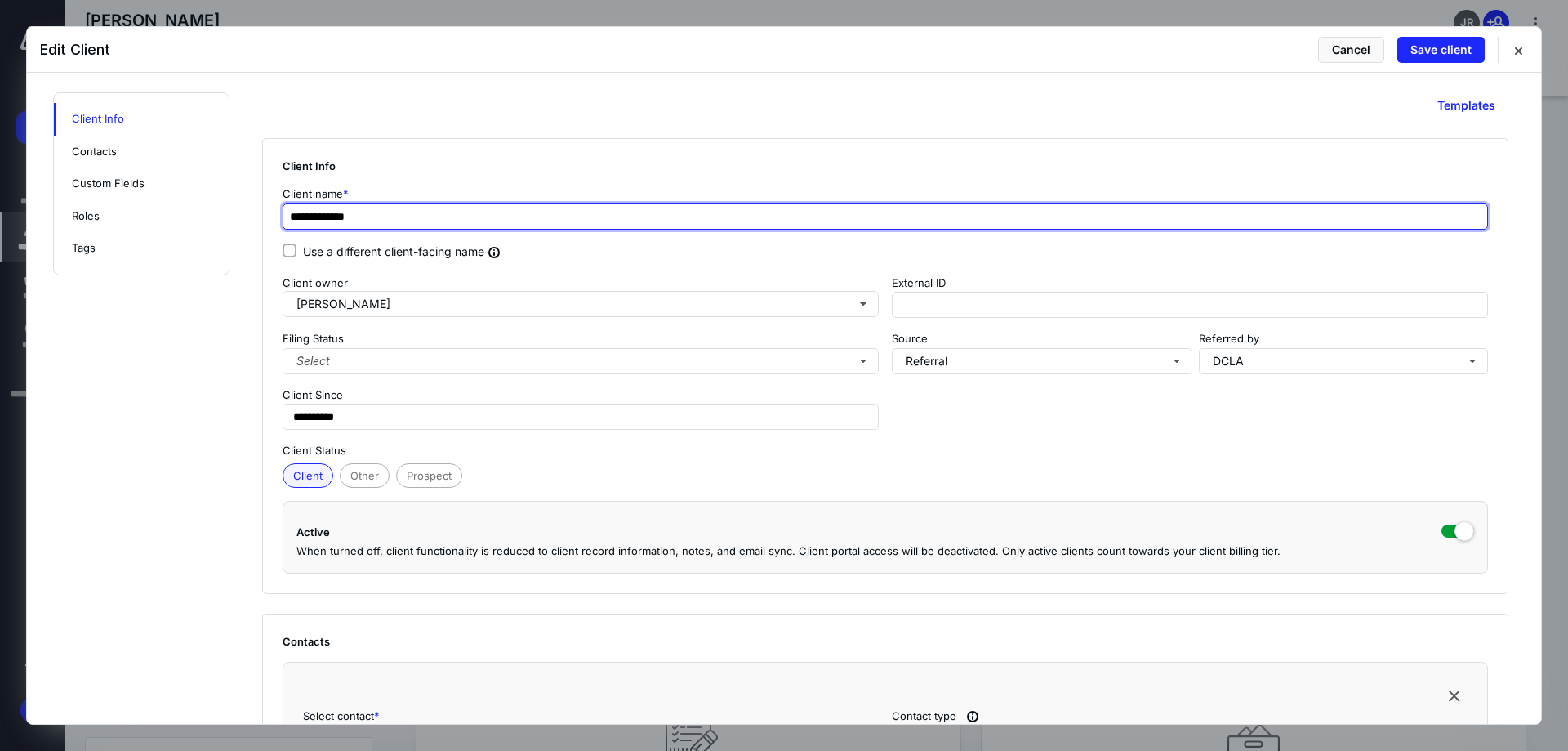 drag, startPoint x: 378, startPoint y: 217, endPoint x: 286, endPoint y: 221, distance: 92.086915 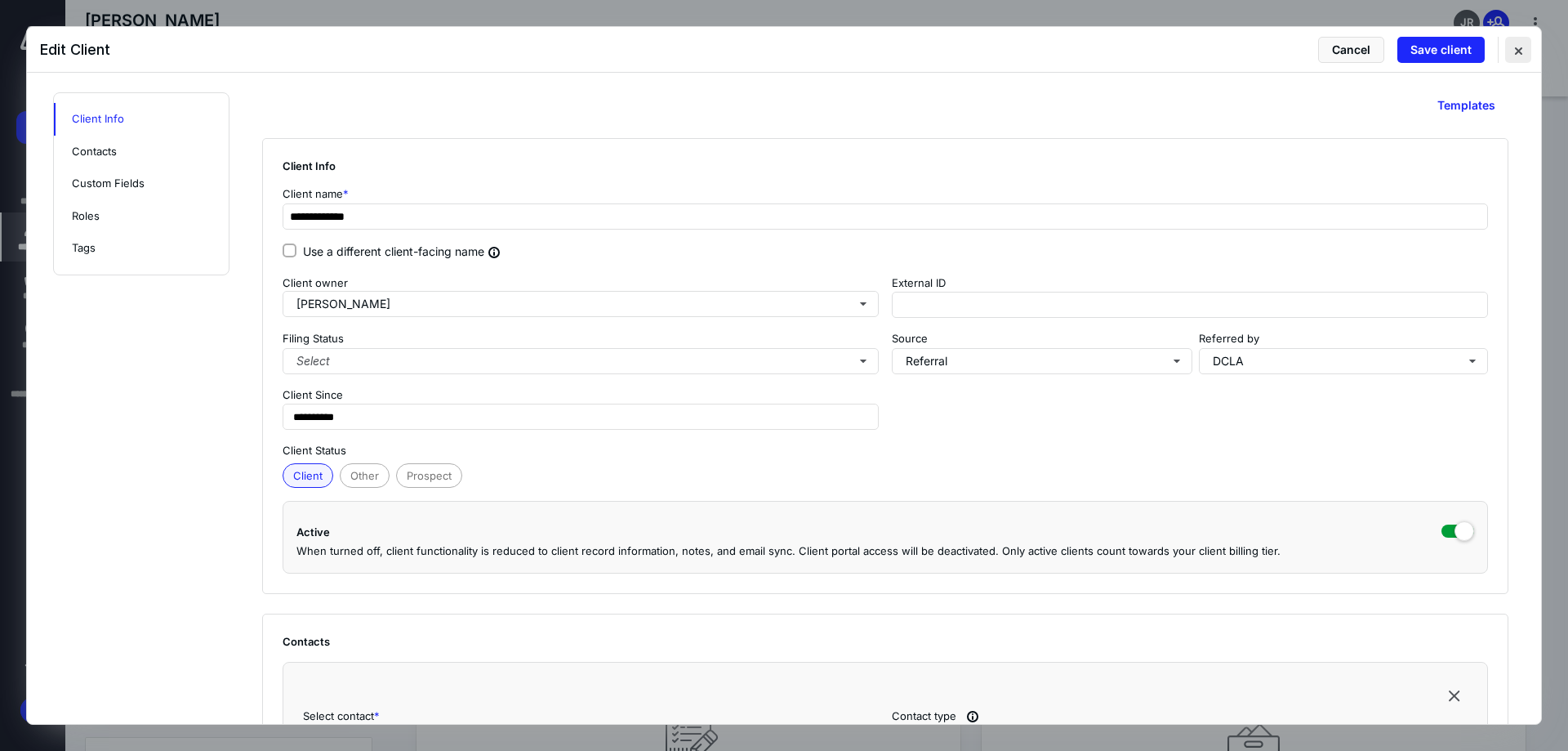 click at bounding box center (1518, 50) 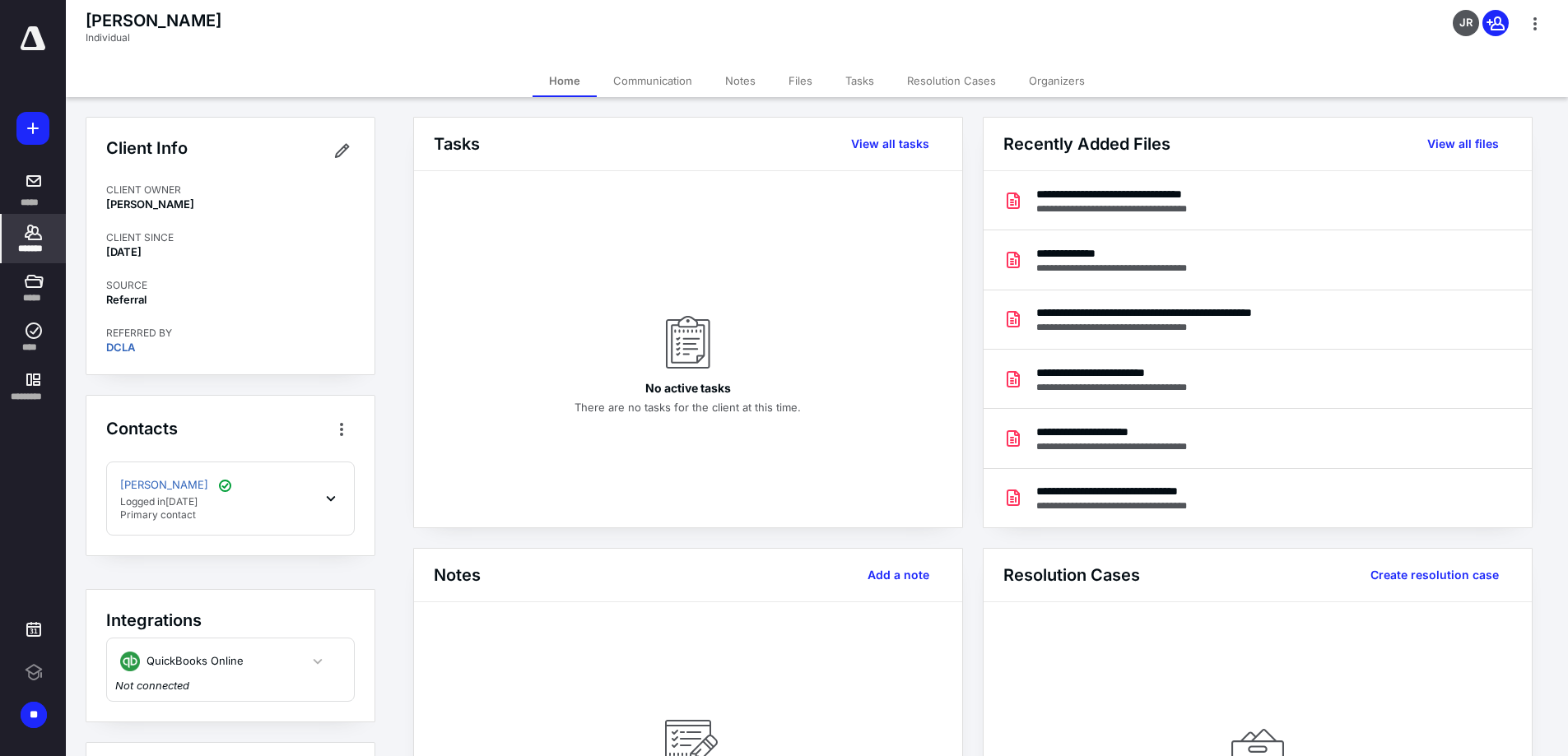 scroll, scrollTop: 0, scrollLeft: 0, axis: both 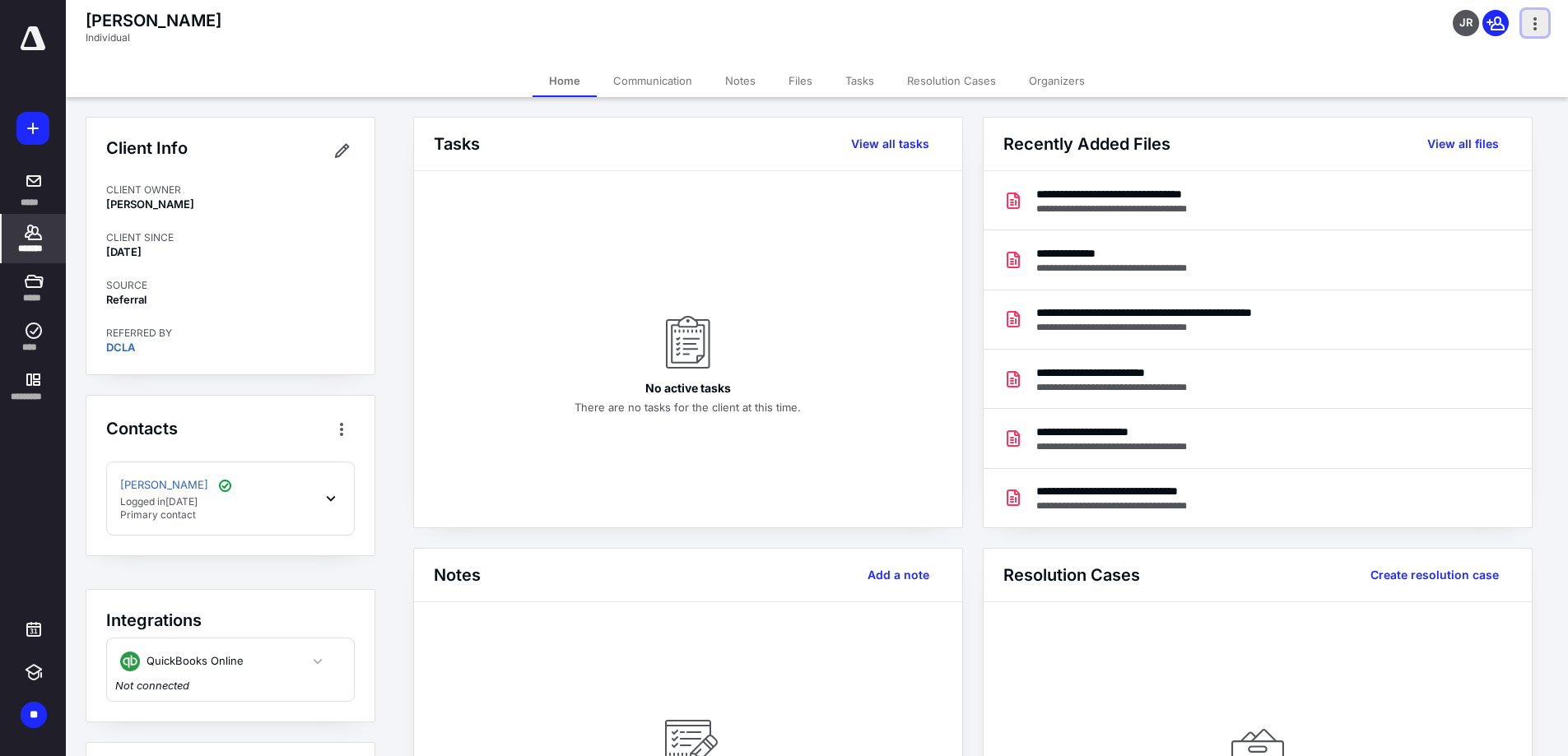 click at bounding box center [1535, 23] 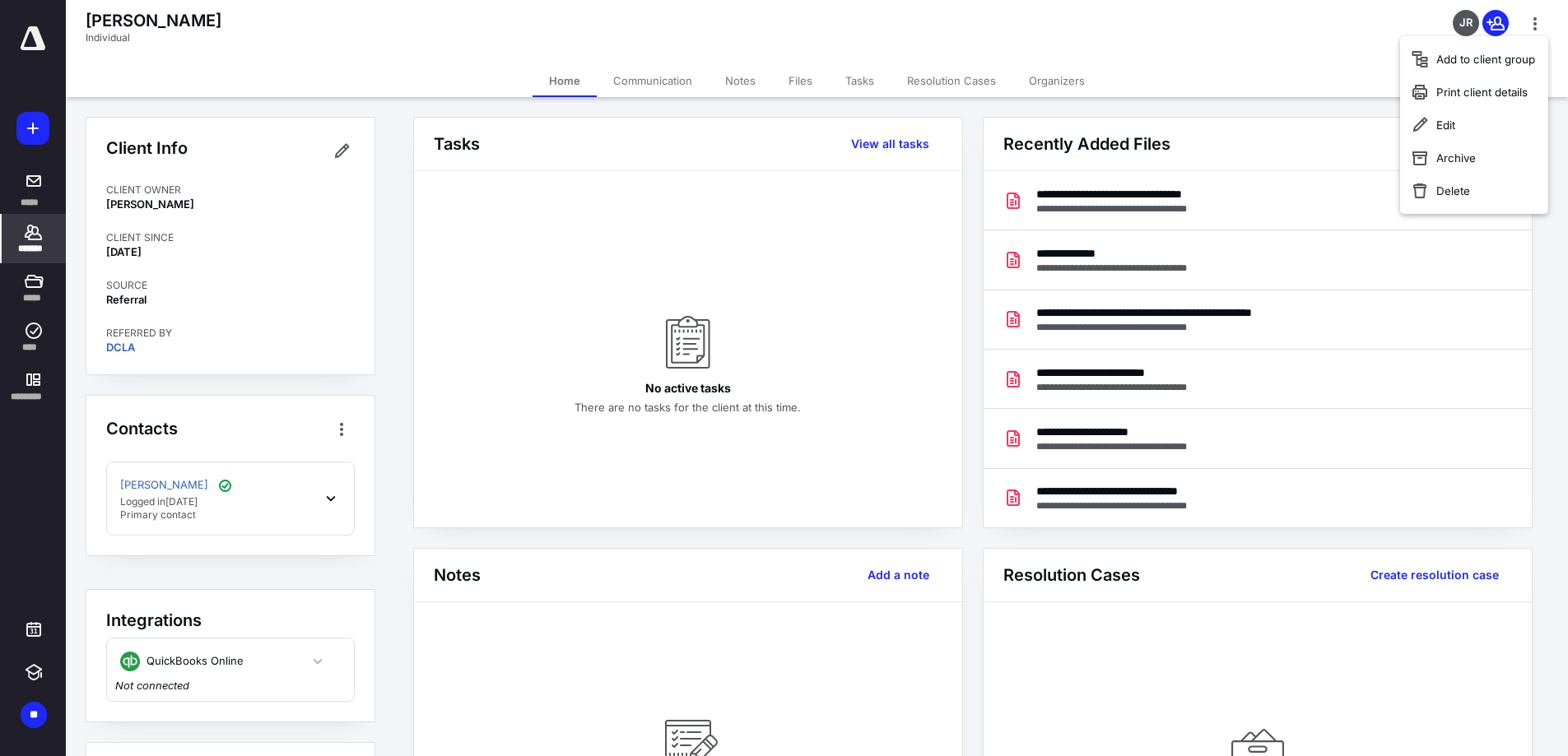 click 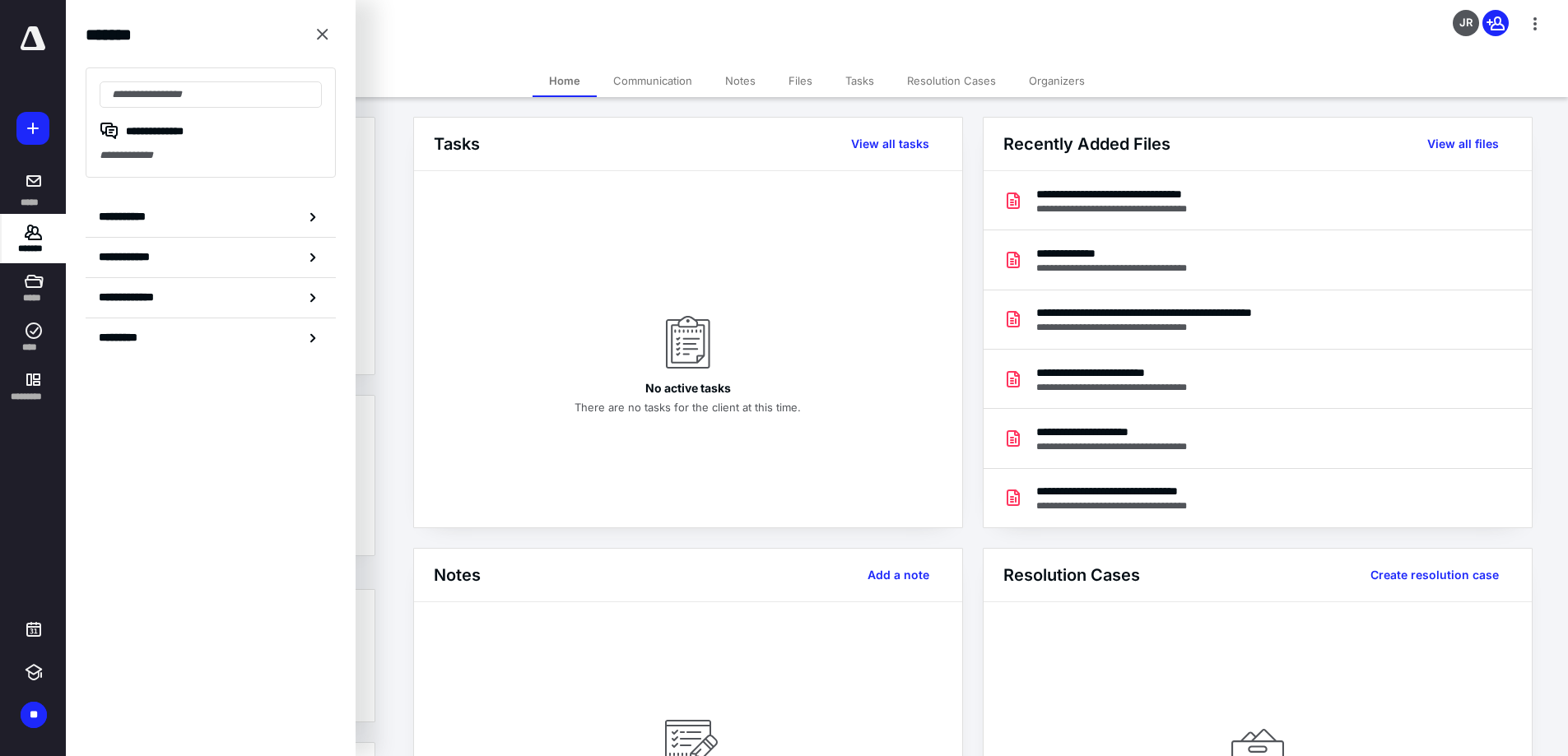 click on "**********" at bounding box center [211, 217] 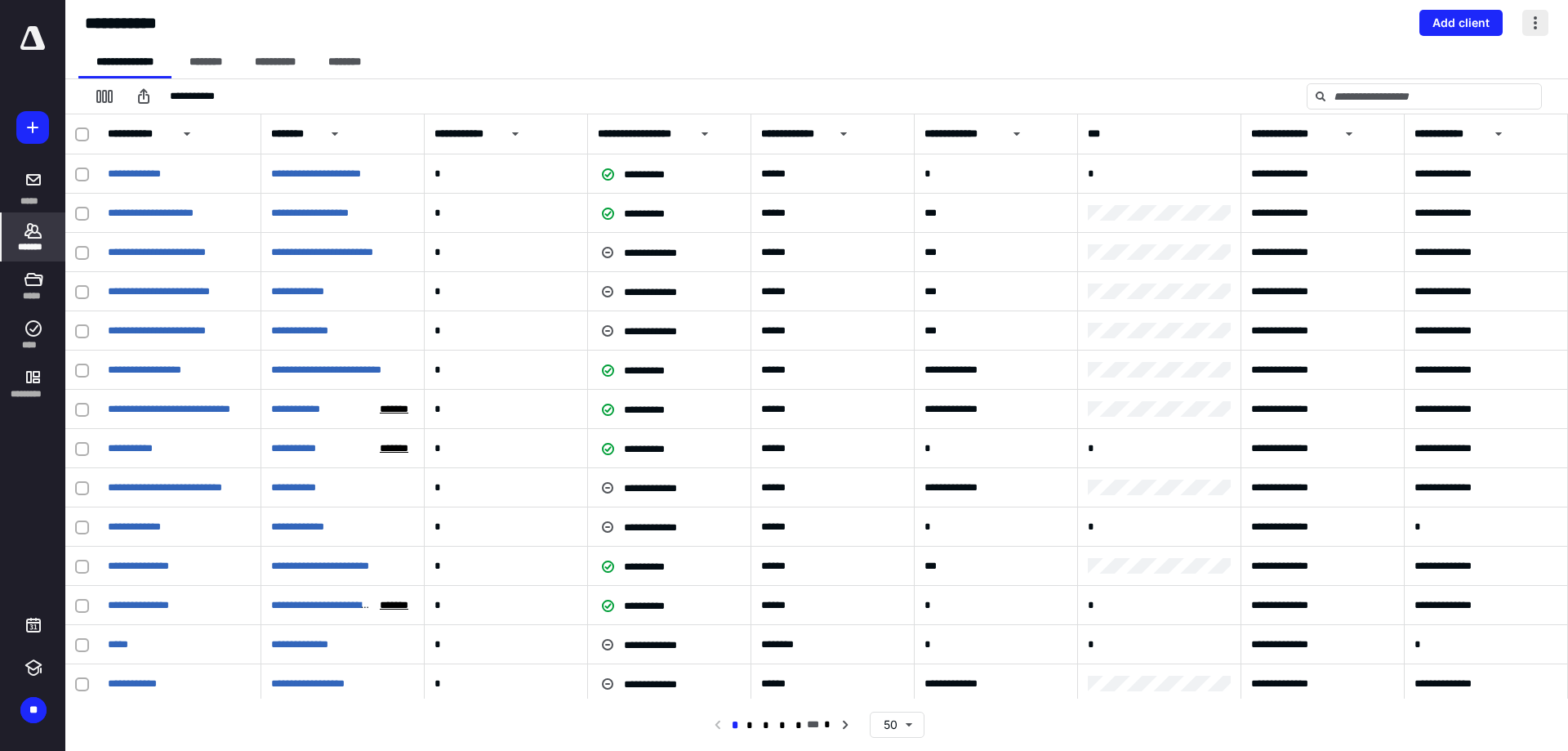 click at bounding box center (1535, 23) 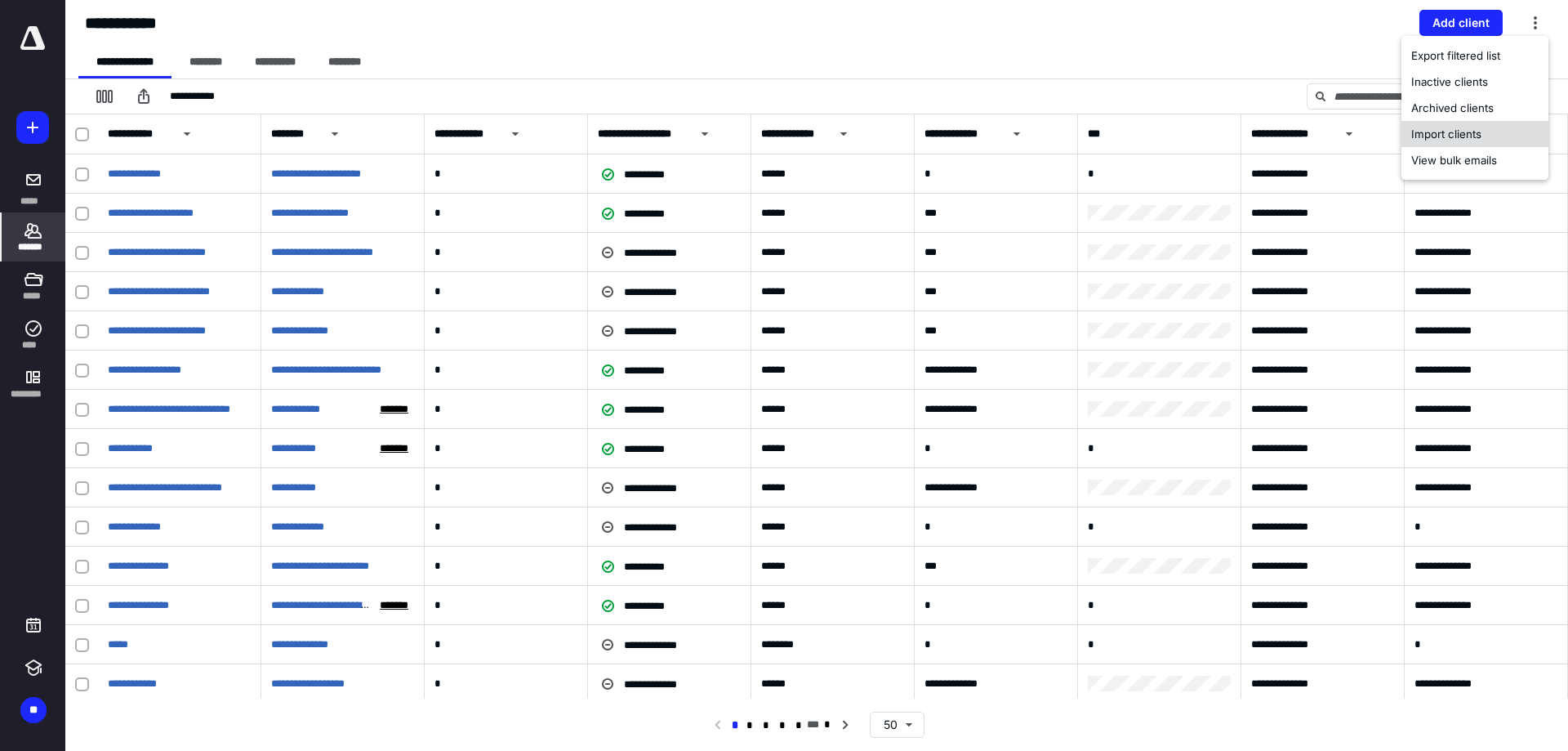 click on "Import clients" at bounding box center (1475, 134) 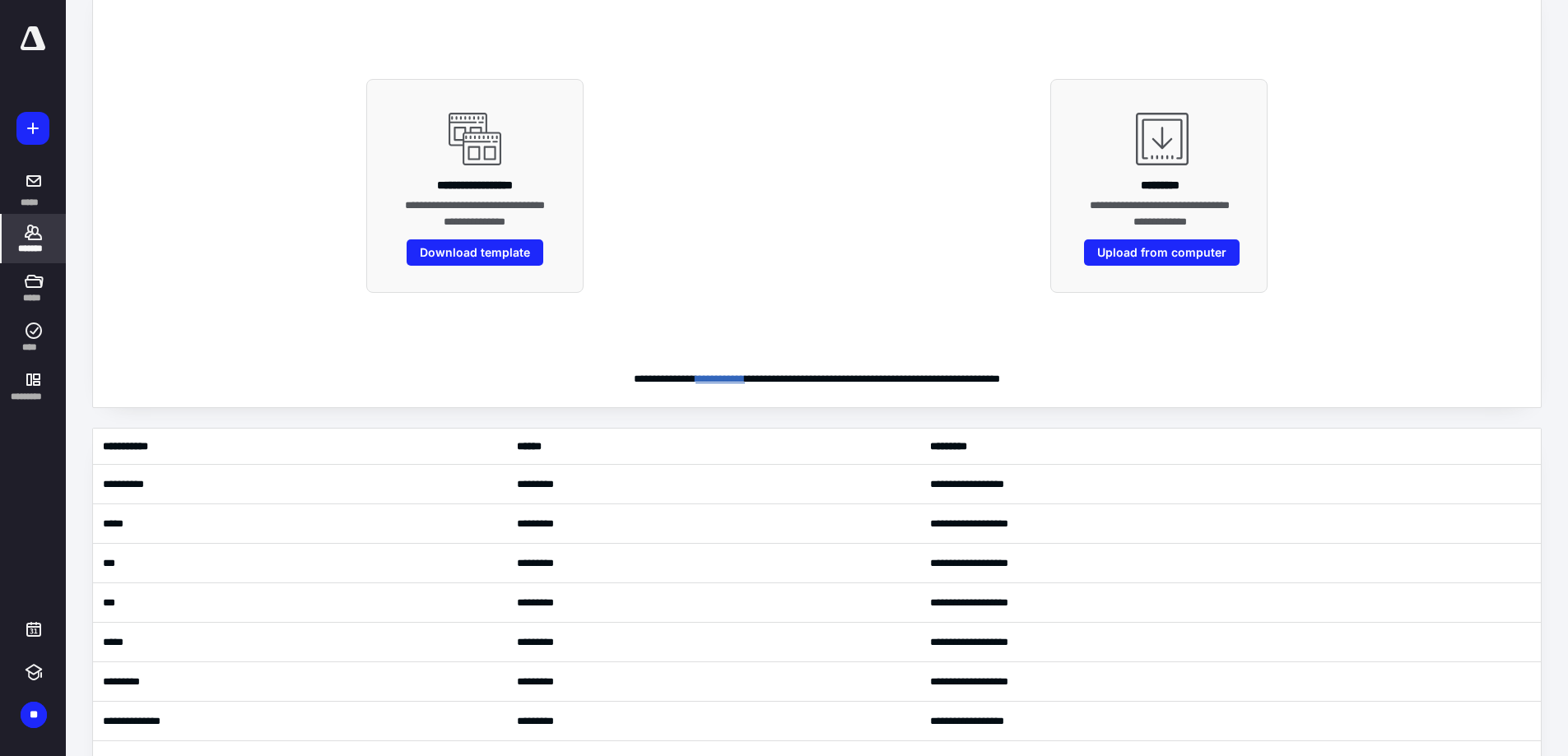 scroll, scrollTop: 109, scrollLeft: 0, axis: vertical 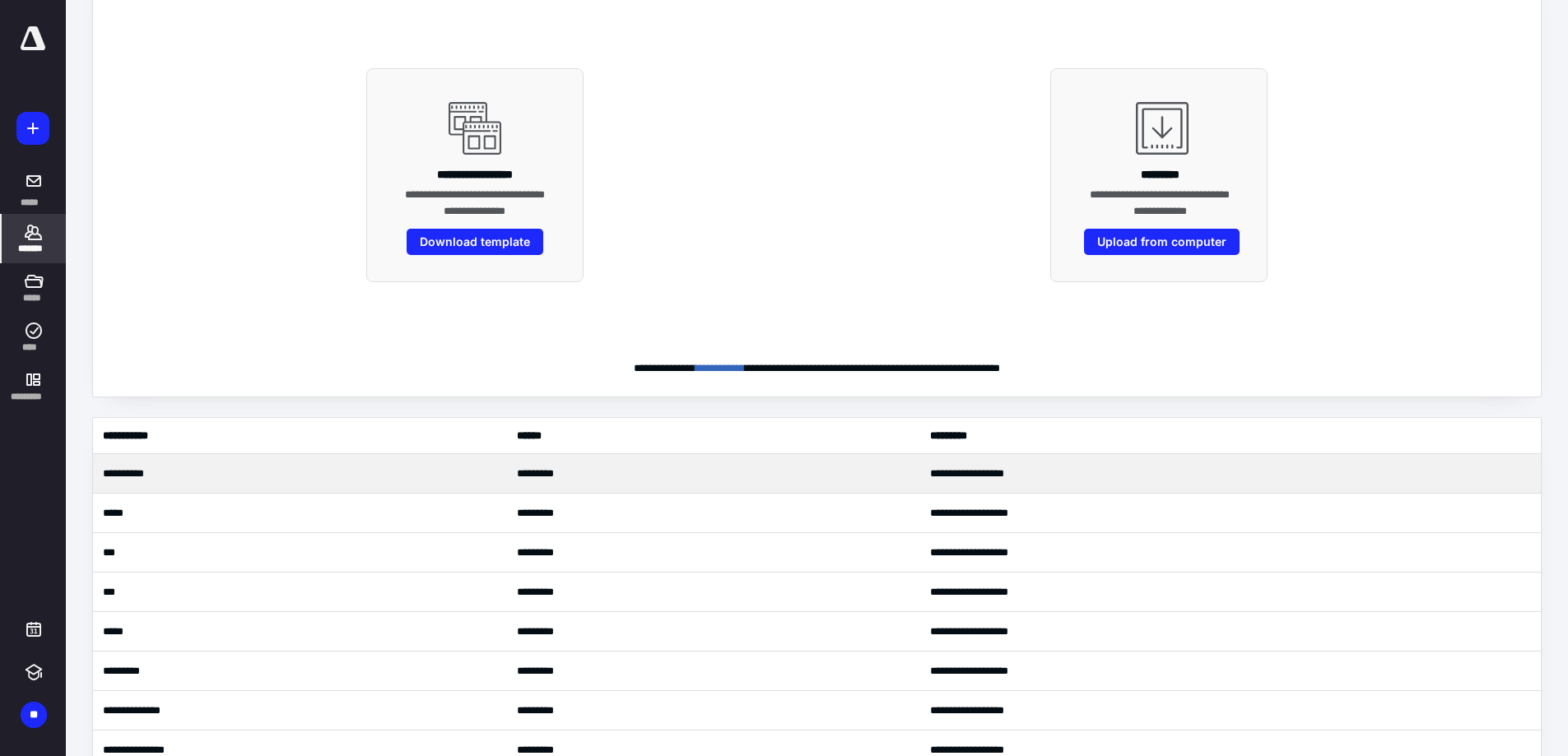 click on "*********" at bounding box center [714, 474] 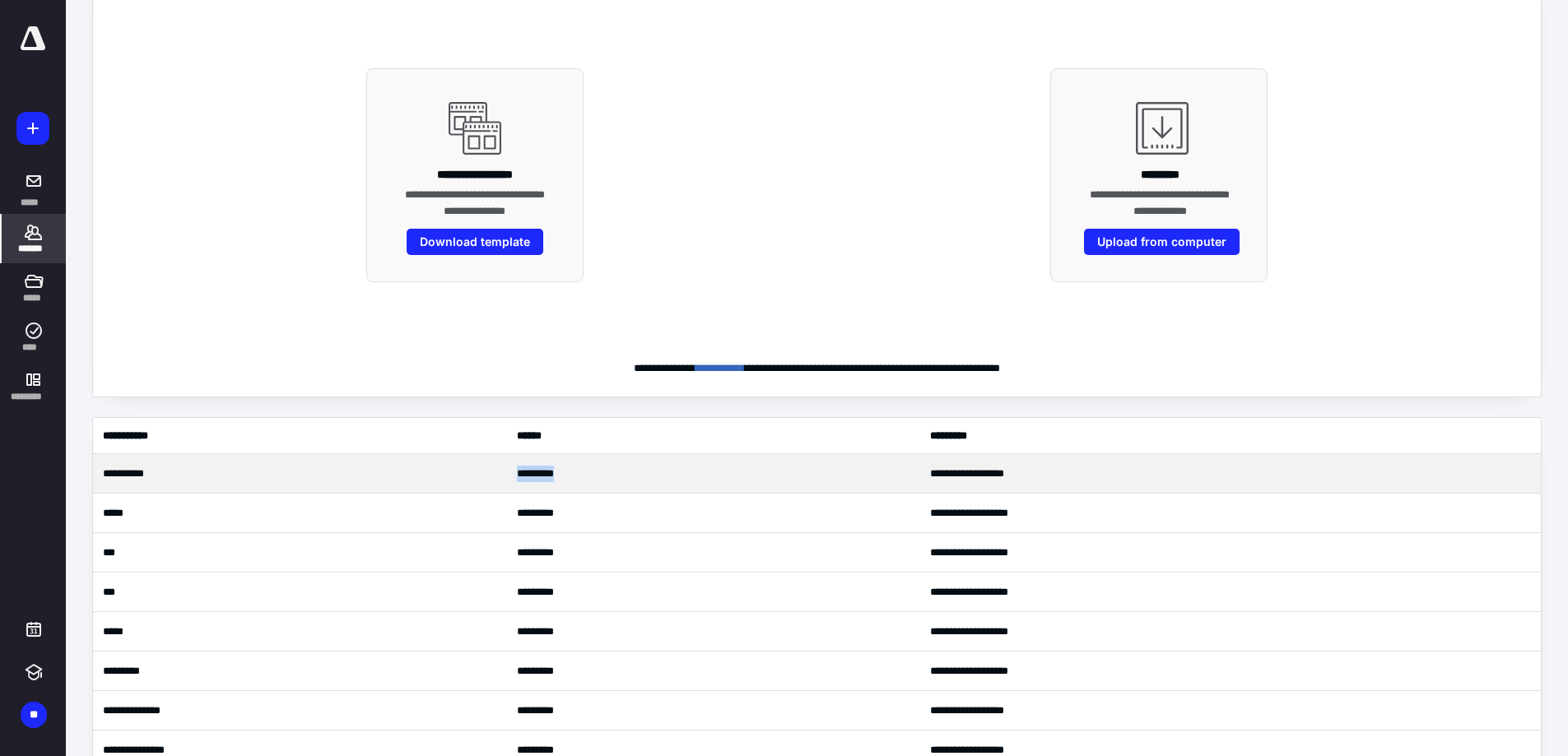 drag, startPoint x: 574, startPoint y: 475, endPoint x: 502, endPoint y: 476, distance: 72.006944 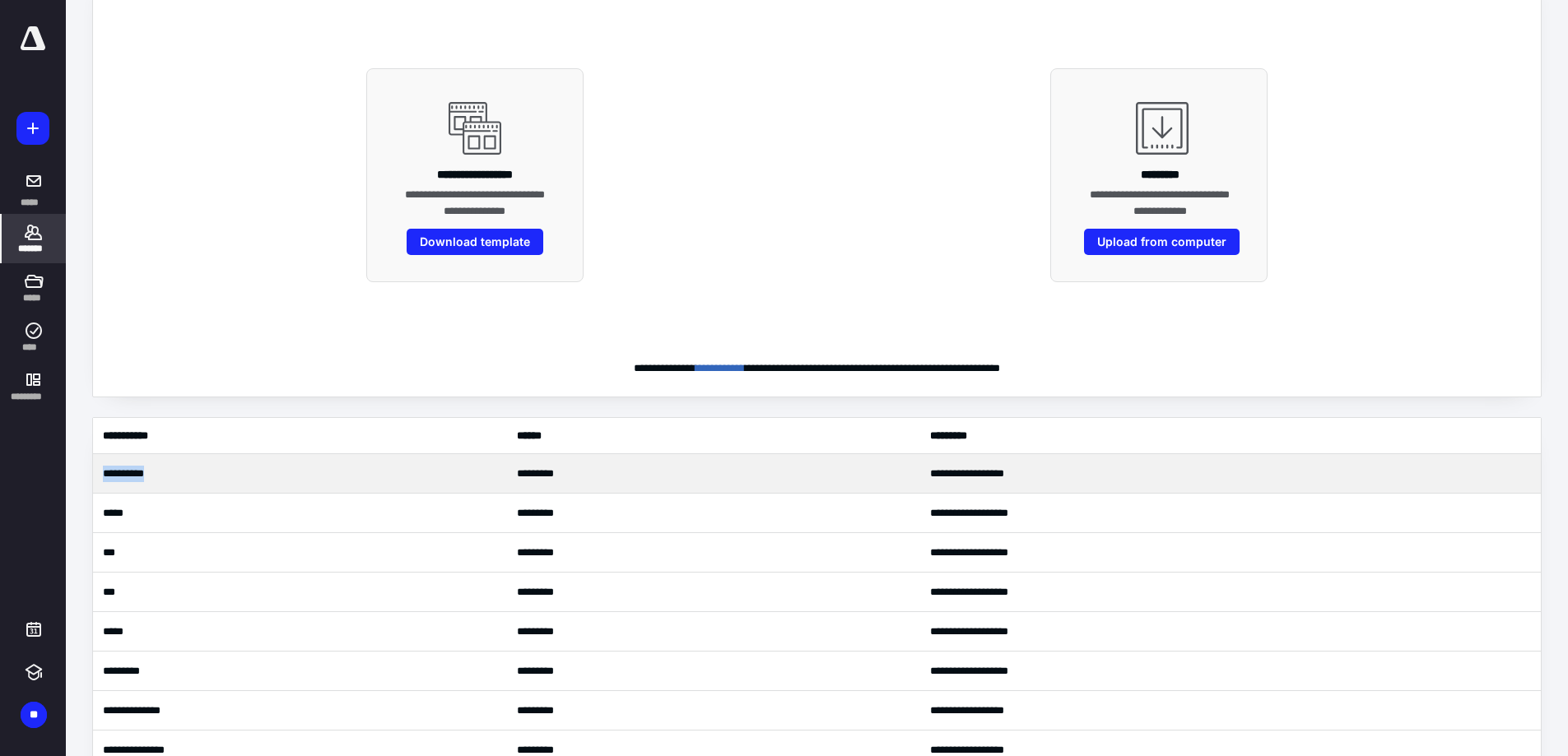 drag, startPoint x: 104, startPoint y: 471, endPoint x: 164, endPoint y: 471, distance: 60 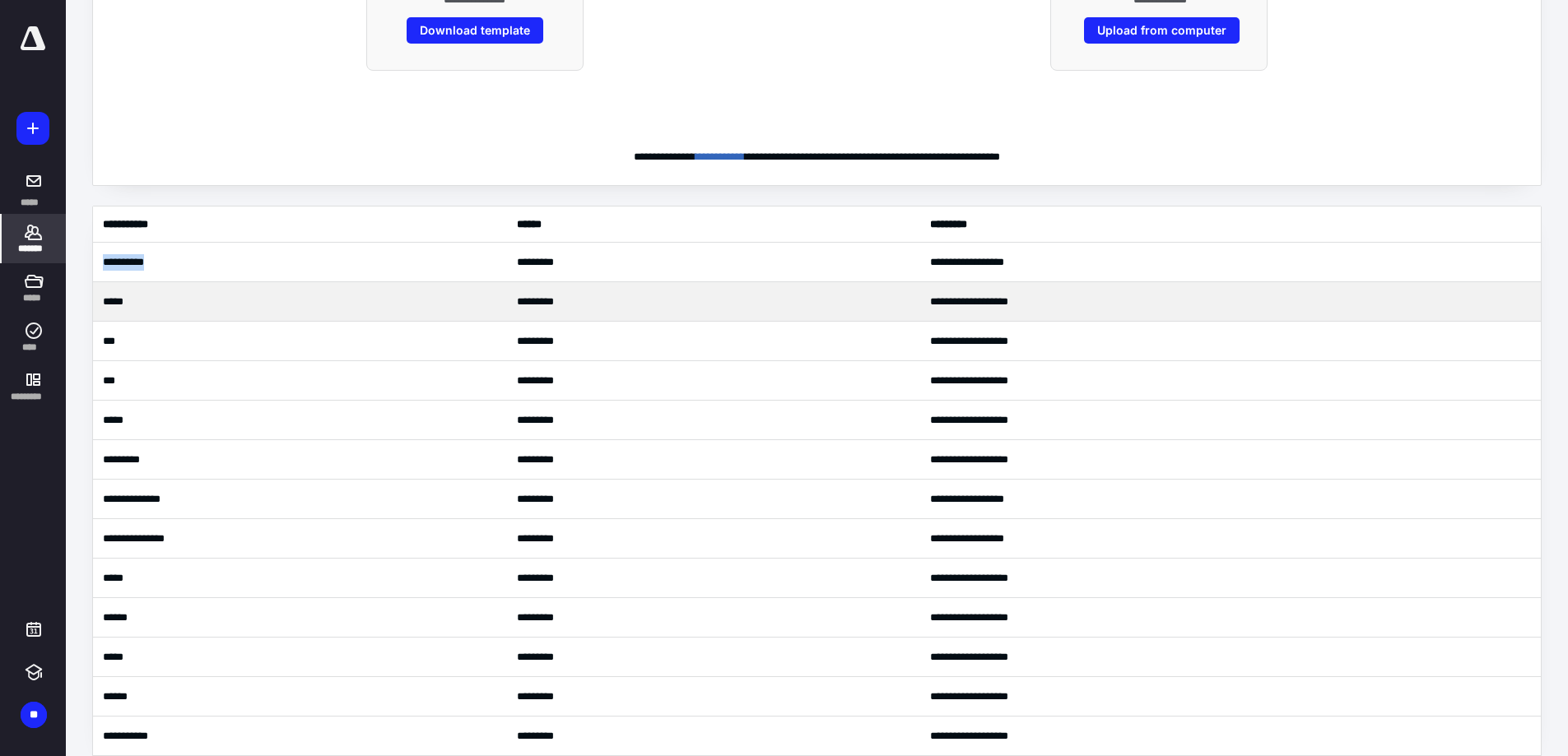 scroll, scrollTop: 322, scrollLeft: 0, axis: vertical 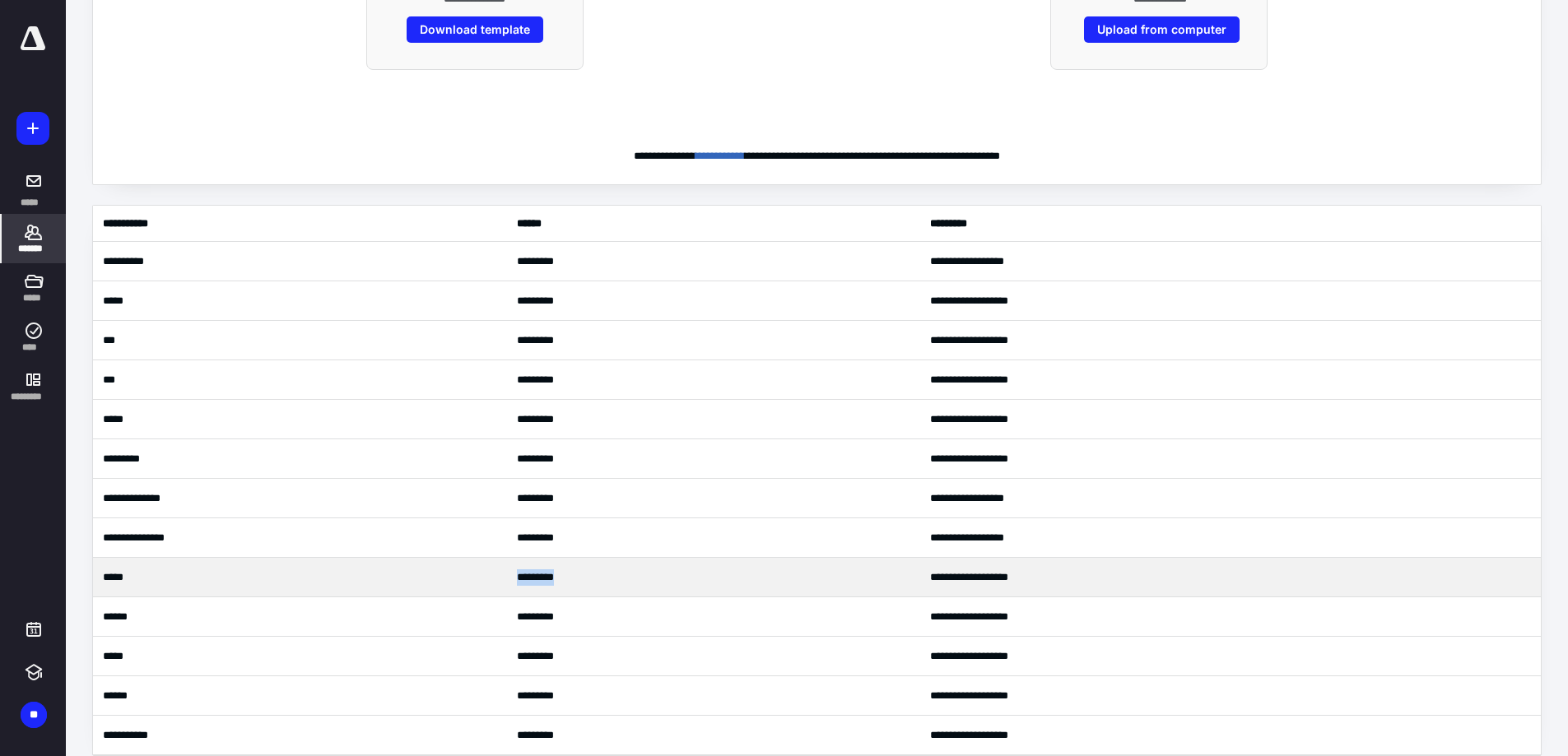 drag, startPoint x: 589, startPoint y: 577, endPoint x: 507, endPoint y: 587, distance: 82.60751 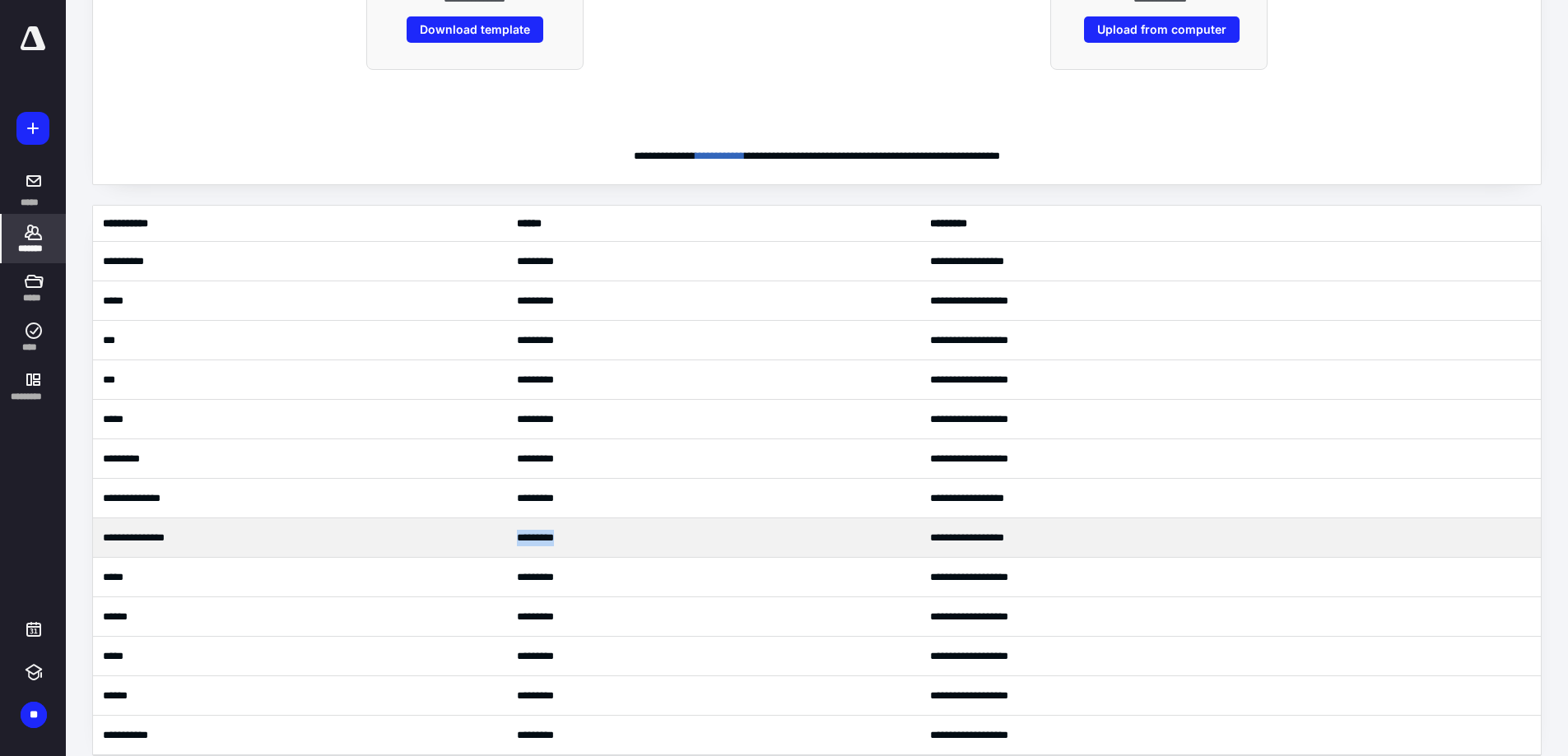 drag, startPoint x: 581, startPoint y: 539, endPoint x: 478, endPoint y: 536, distance: 103.04368 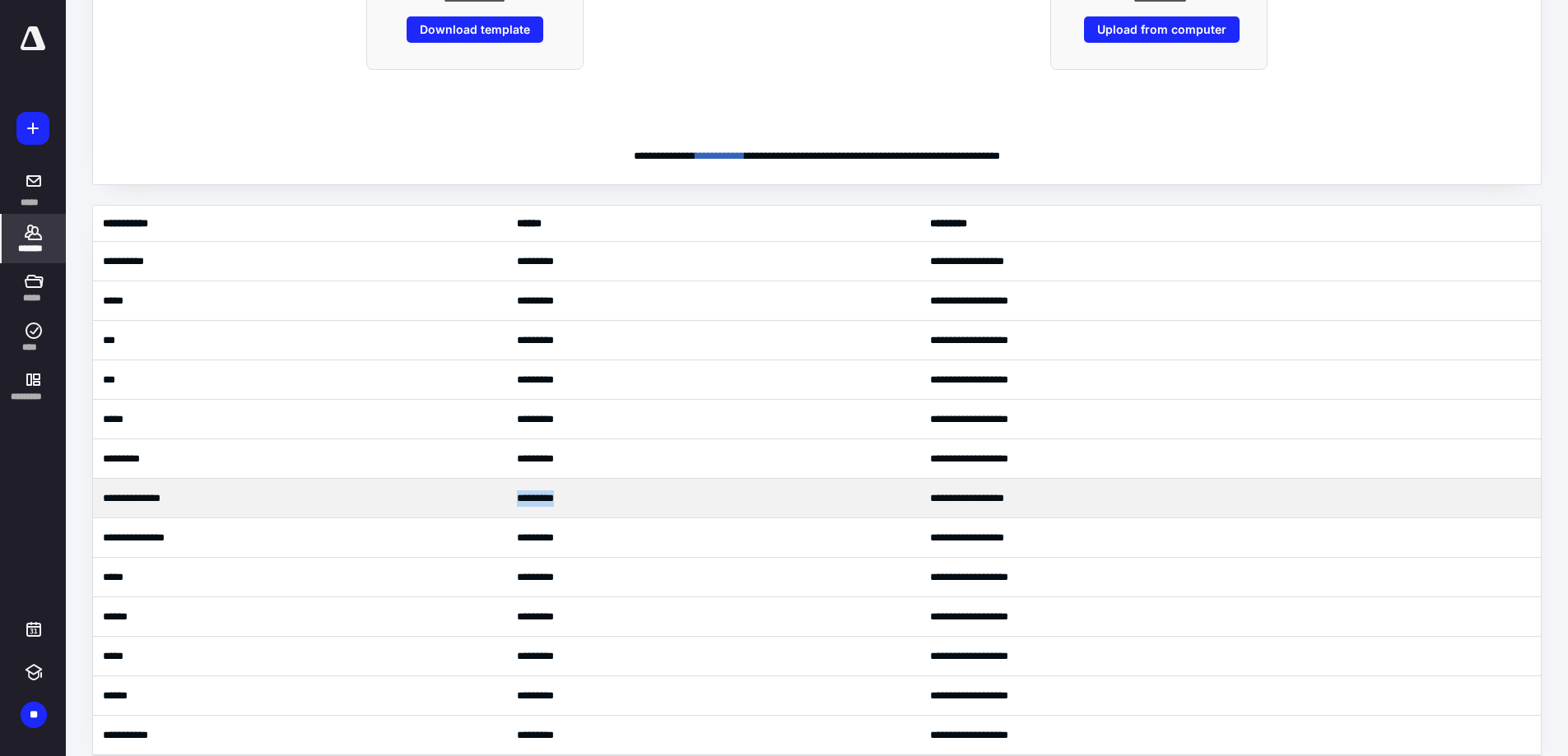 drag, startPoint x: 585, startPoint y: 497, endPoint x: 492, endPoint y: 499, distance: 93.0215 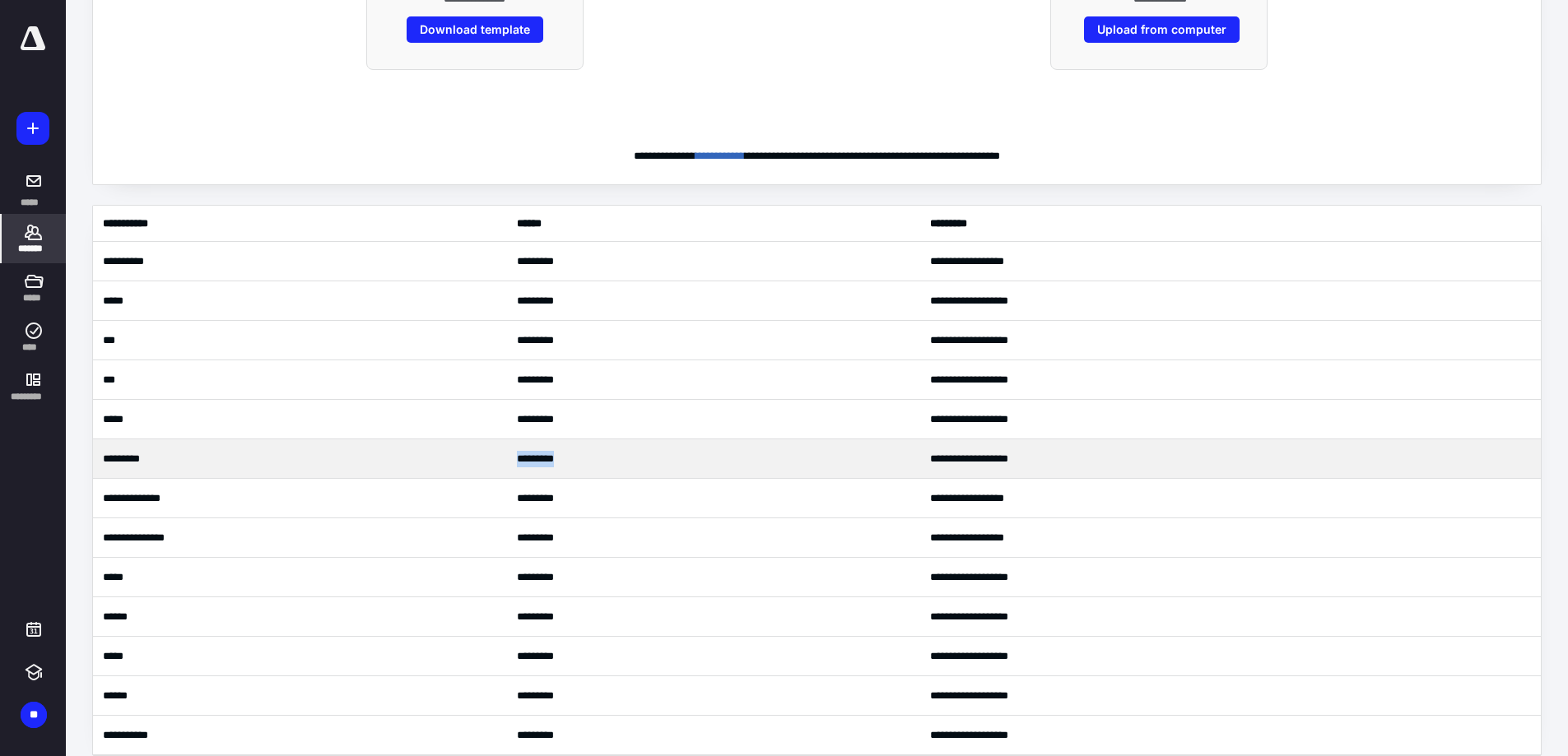 drag, startPoint x: 575, startPoint y: 461, endPoint x: 436, endPoint y: 461, distance: 139 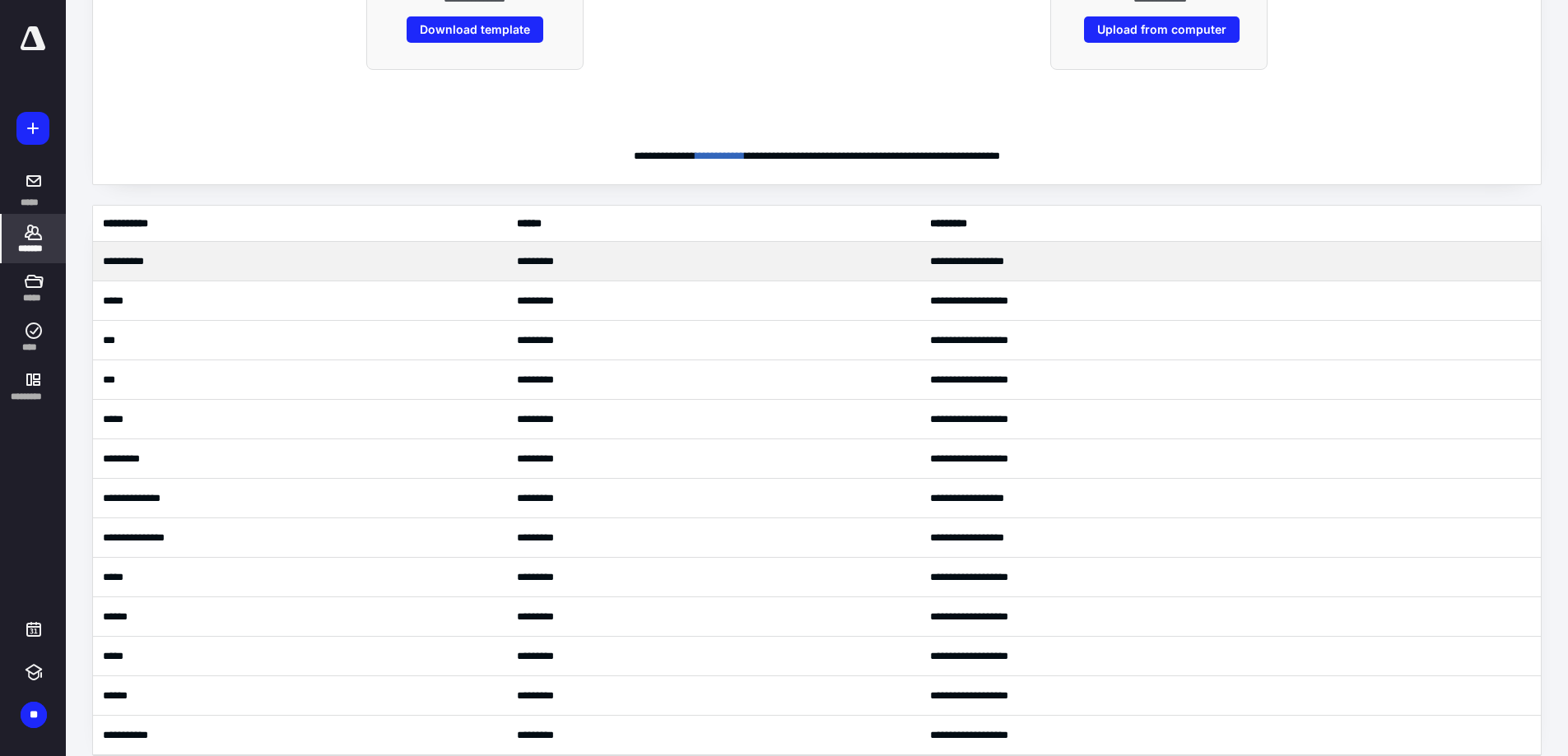 click on "**********" at bounding box center [300, 262] 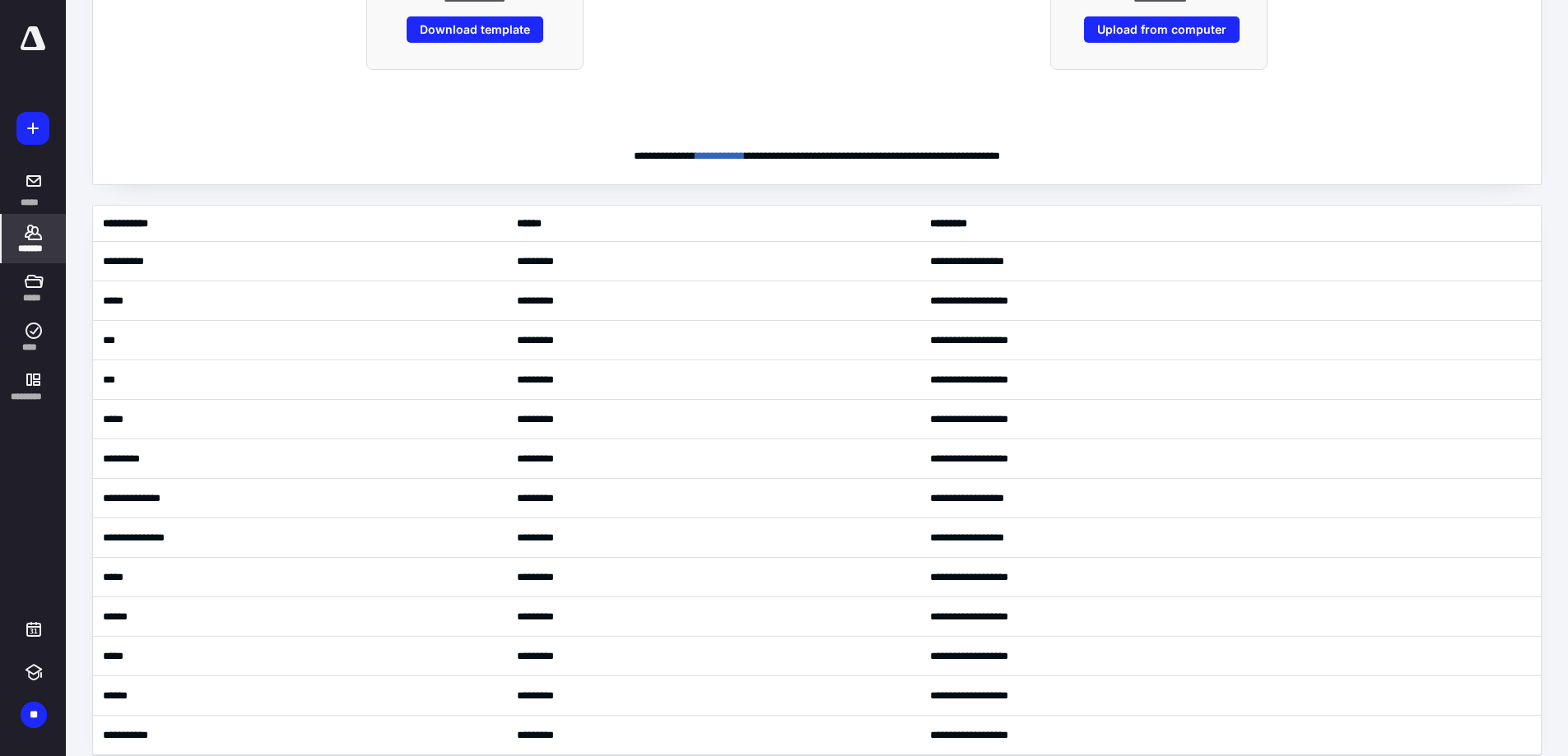 click on "*******" at bounding box center (34, 239) 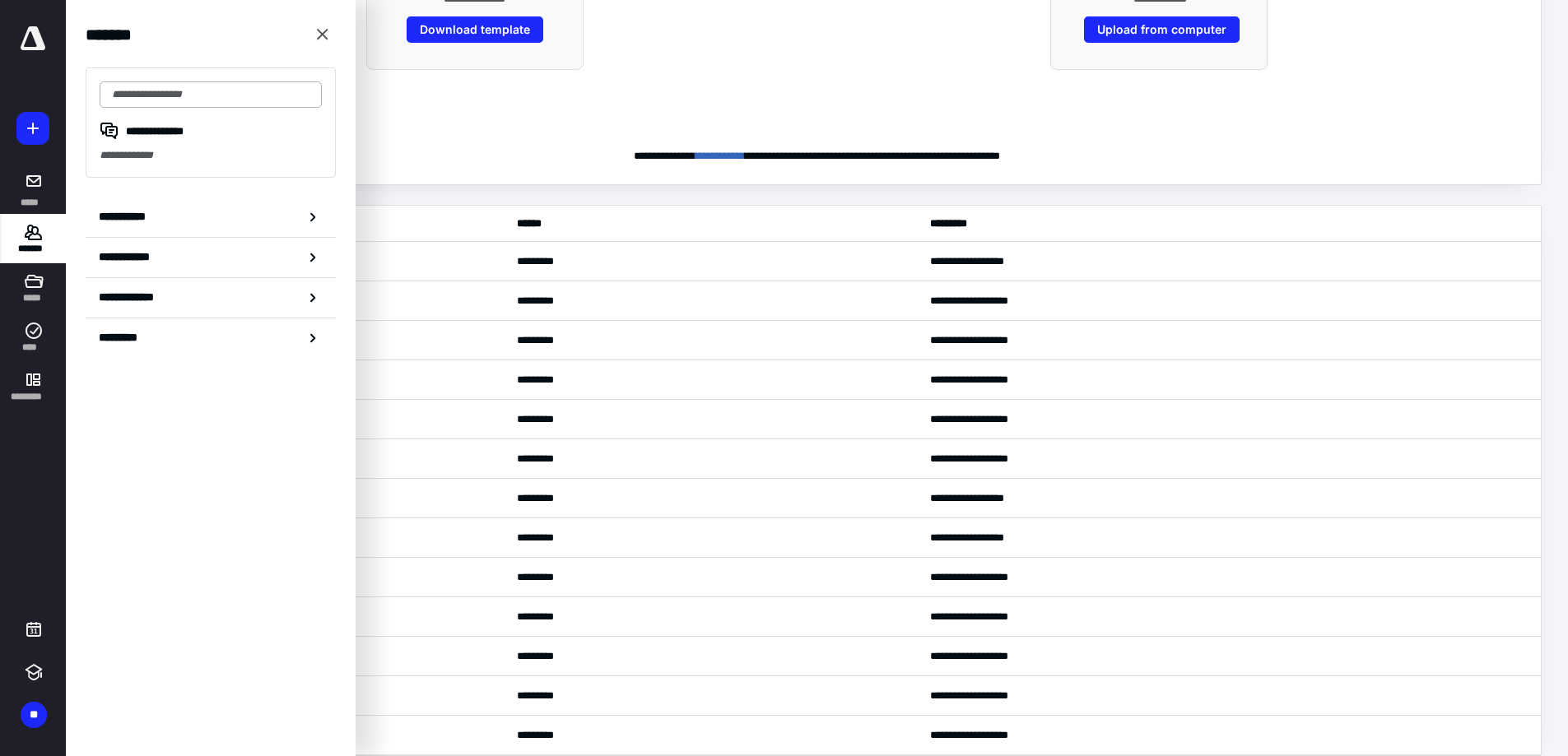 click at bounding box center [211, 95] 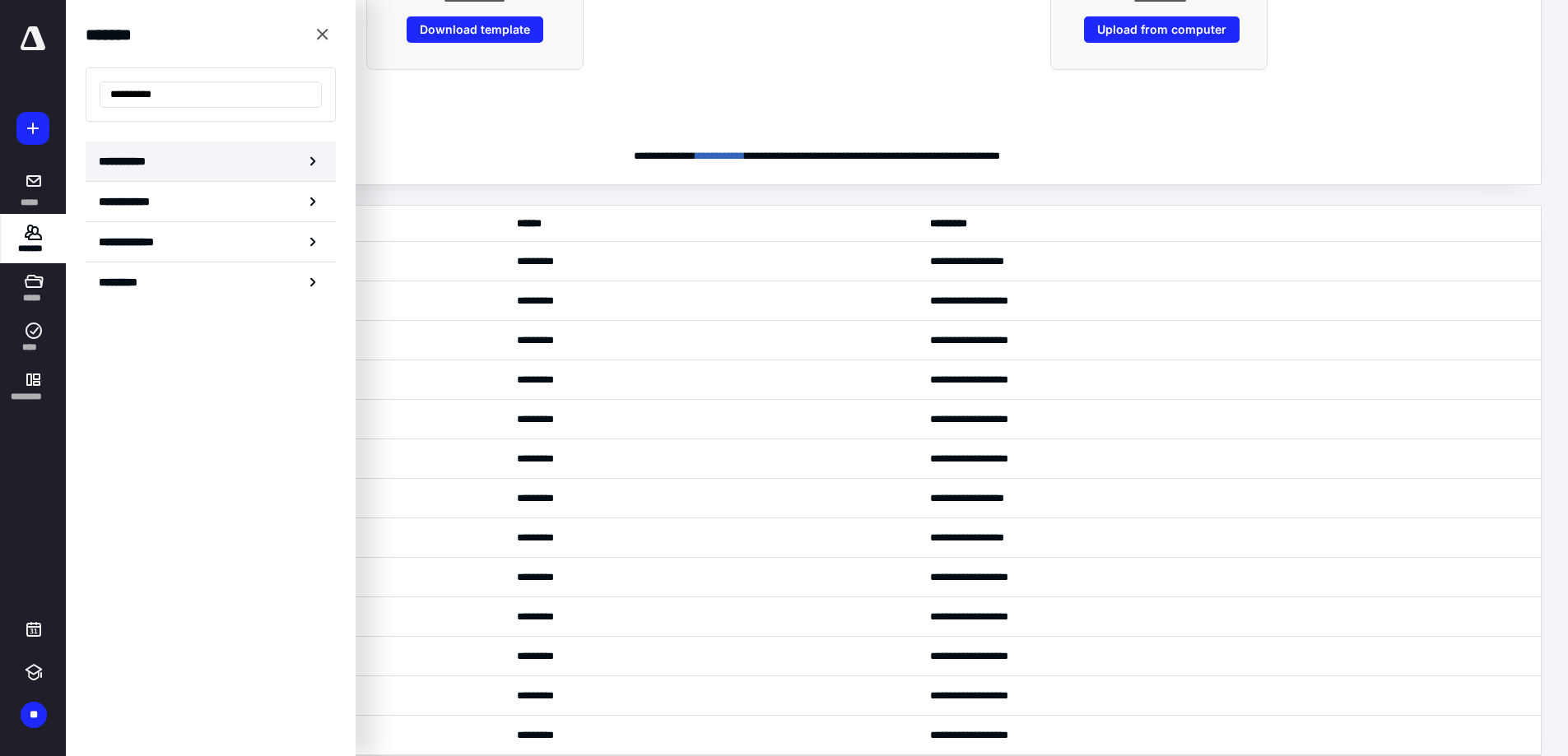 type on "**********" 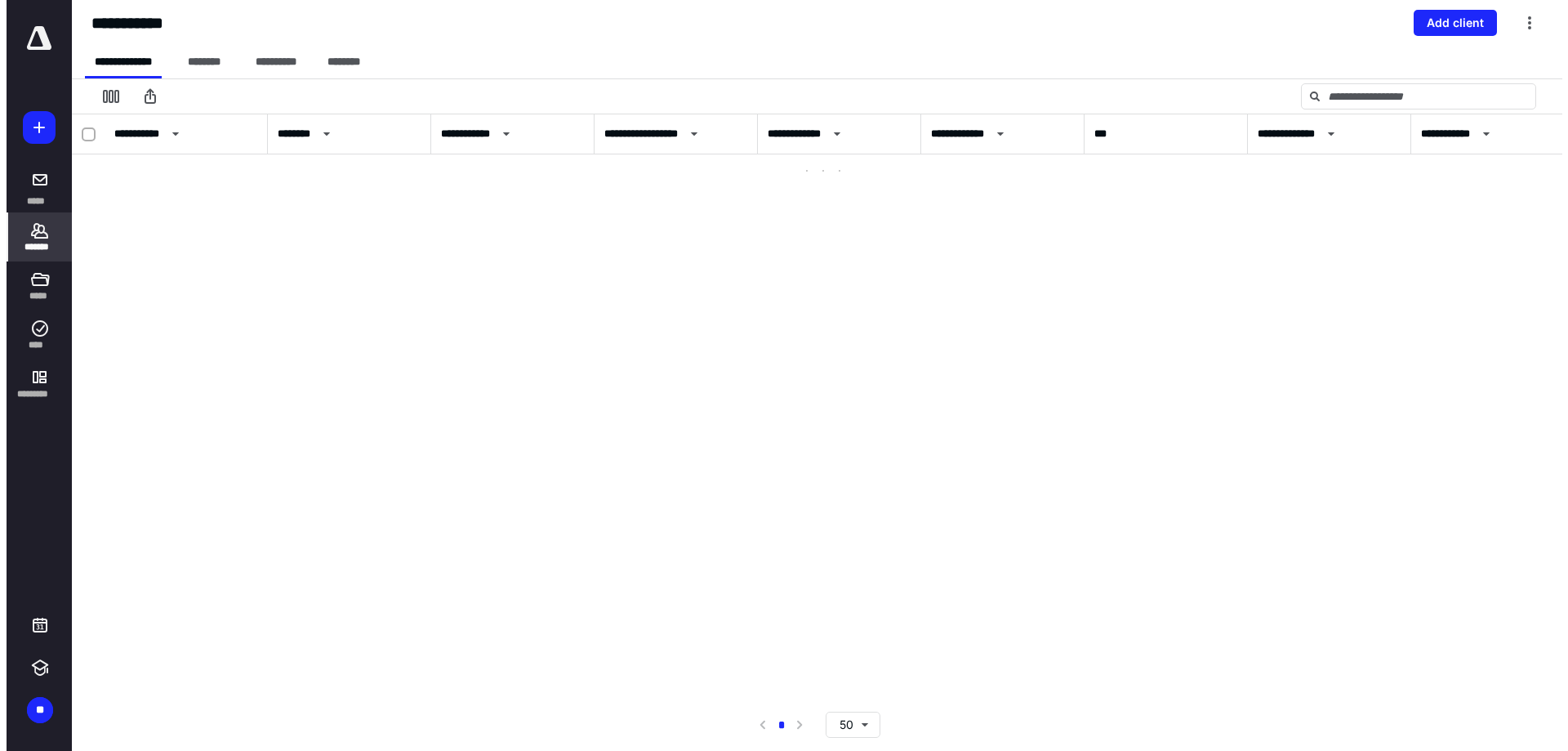 scroll, scrollTop: 0, scrollLeft: 0, axis: both 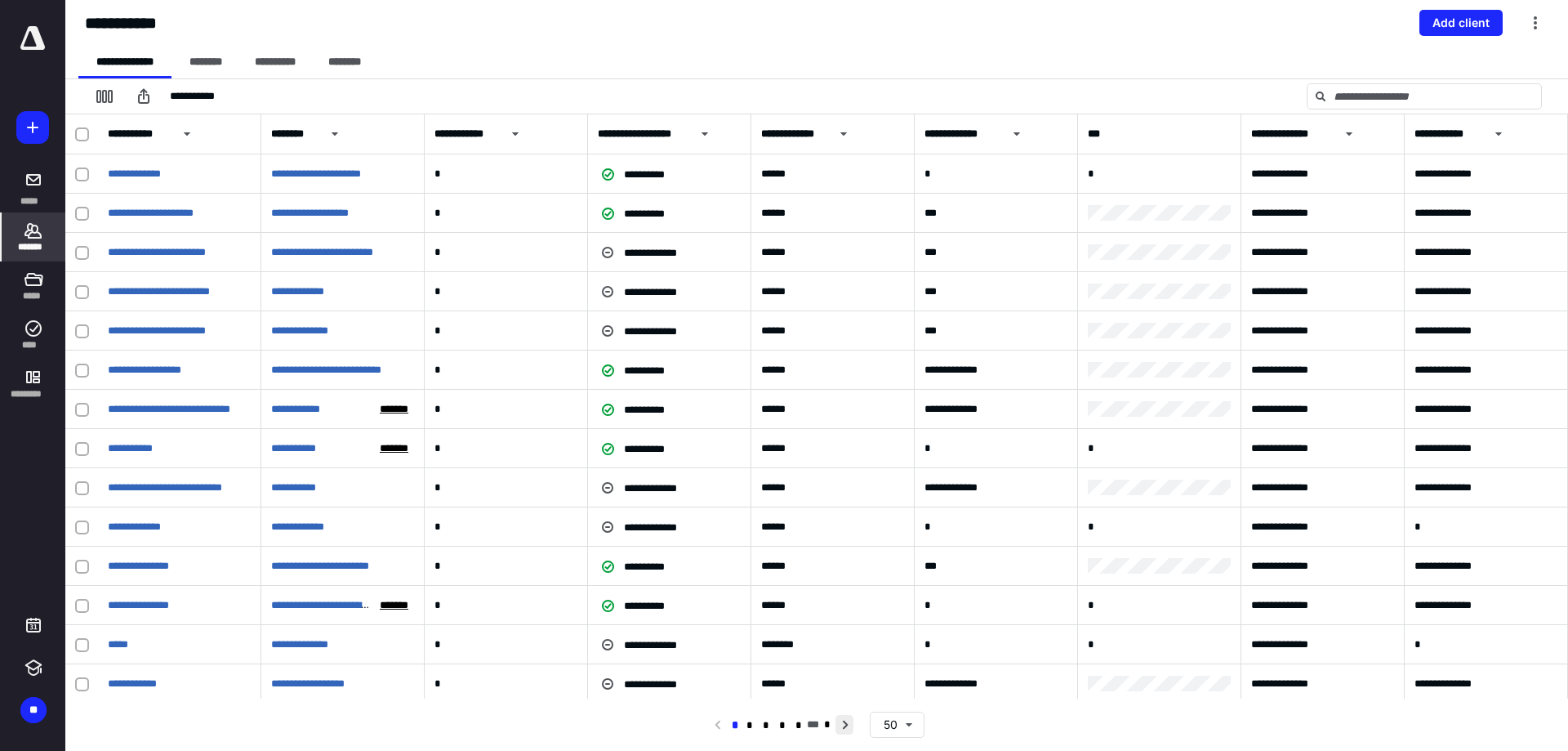 click at bounding box center (844, 725) 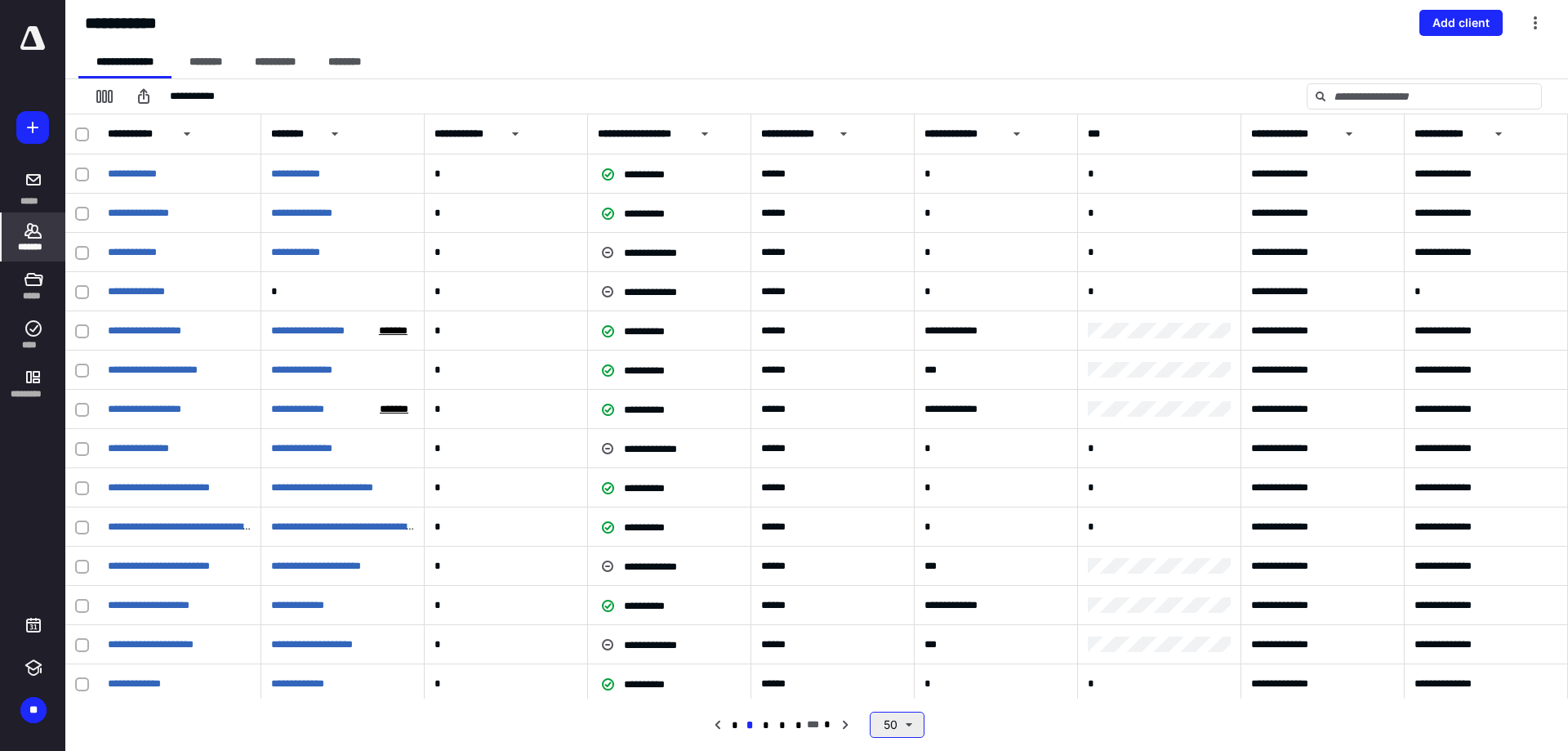 click on "50" at bounding box center (897, 725) 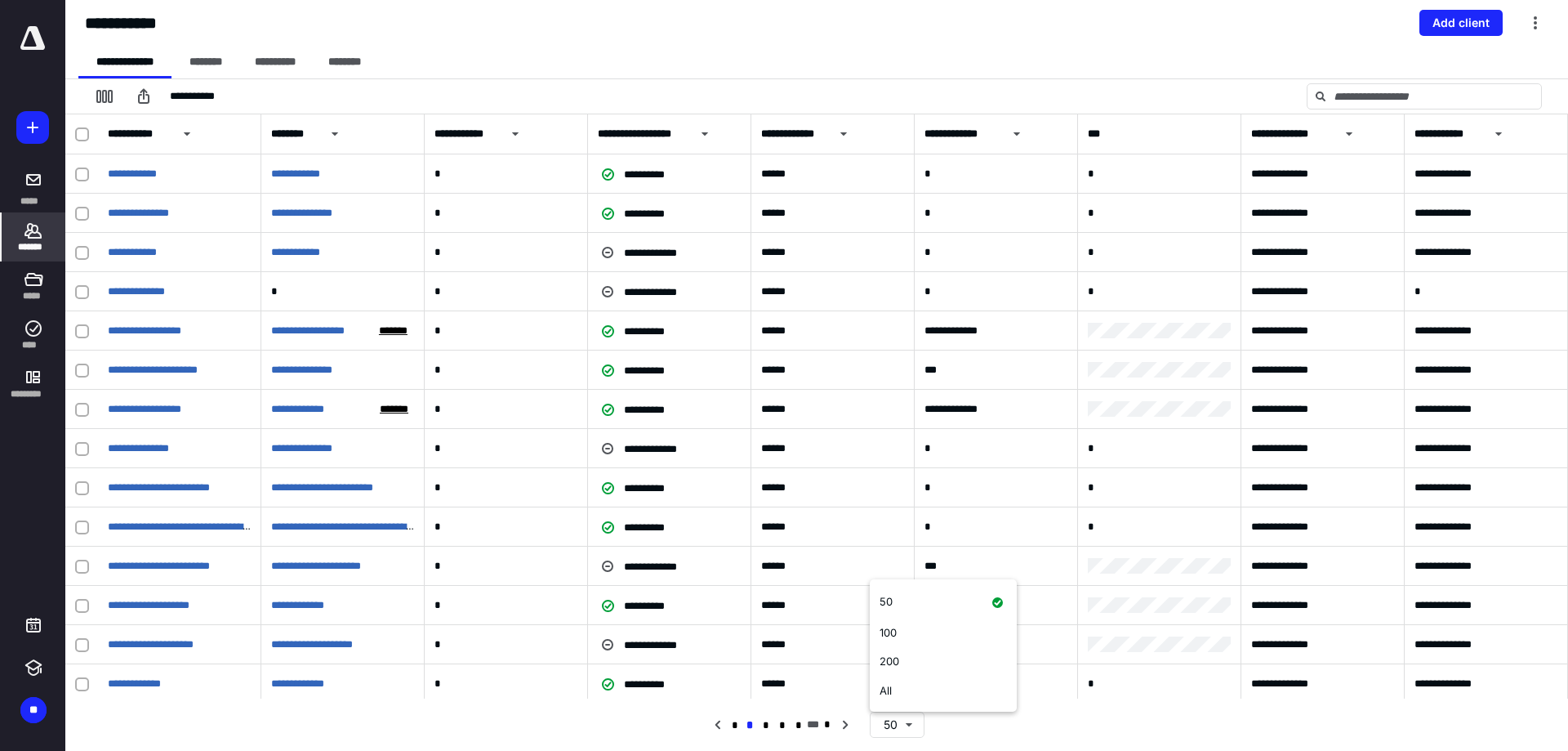 click on "**********" at bounding box center (817, 725) 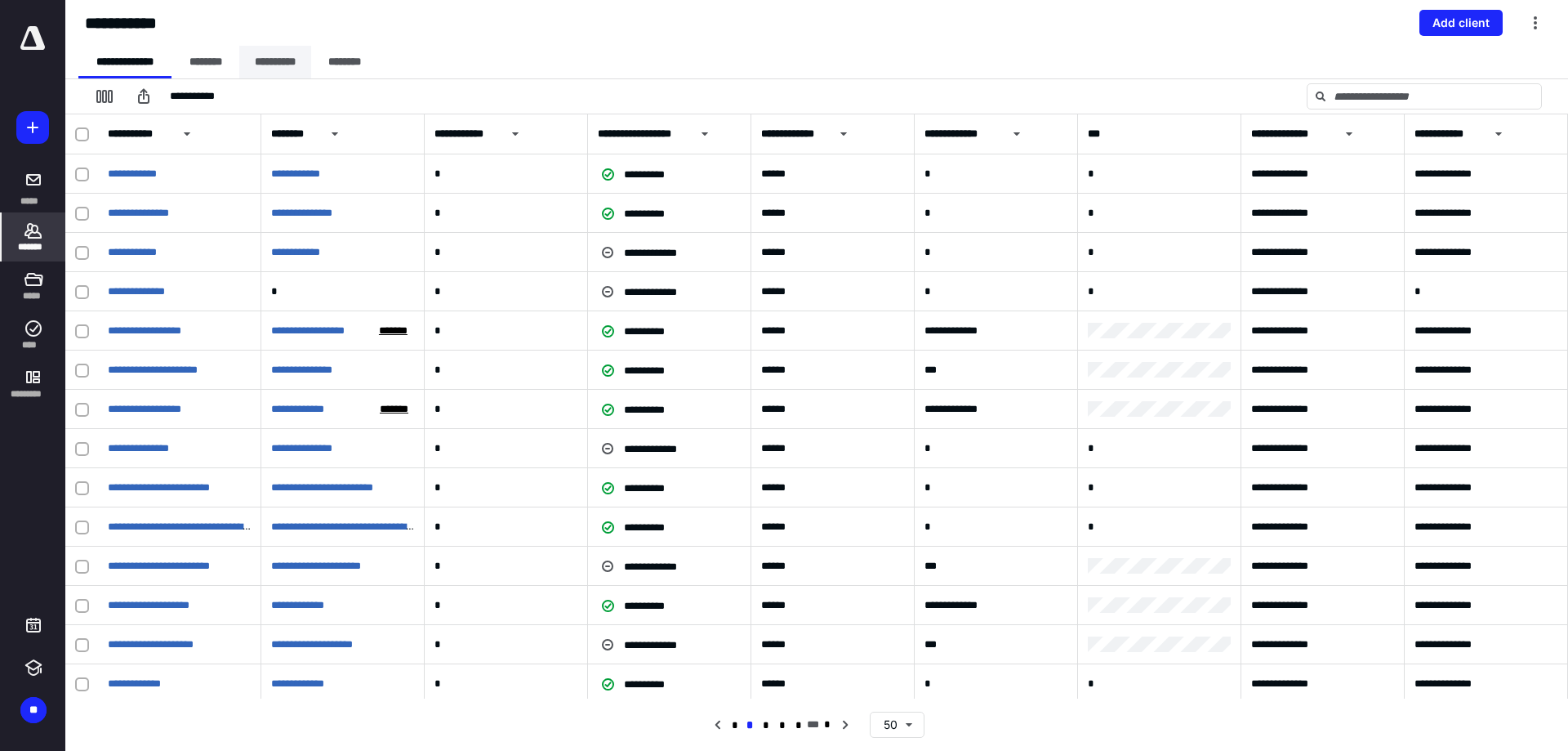 click on "**********" at bounding box center [275, 62] 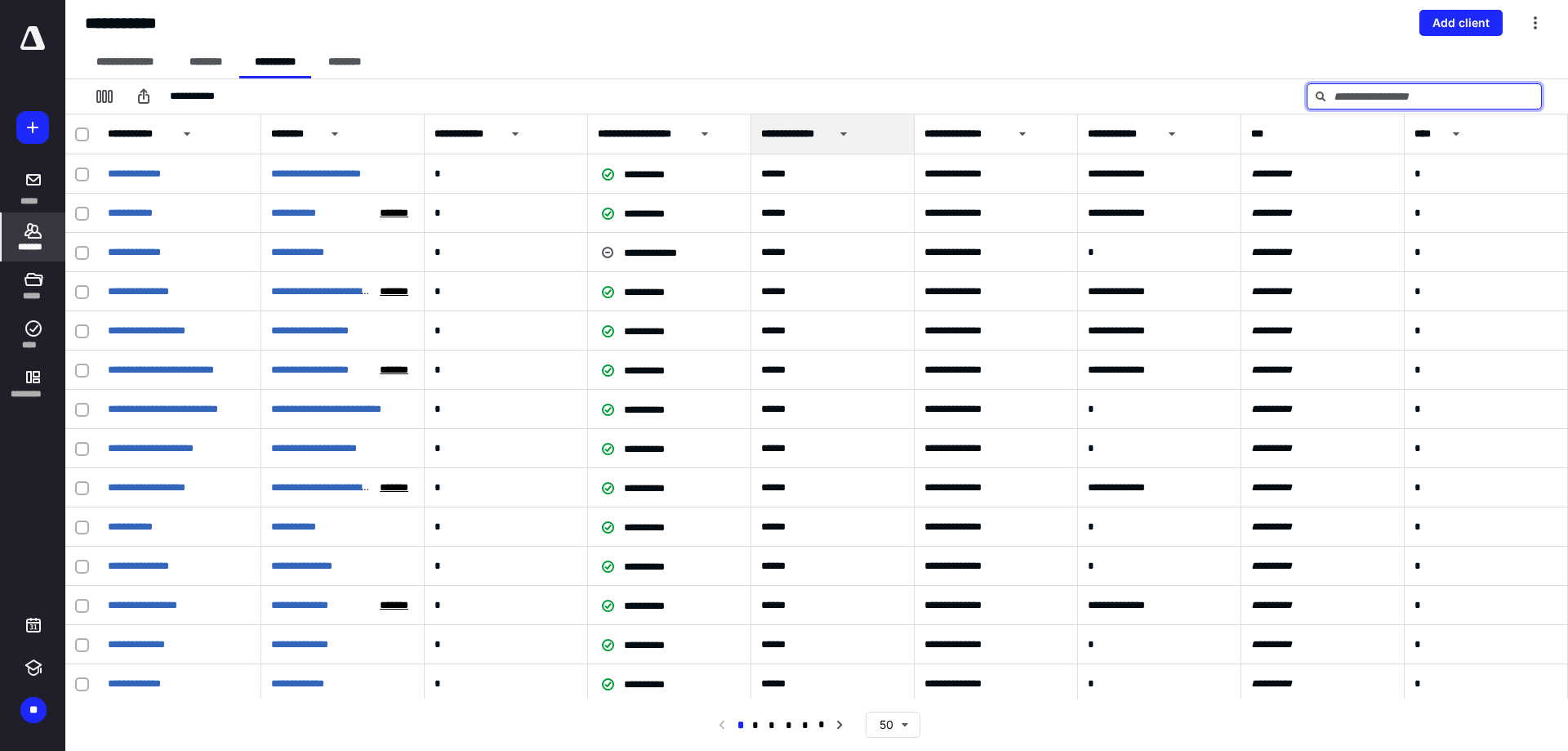 click at bounding box center (1424, 96) 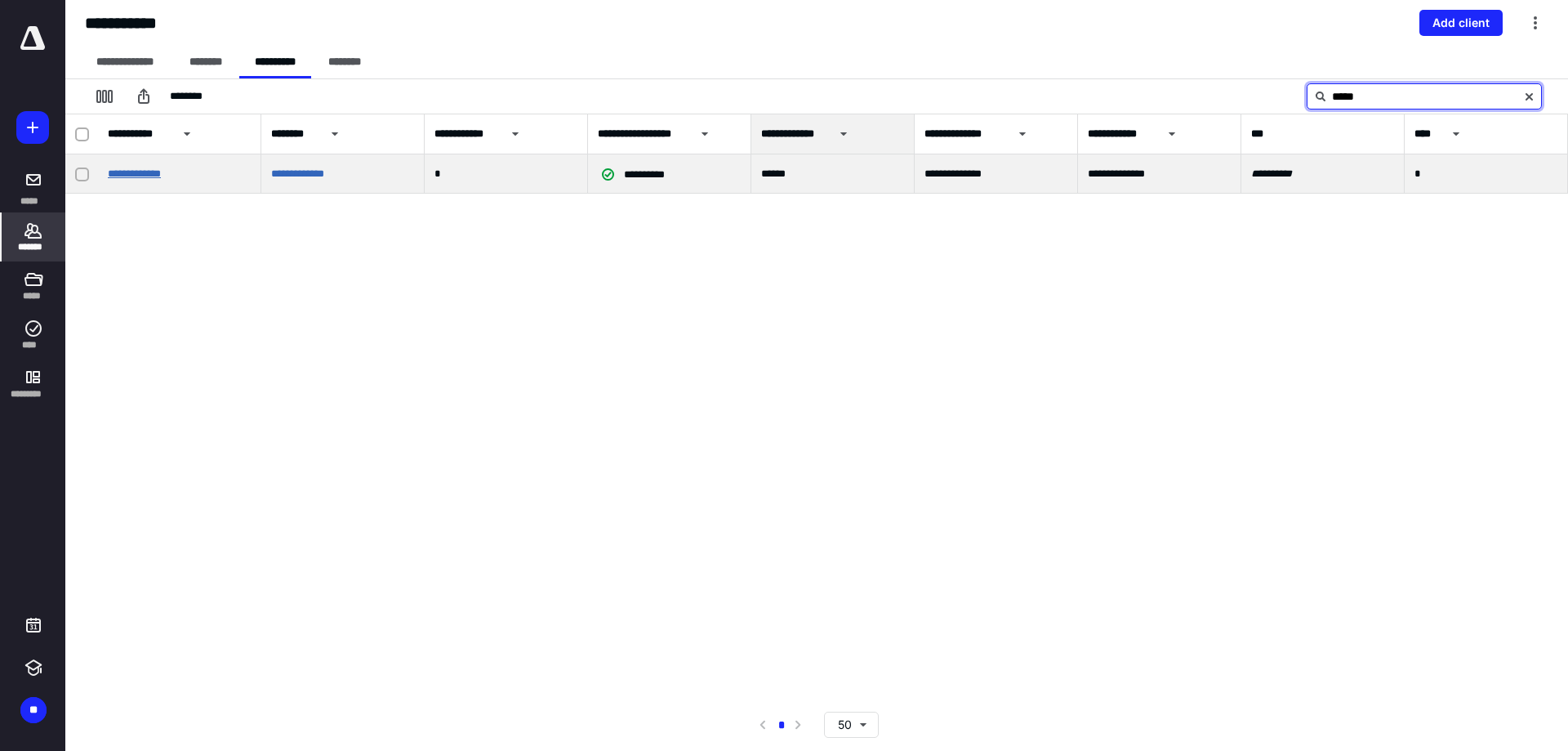 type on "*****" 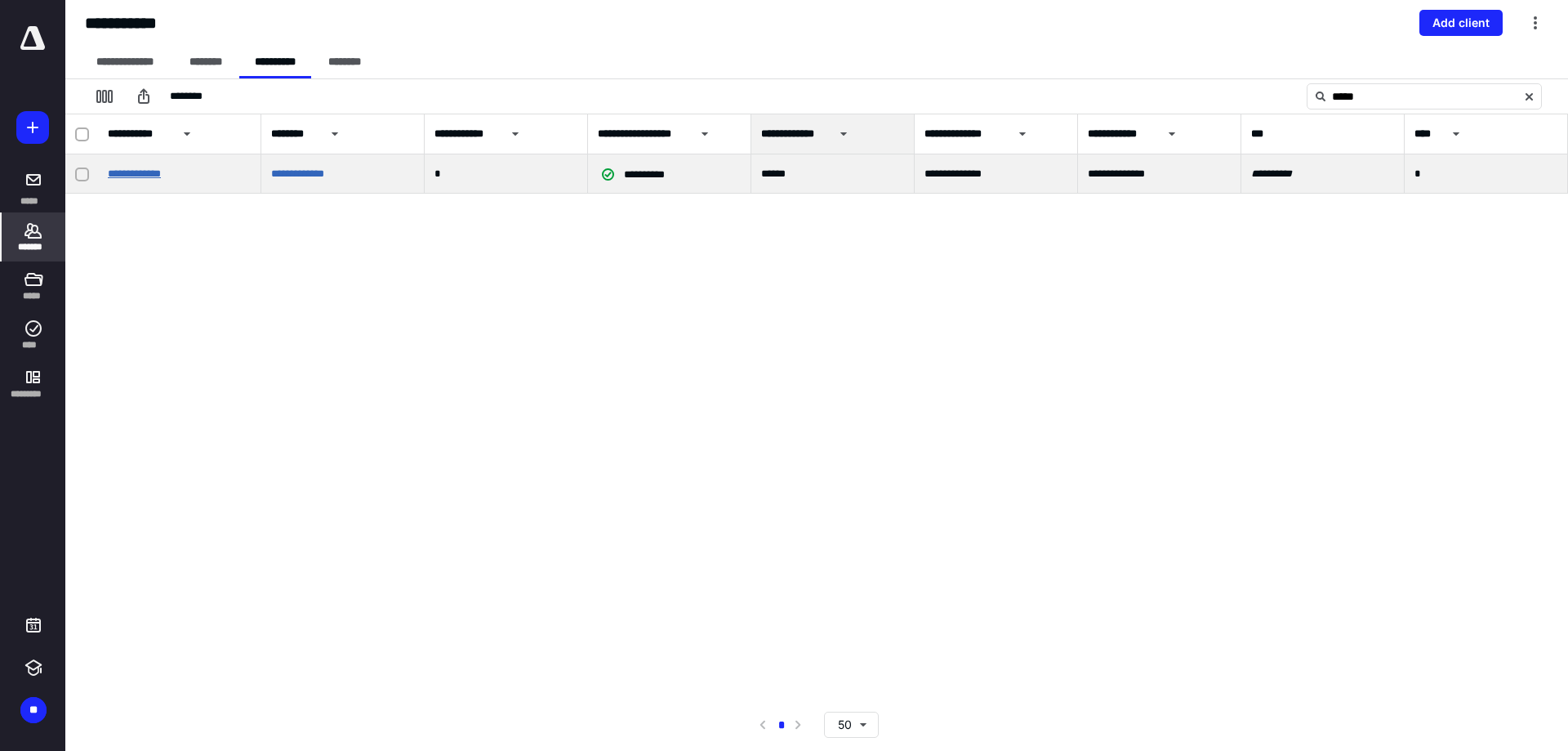 click on "**********" at bounding box center (134, 173) 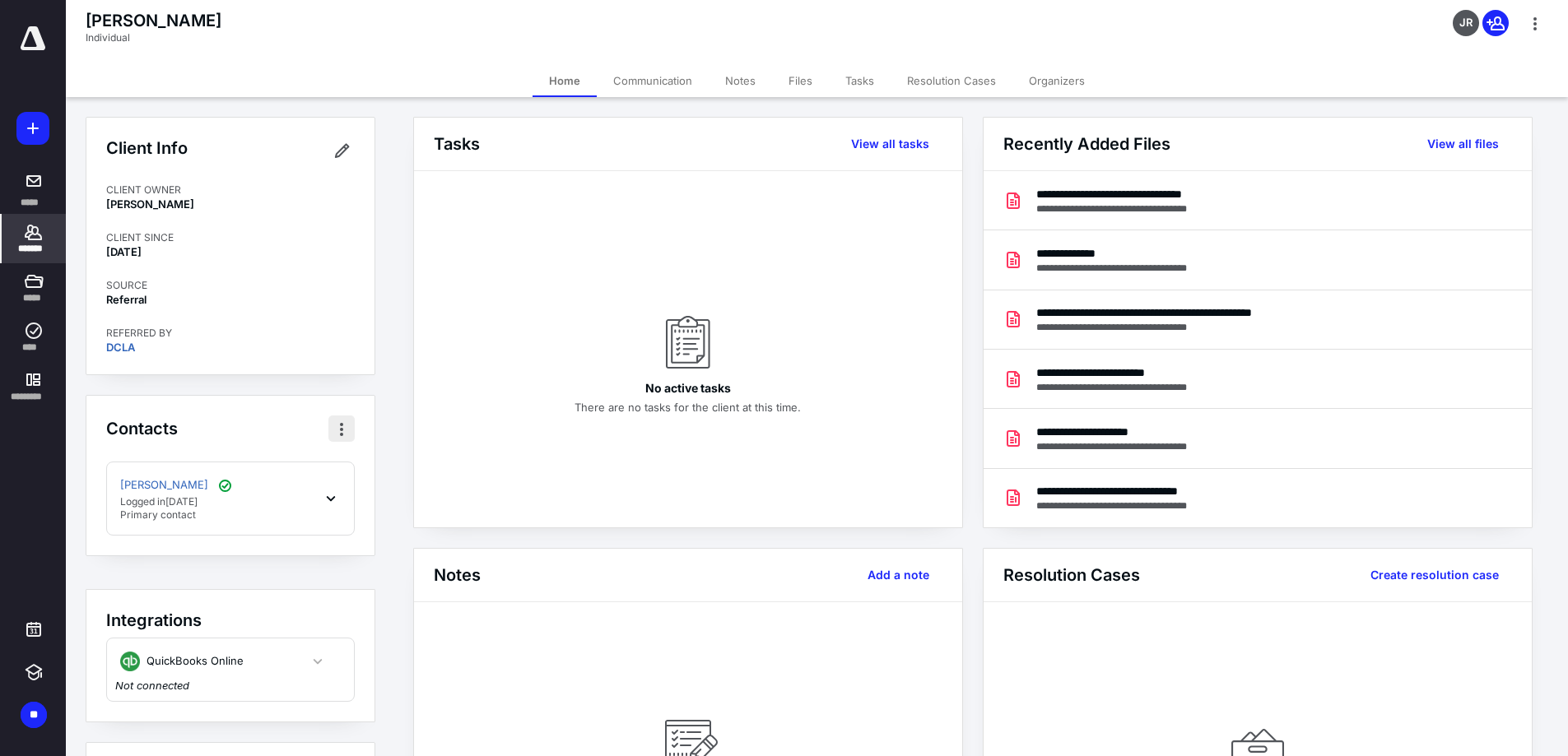 click at bounding box center [342, 429] 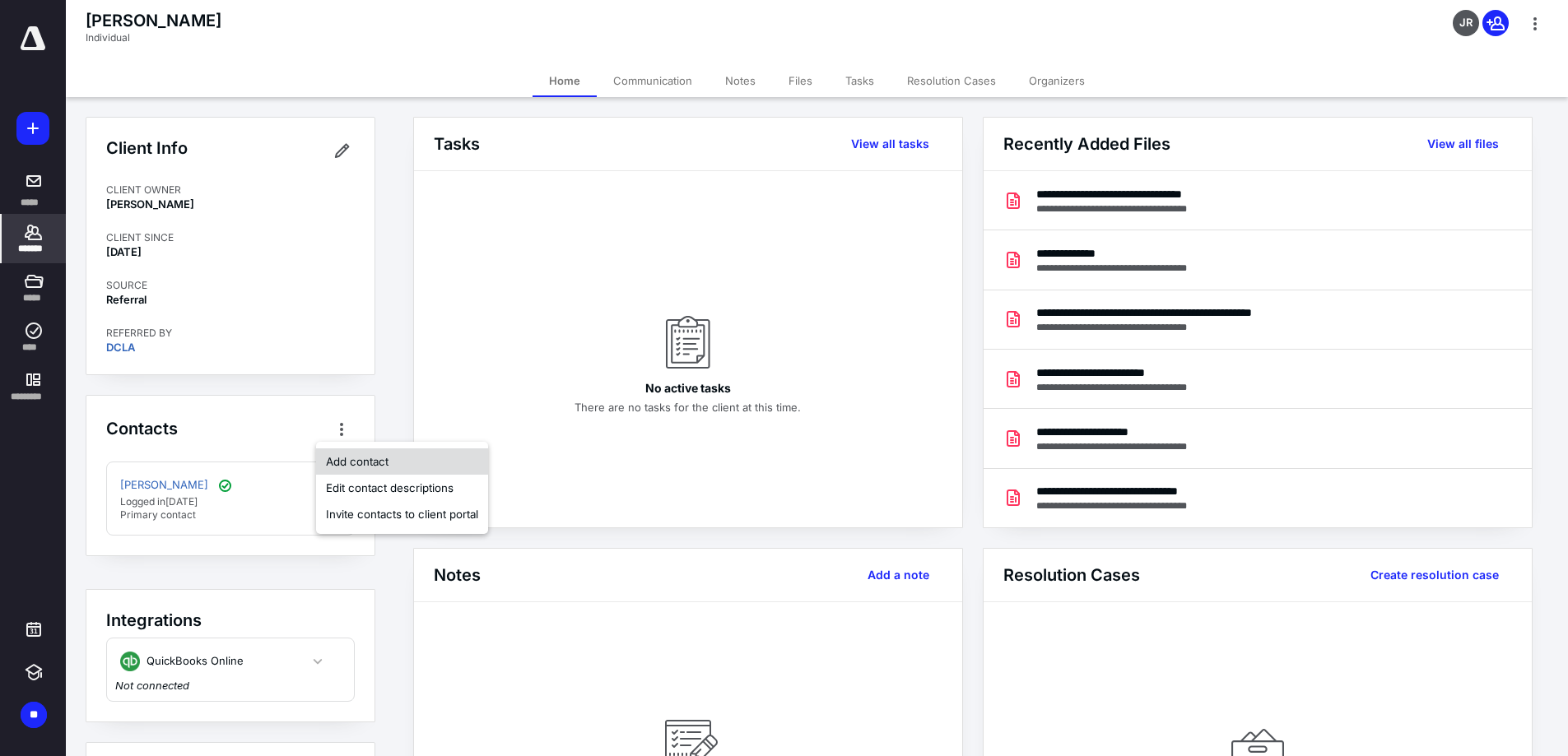 click on "Add contact" at bounding box center [402, 461] 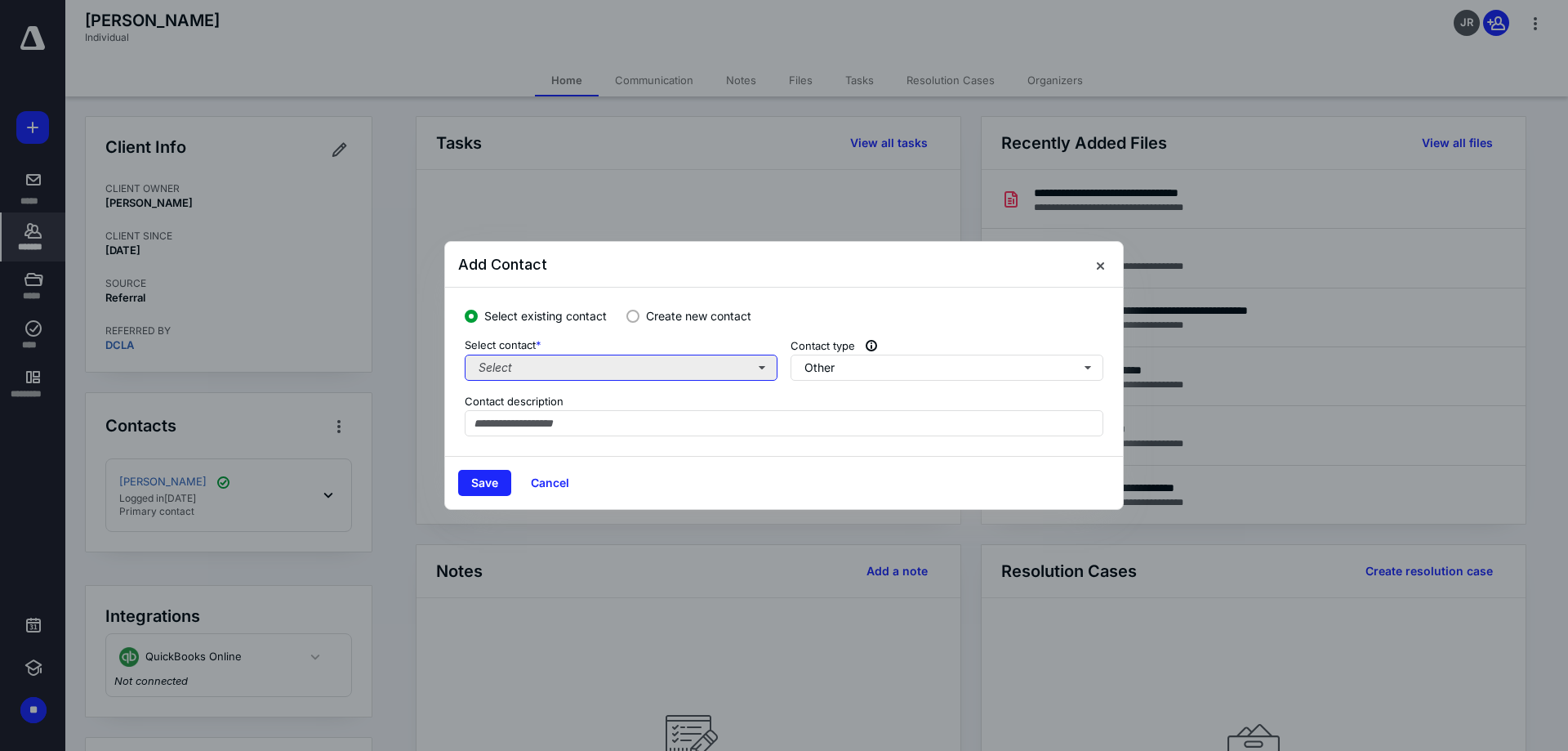 click on "Select" at bounding box center (621, 368) 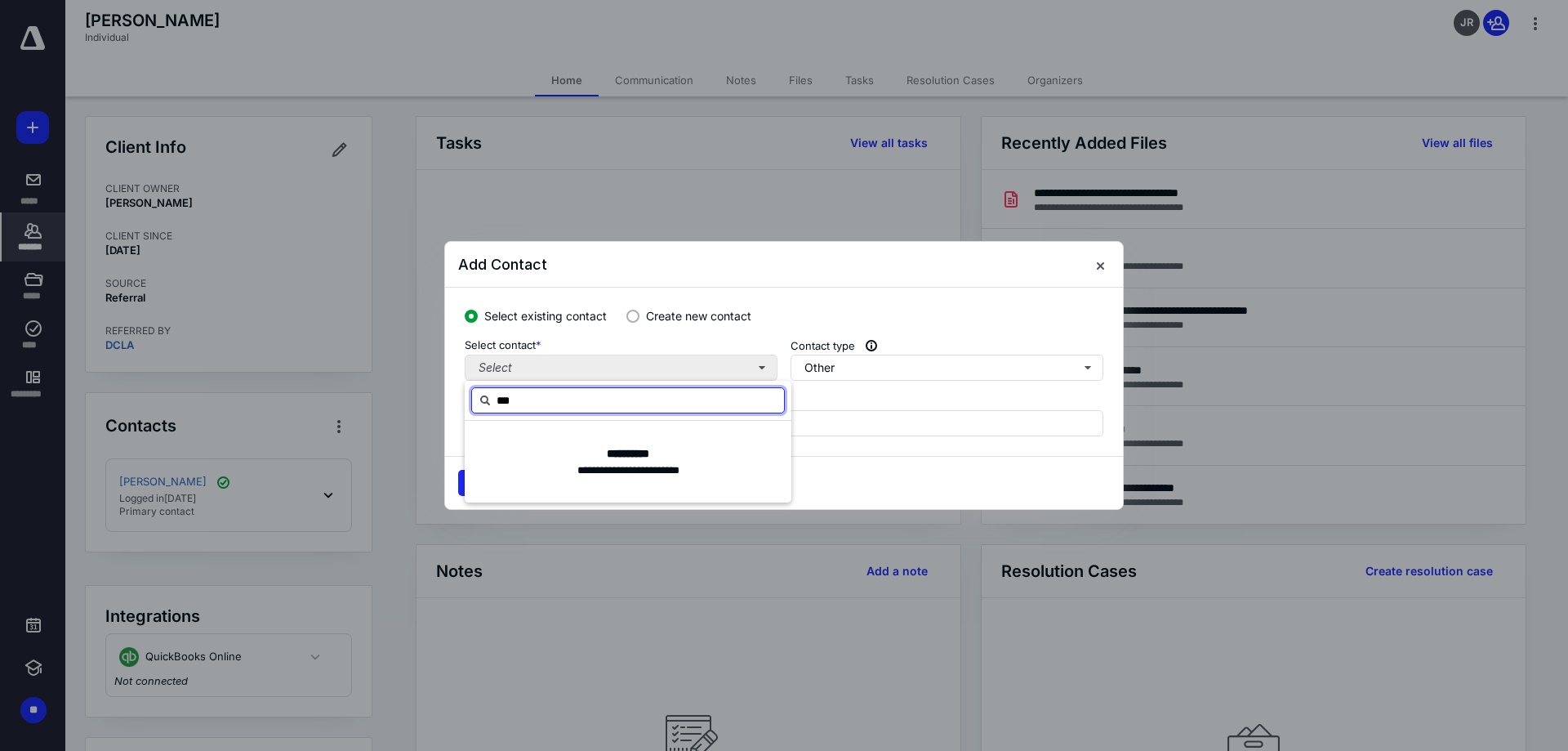 type on "****" 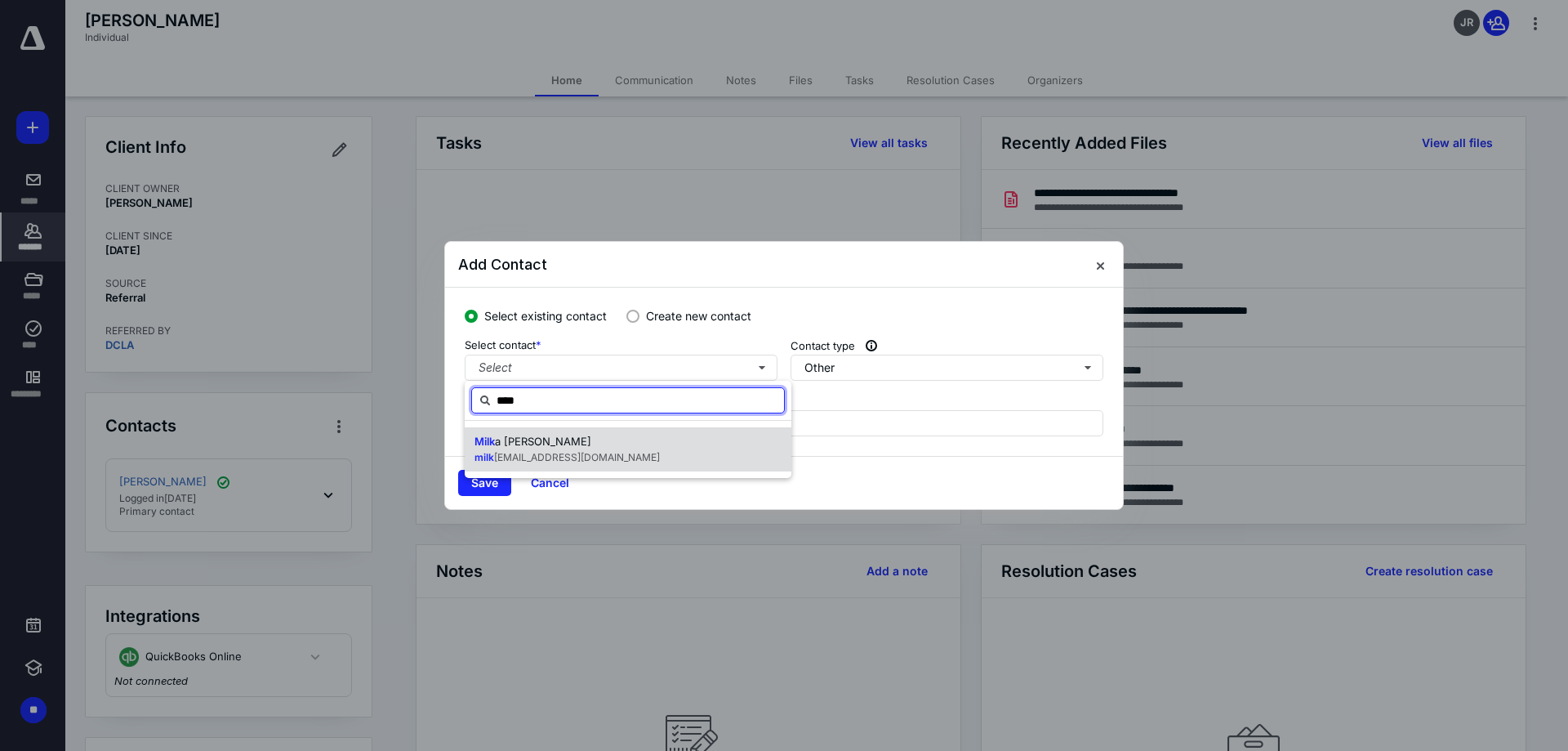 click on "milk [EMAIL_ADDRESS][DOMAIN_NAME]" at bounding box center [567, 458] 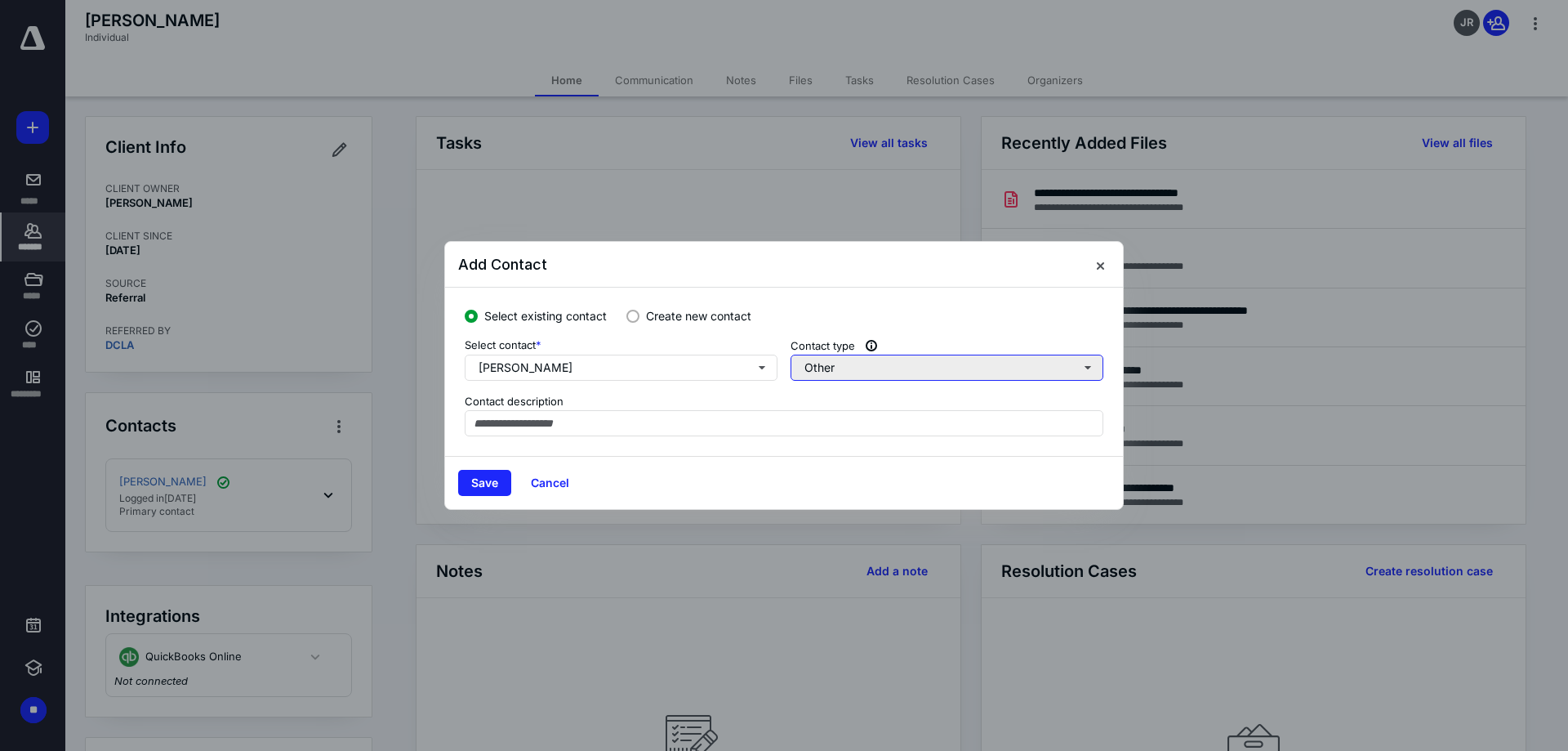 click on "Other" at bounding box center [947, 368] 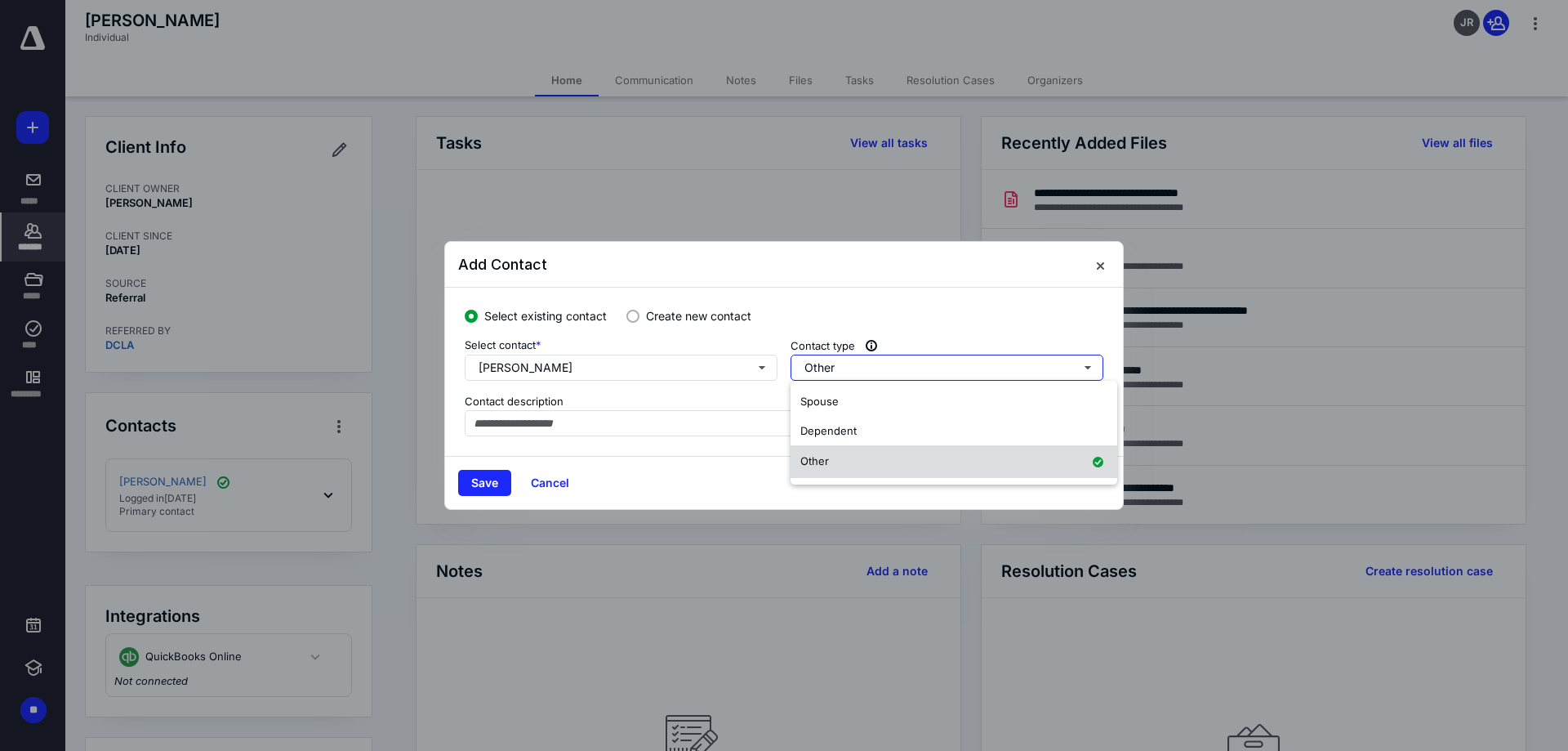 click on "Other" at bounding box center [954, 462] 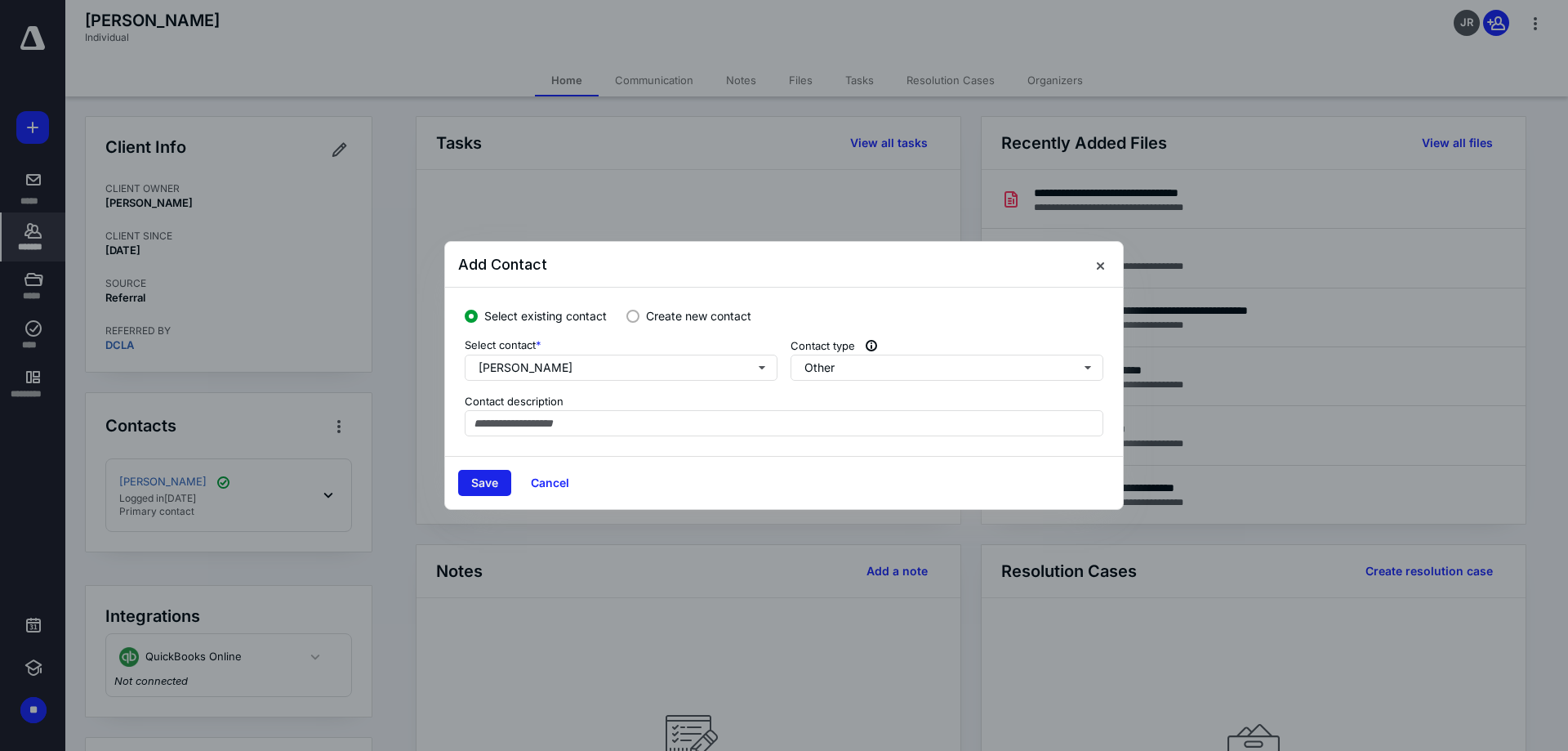 click on "Save" at bounding box center (484, 483) 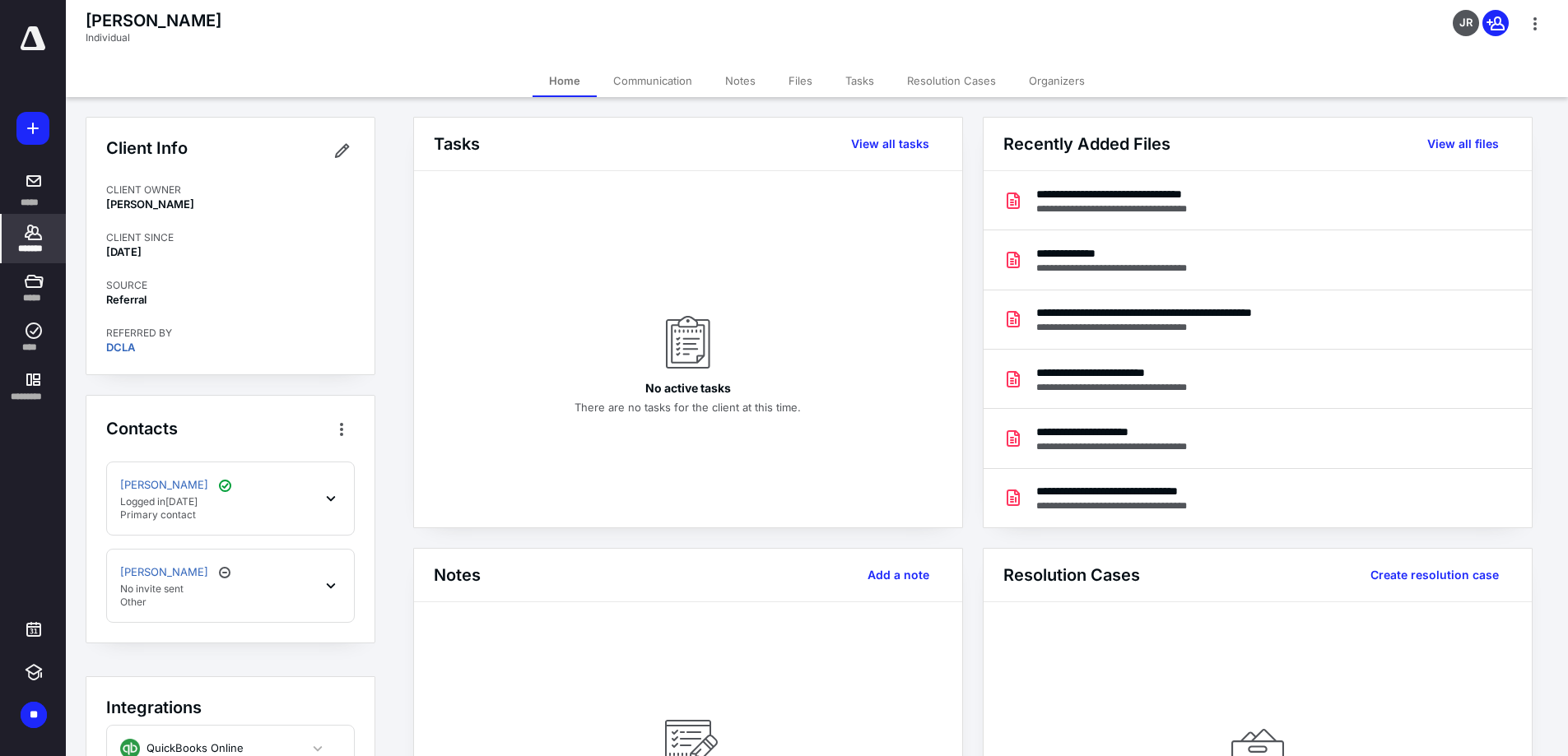 click 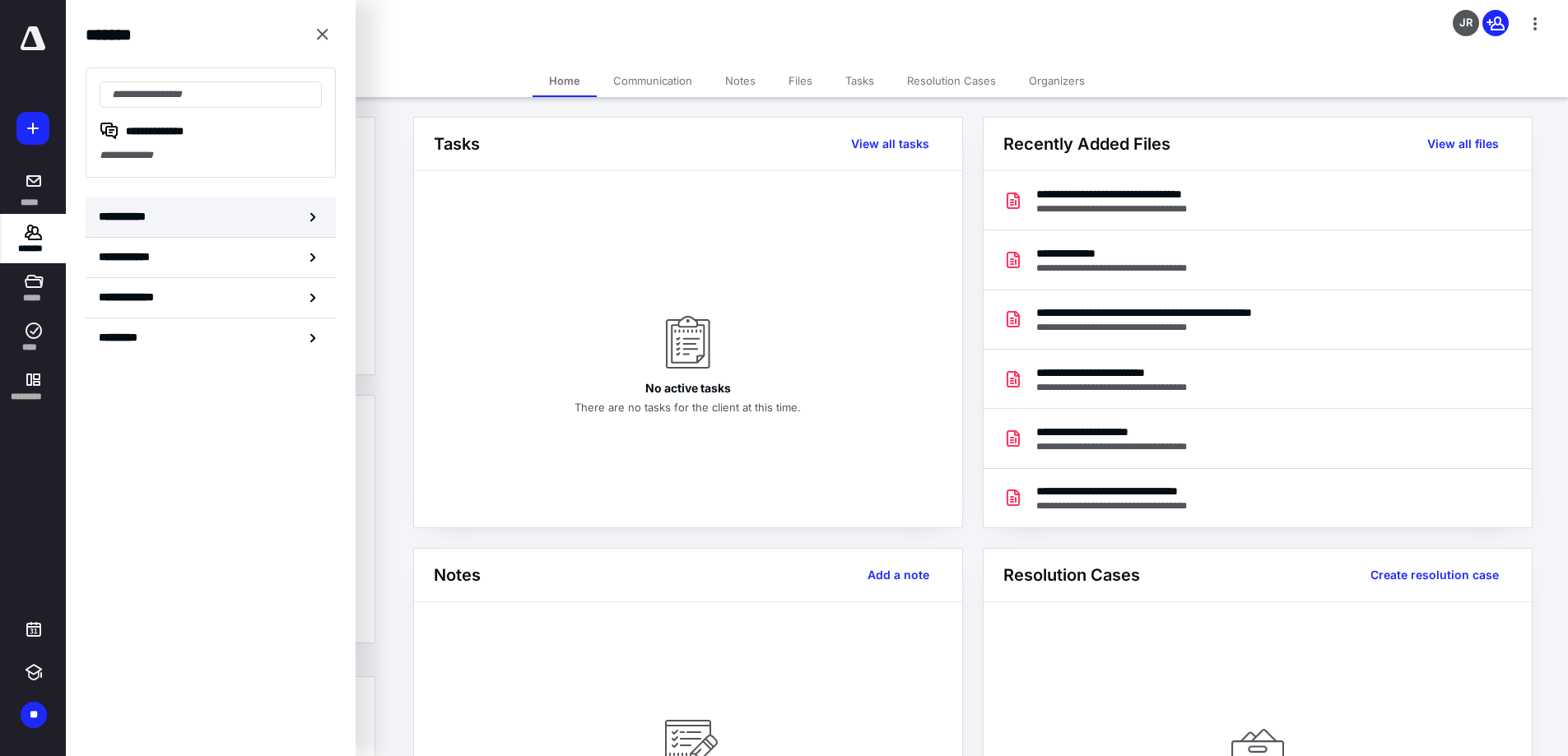 click on "**********" at bounding box center (211, 217) 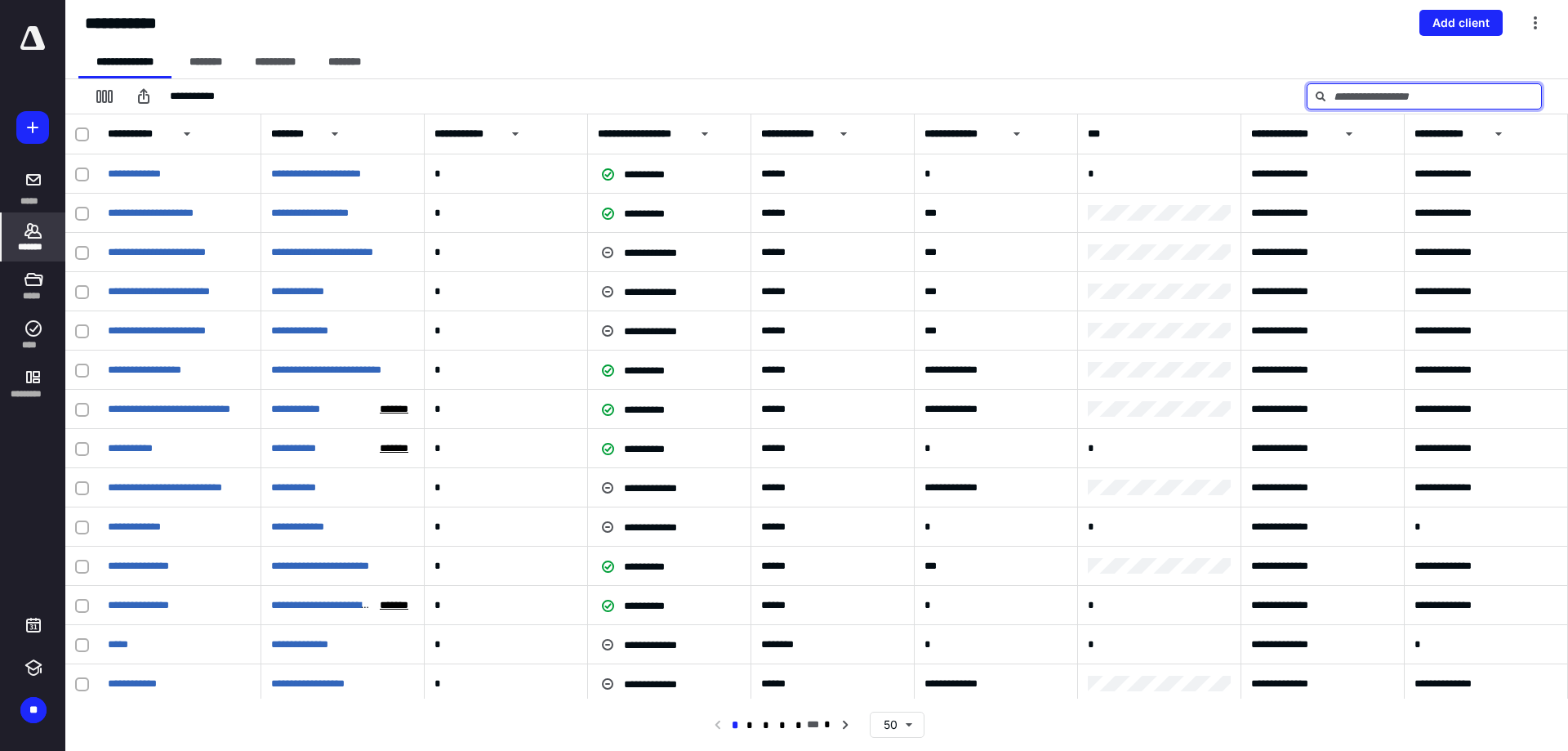 click at bounding box center (1424, 96) 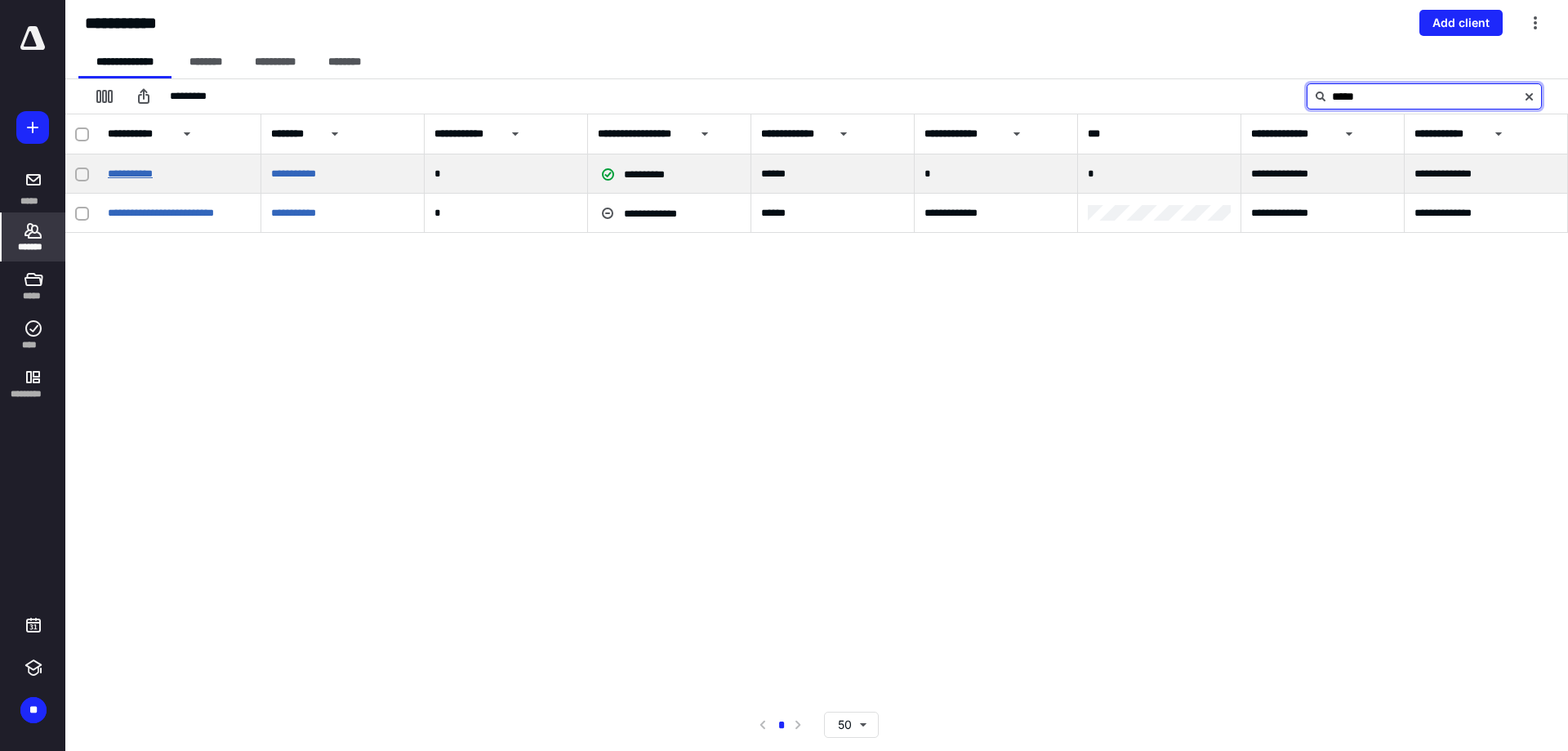 type on "*****" 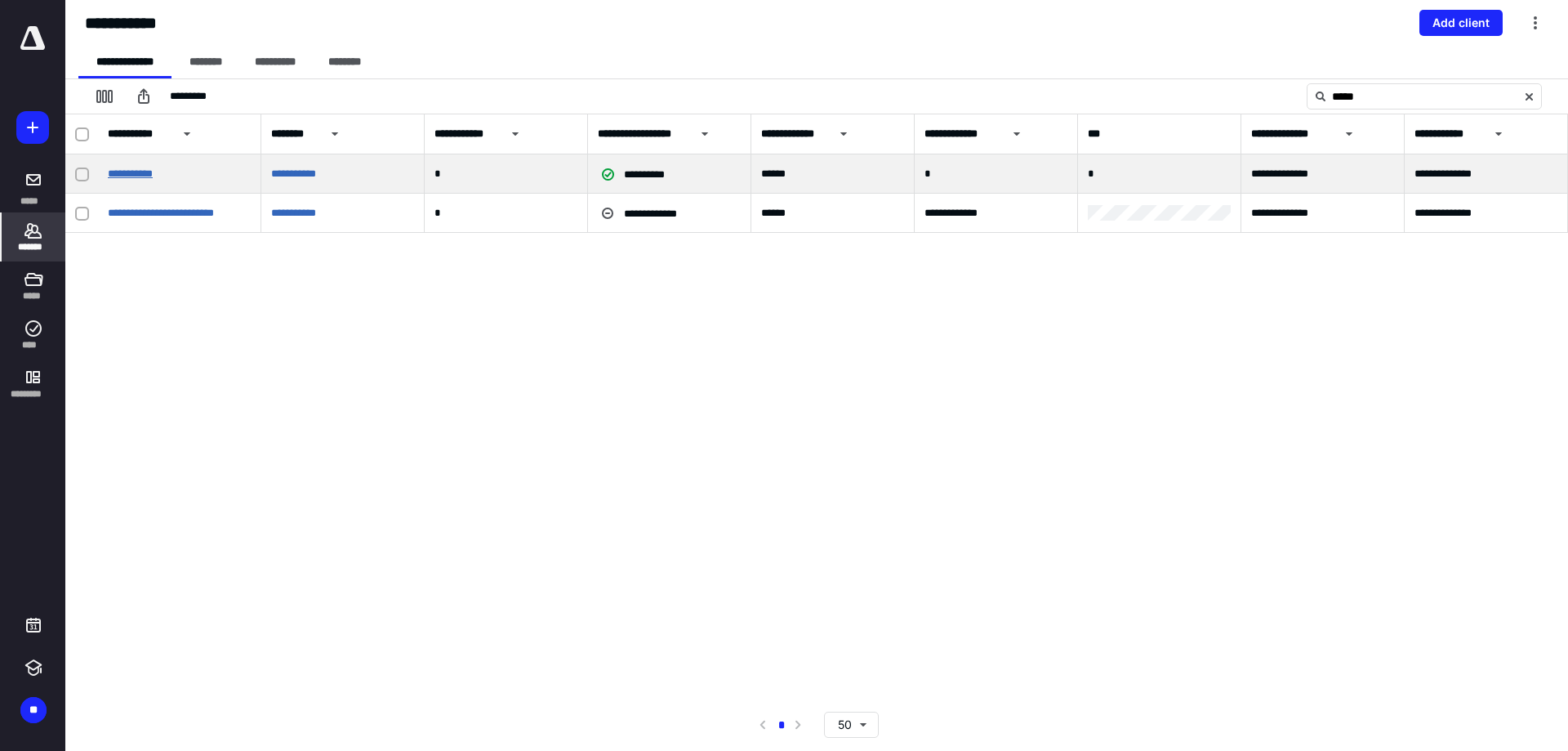 click on "**********" at bounding box center [130, 173] 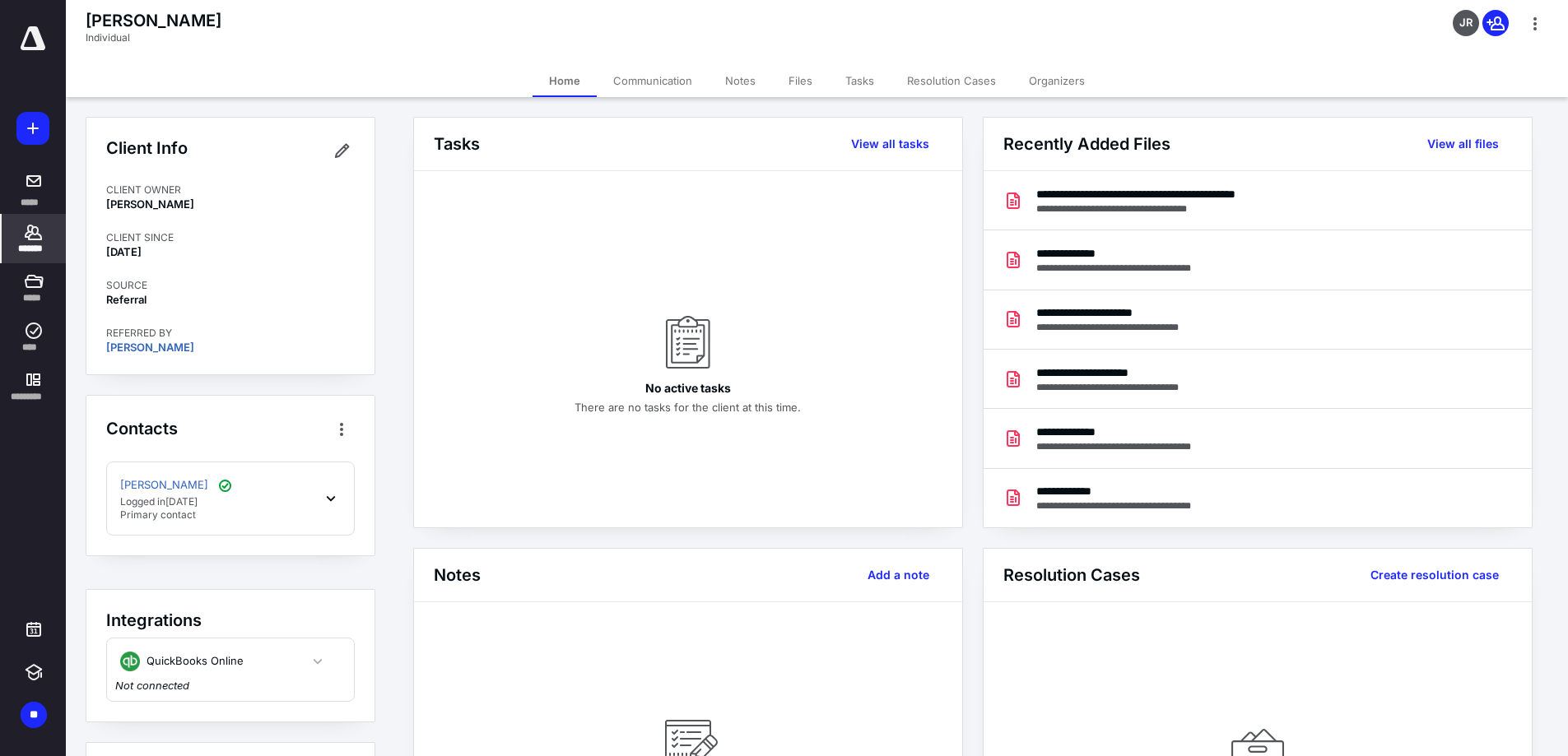 click 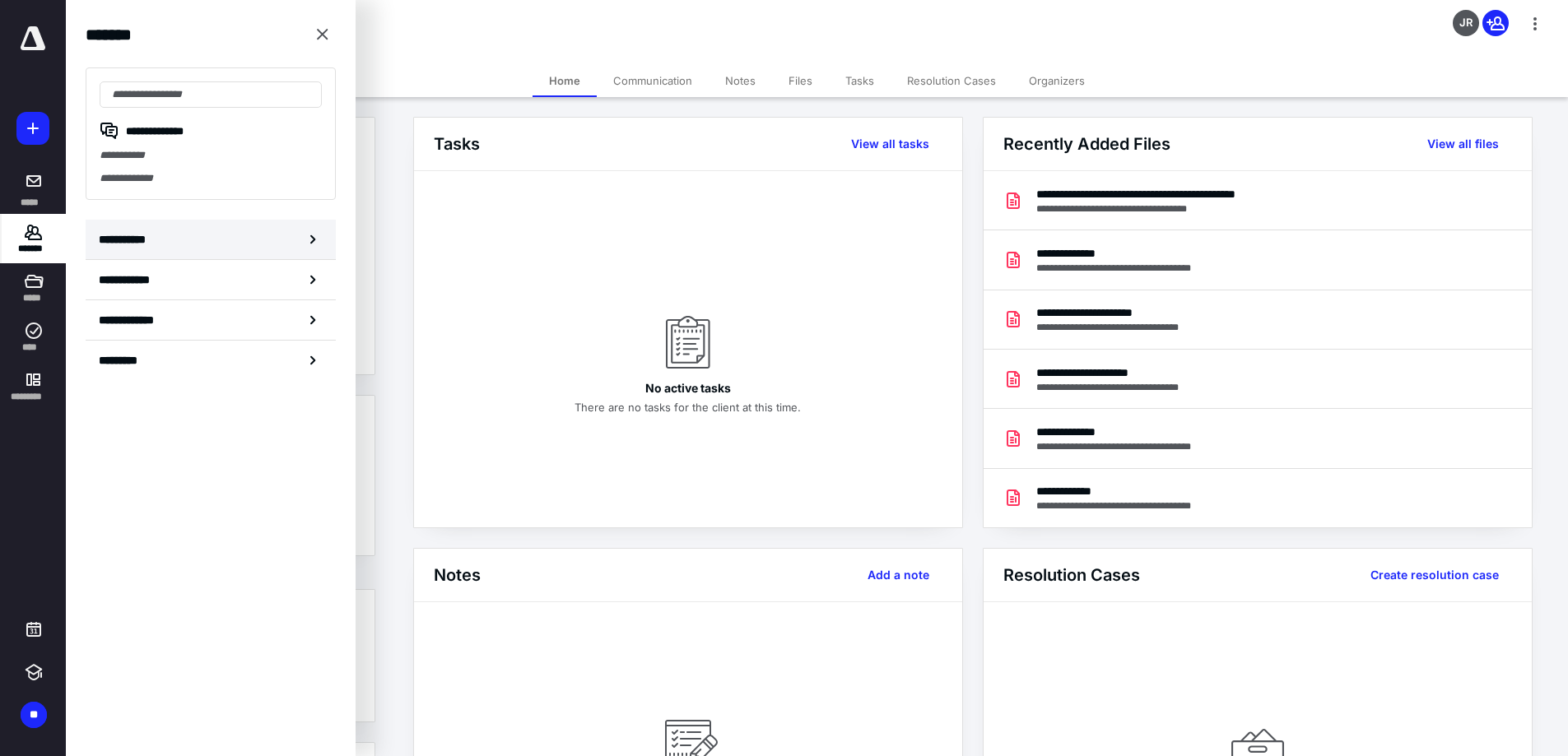click on "**********" at bounding box center [211, 239] 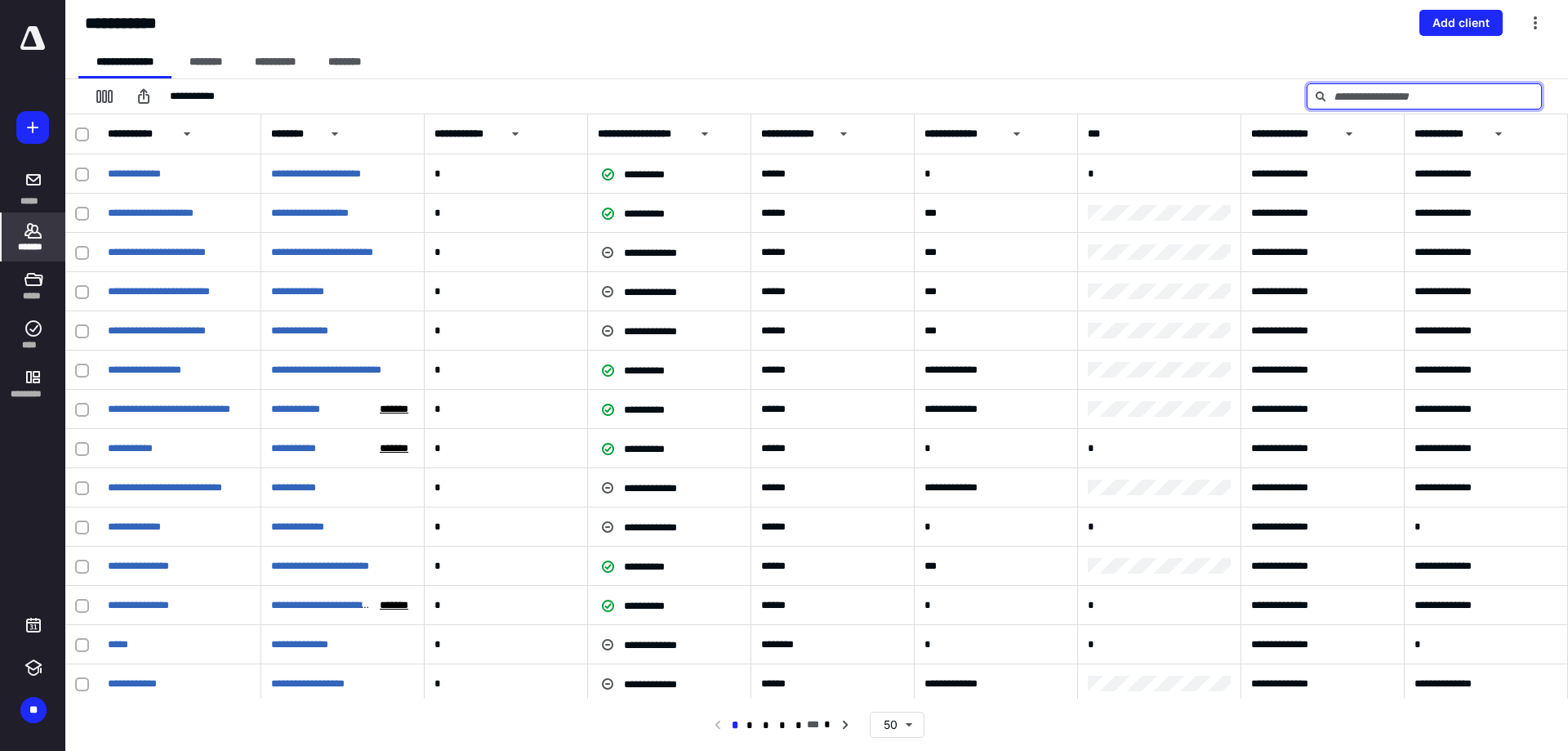 click at bounding box center (1424, 96) 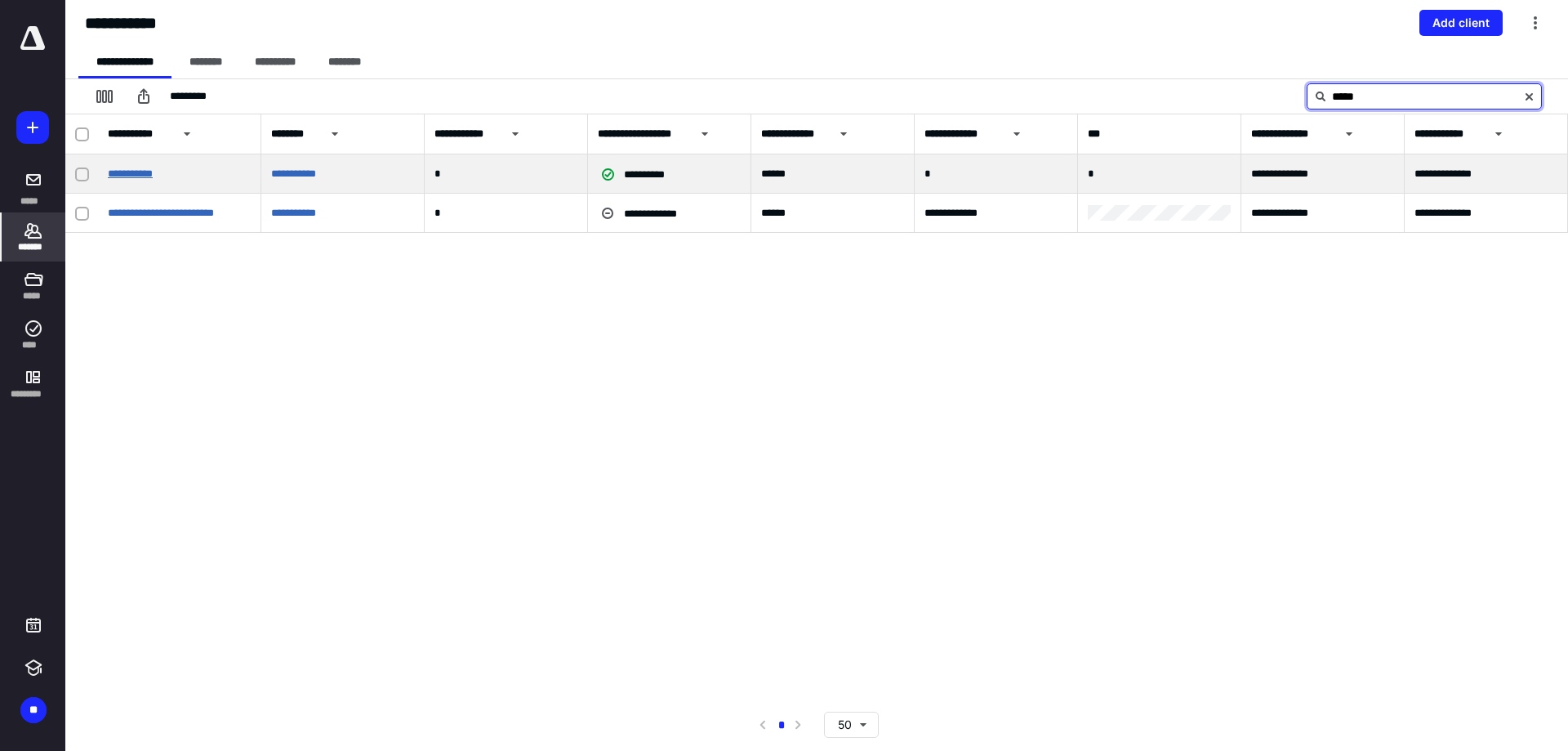 type on "*****" 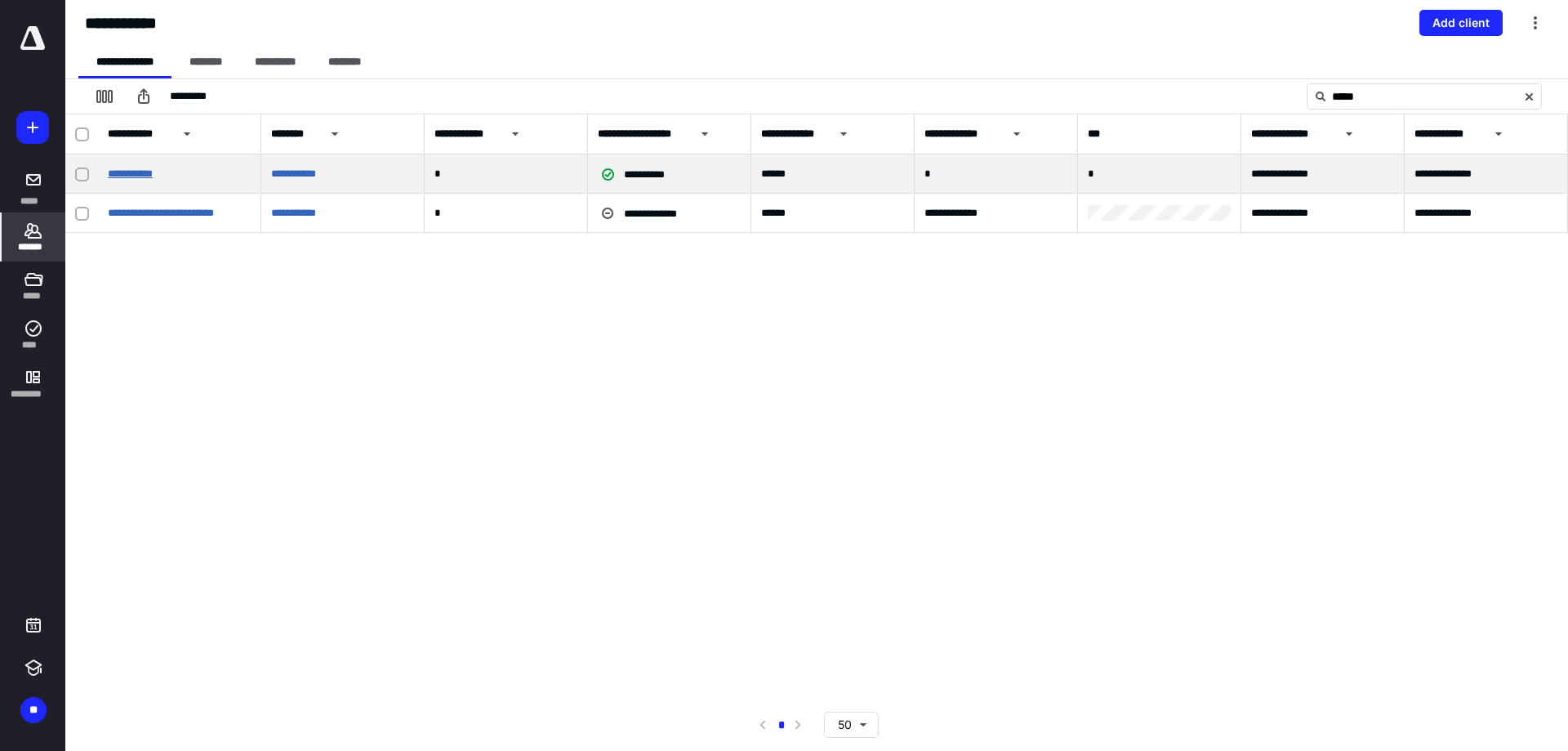 click on "**********" at bounding box center (130, 173) 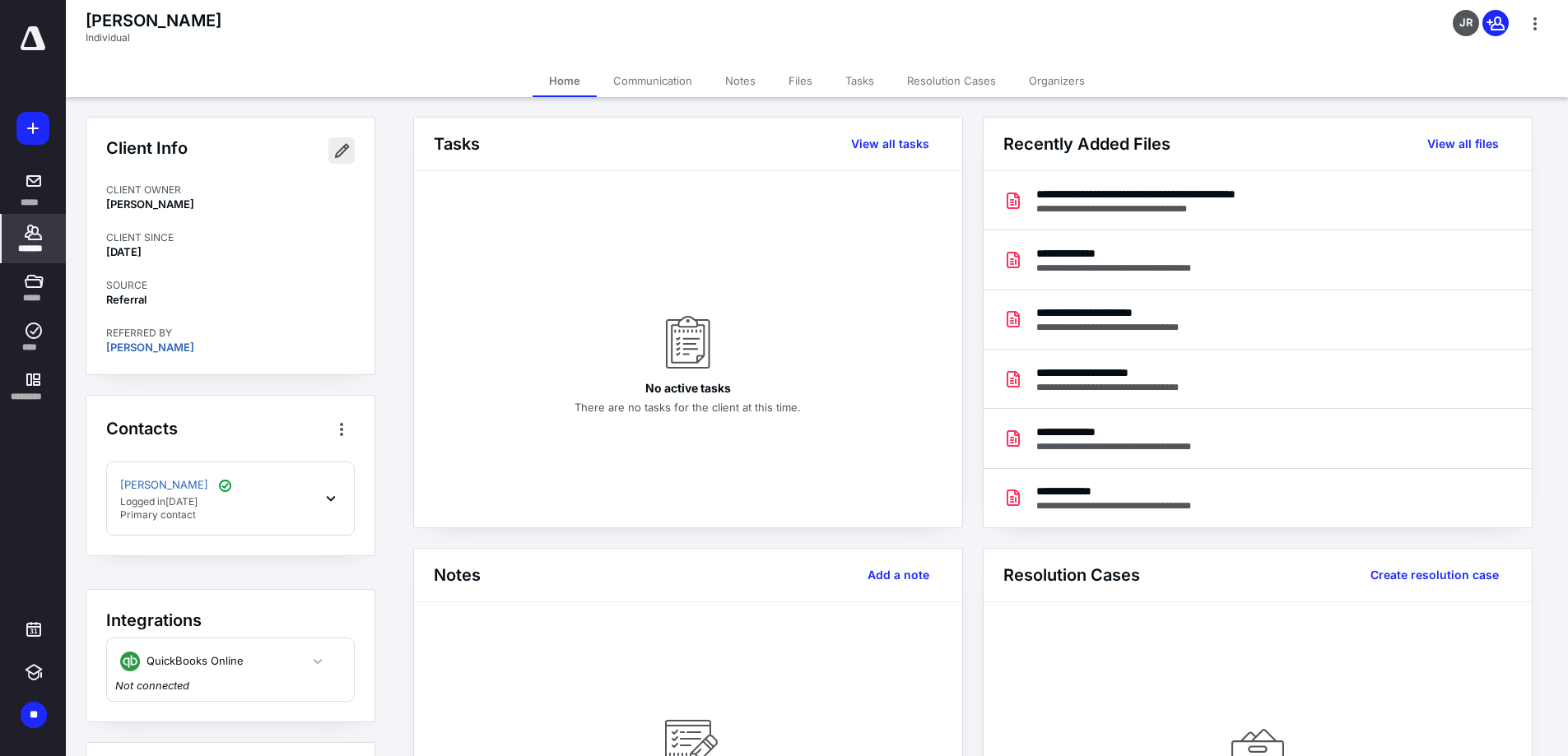 click at bounding box center [342, 151] 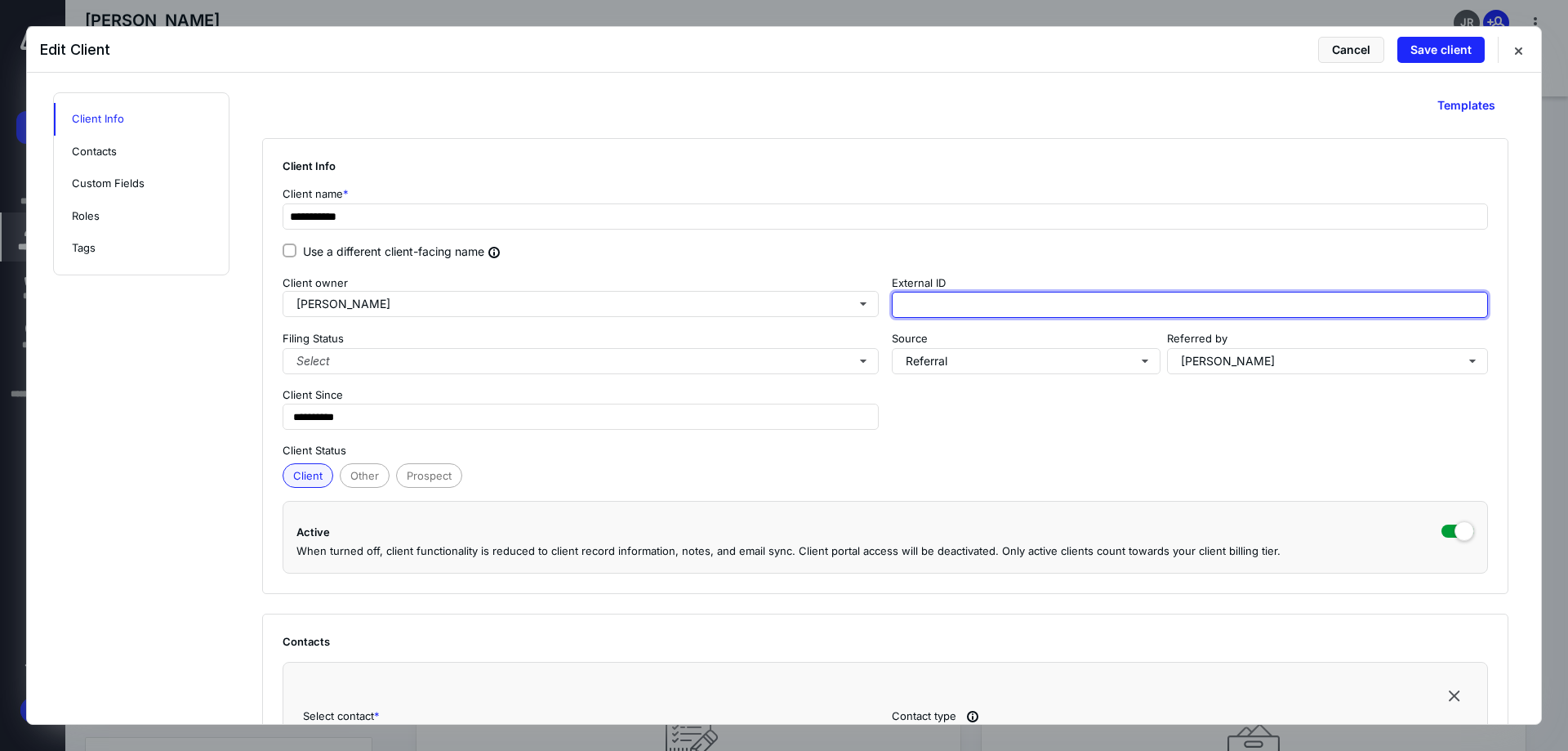 click at bounding box center [1190, 305] 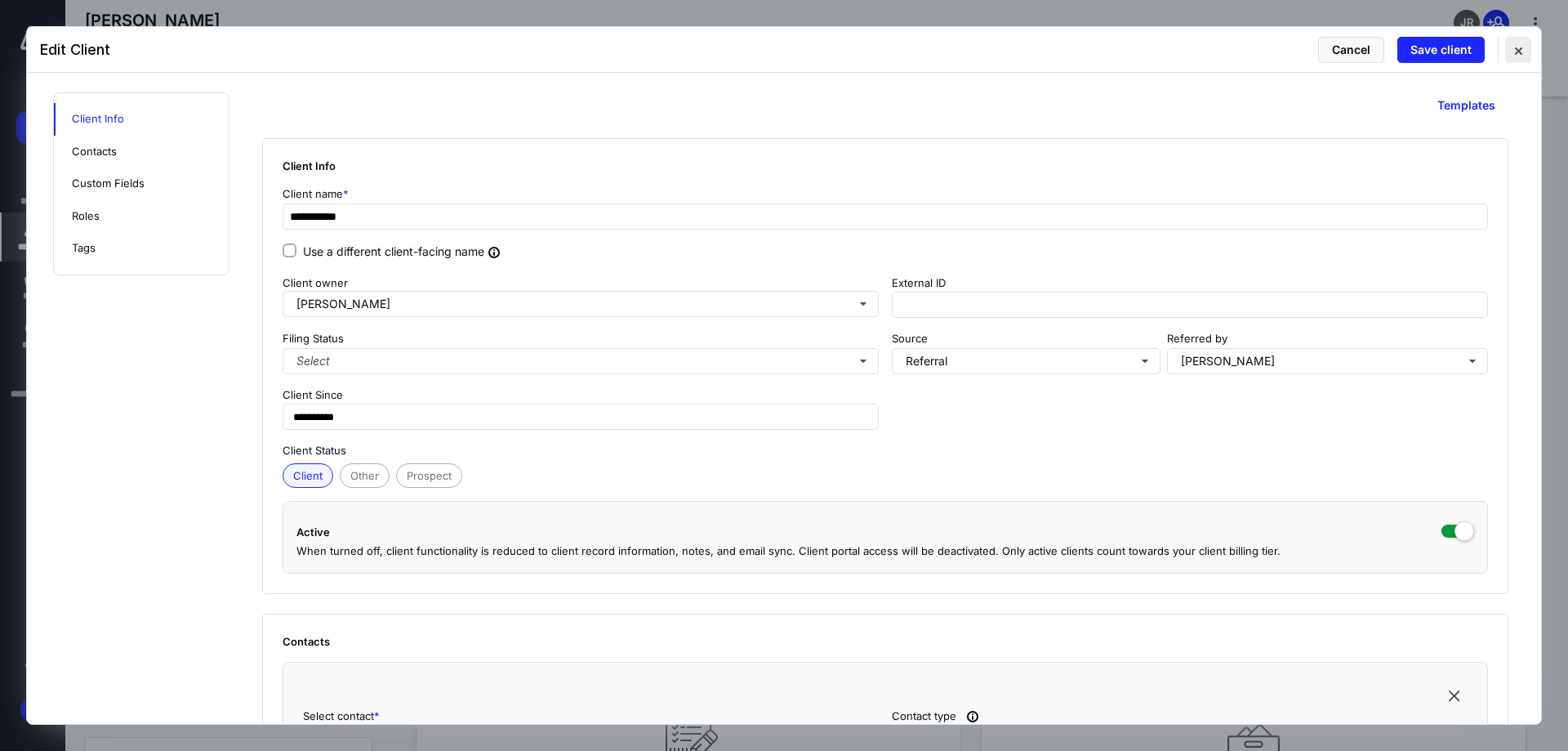 click at bounding box center (1518, 50) 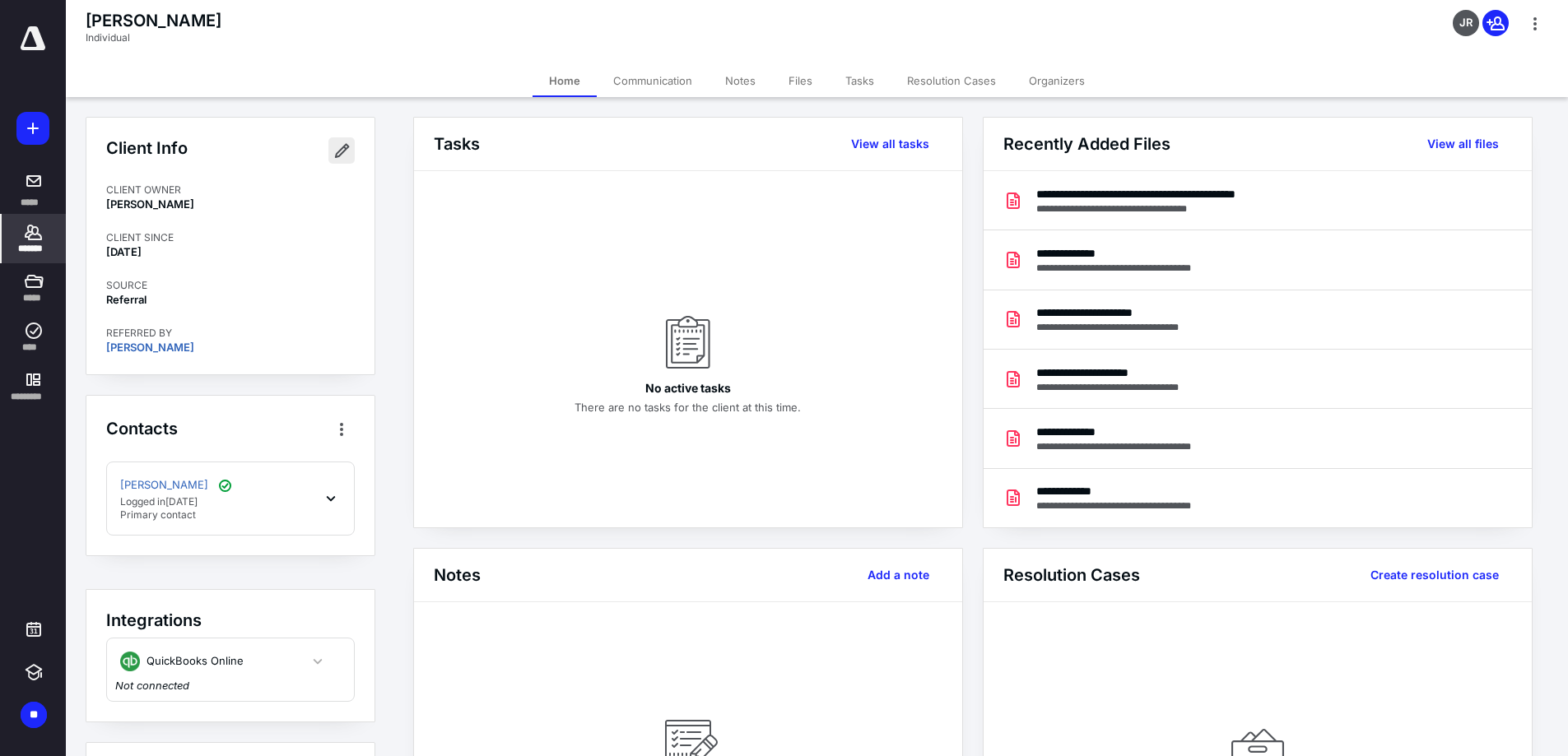click at bounding box center [342, 151] 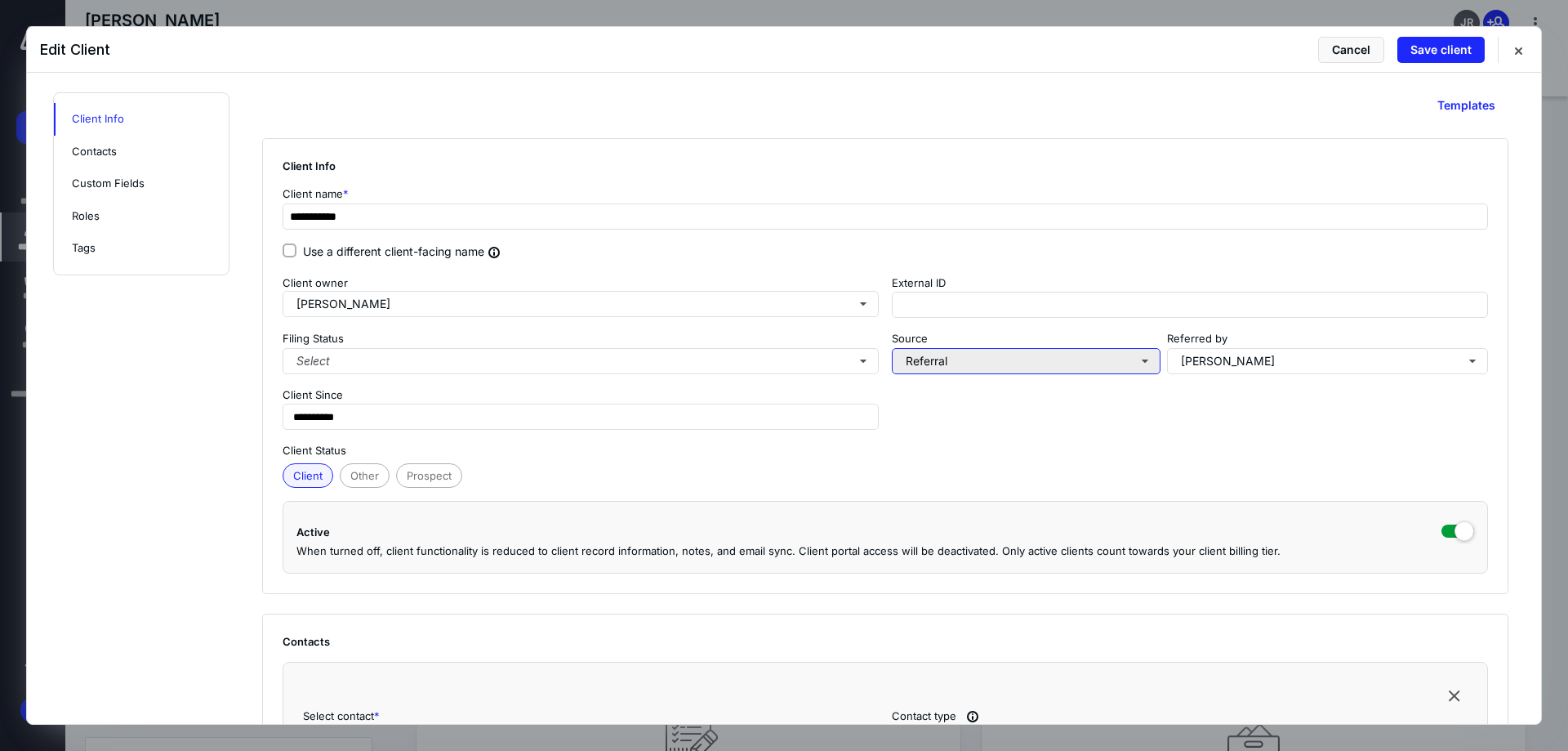 click on "Referral" at bounding box center [1026, 361] 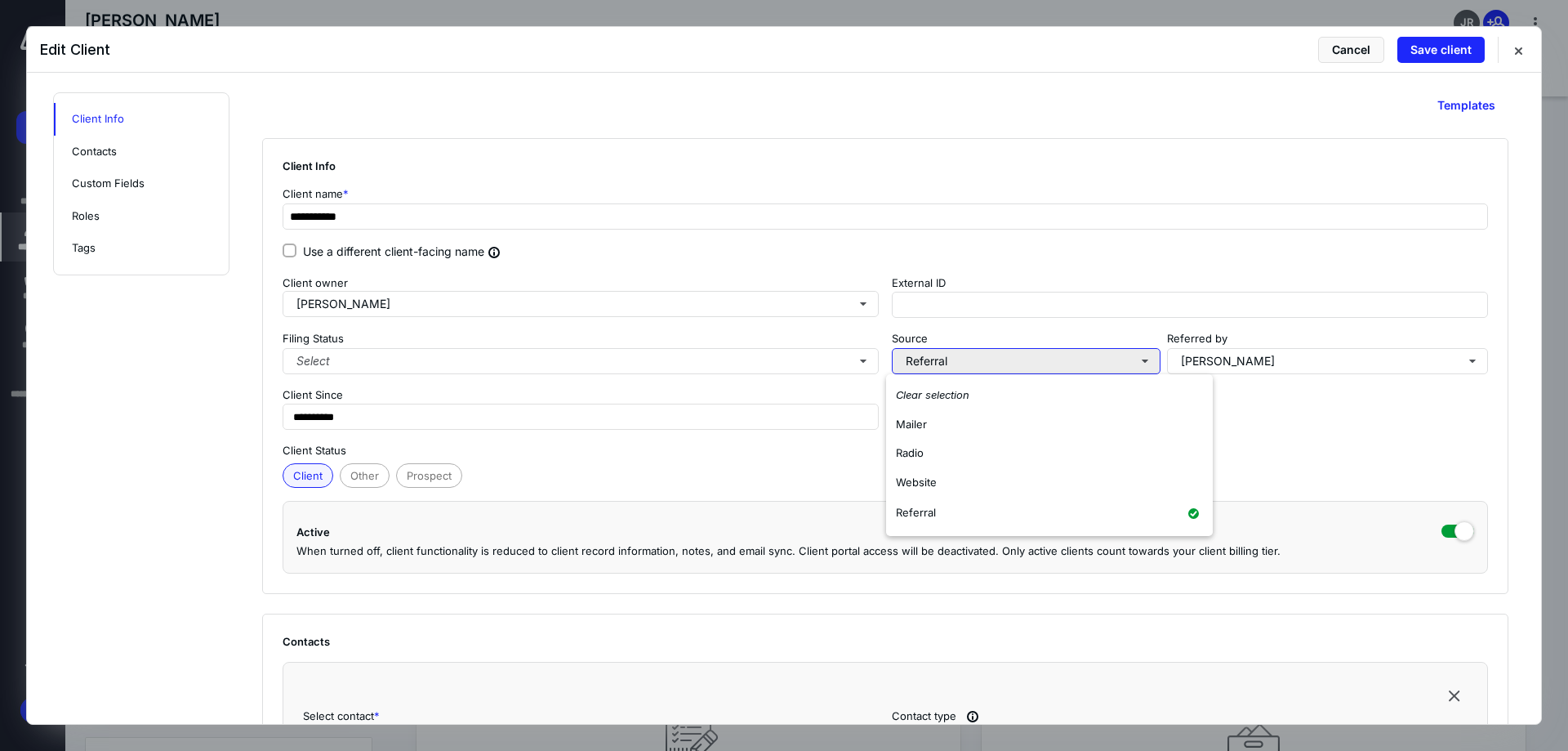 click on "Referral" at bounding box center (1026, 361) 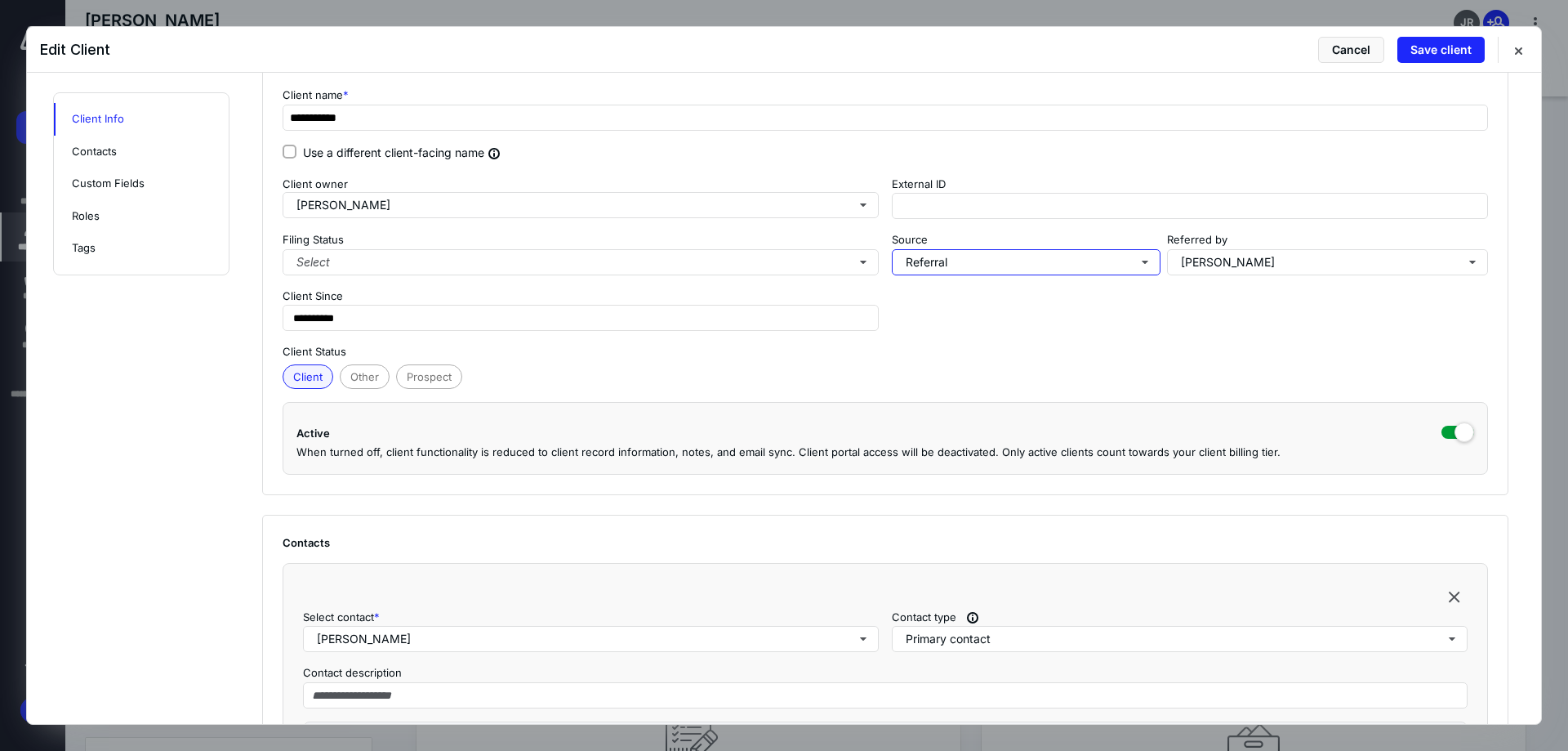 scroll, scrollTop: 163, scrollLeft: 0, axis: vertical 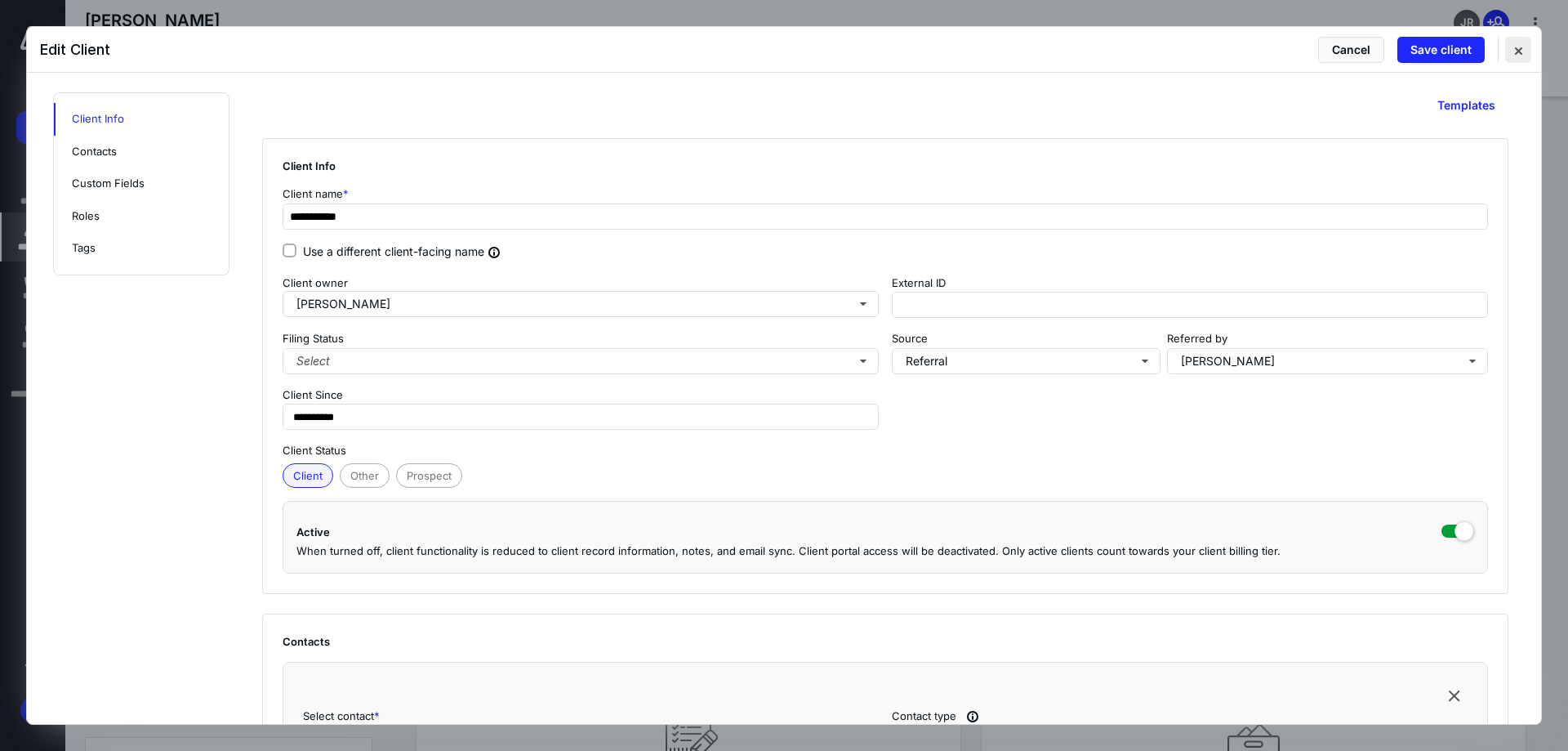 click at bounding box center (1518, 50) 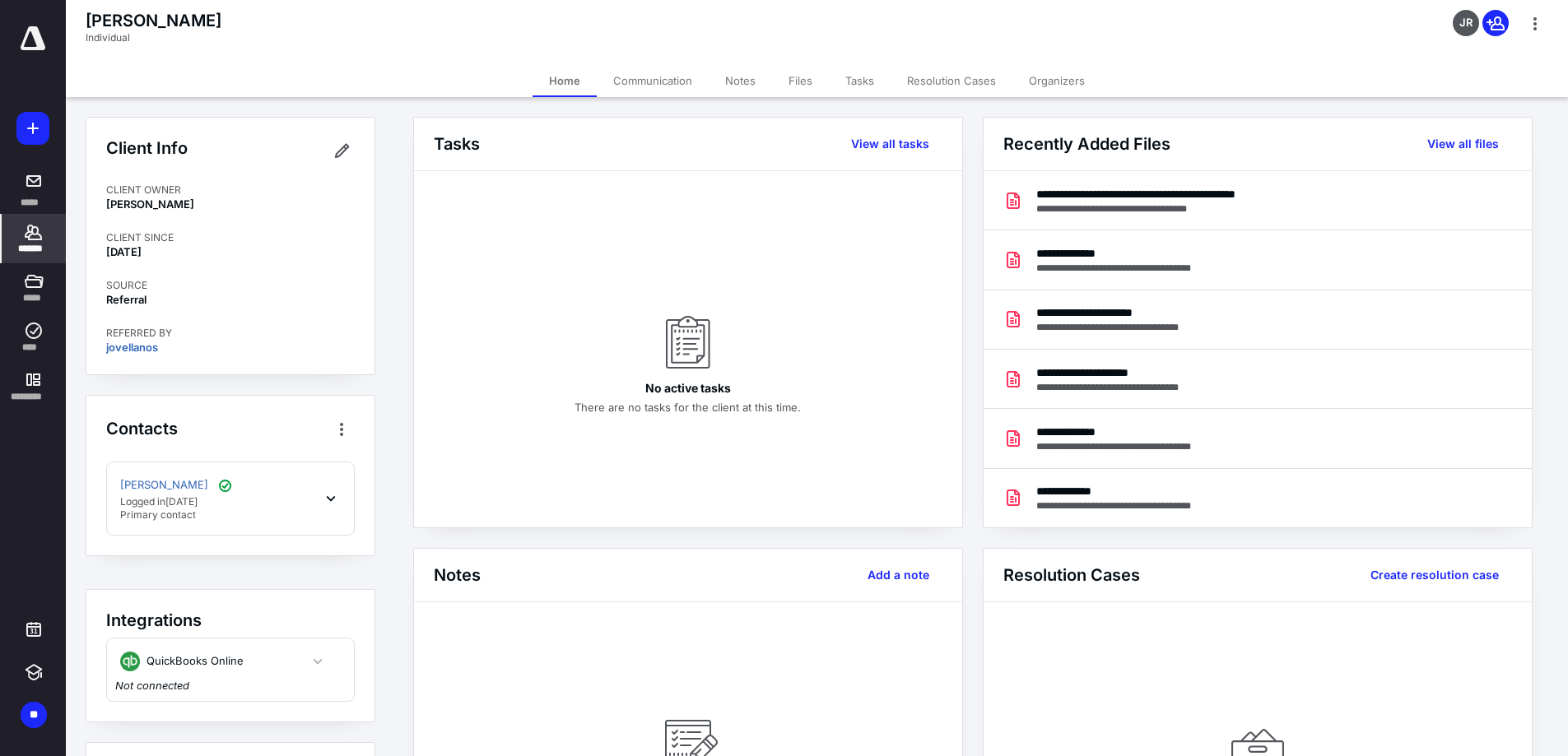 click 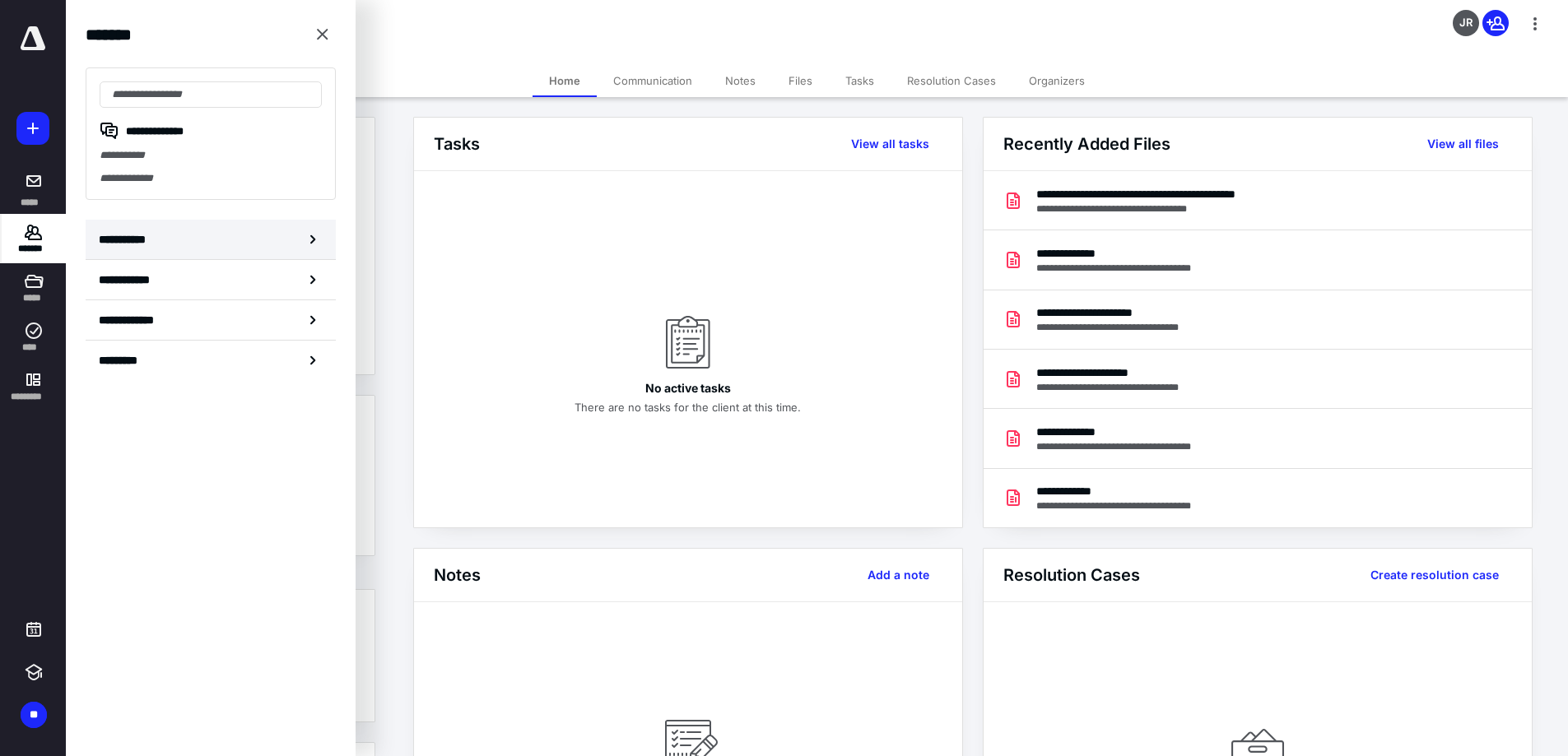 click on "**********" at bounding box center [211, 239] 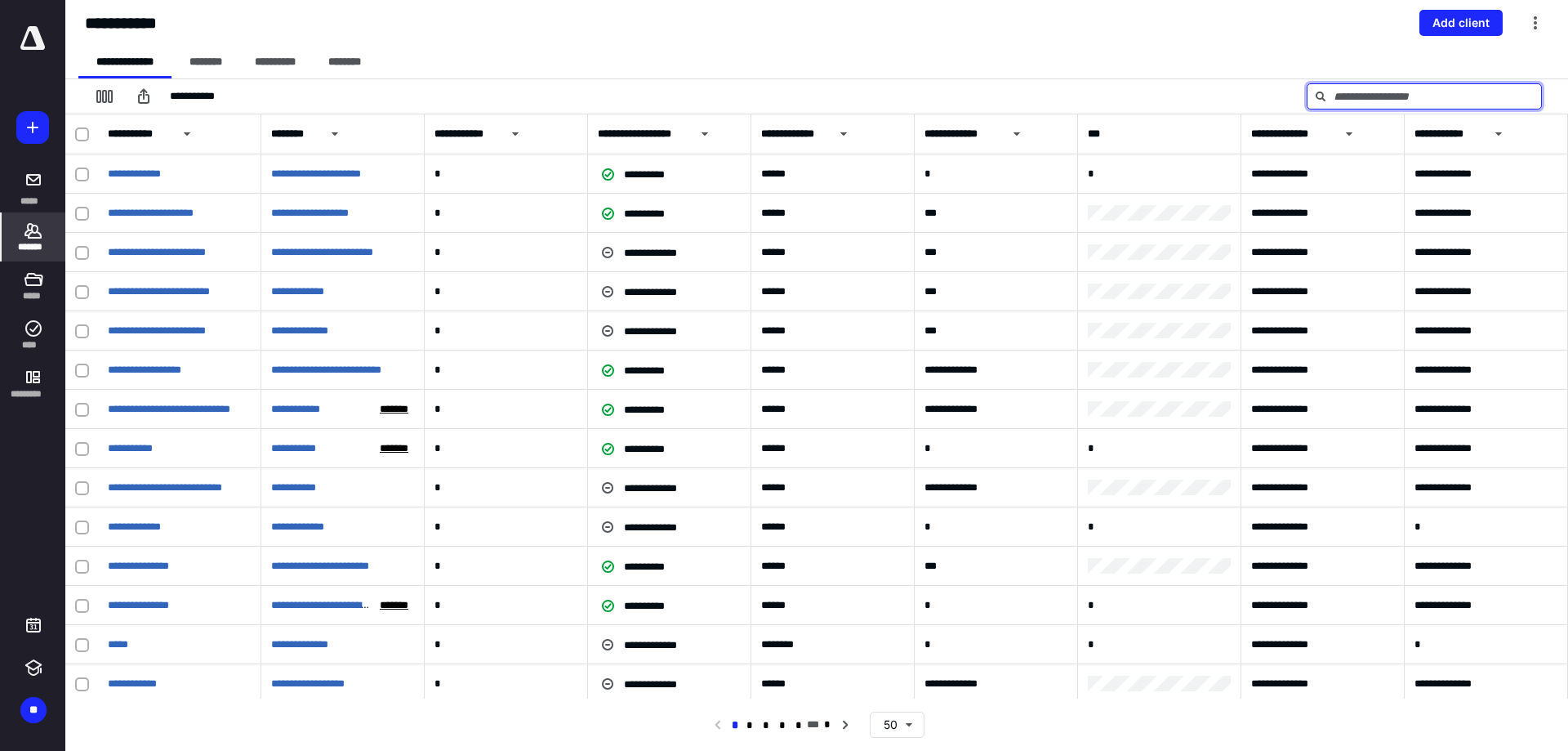 click at bounding box center [1424, 96] 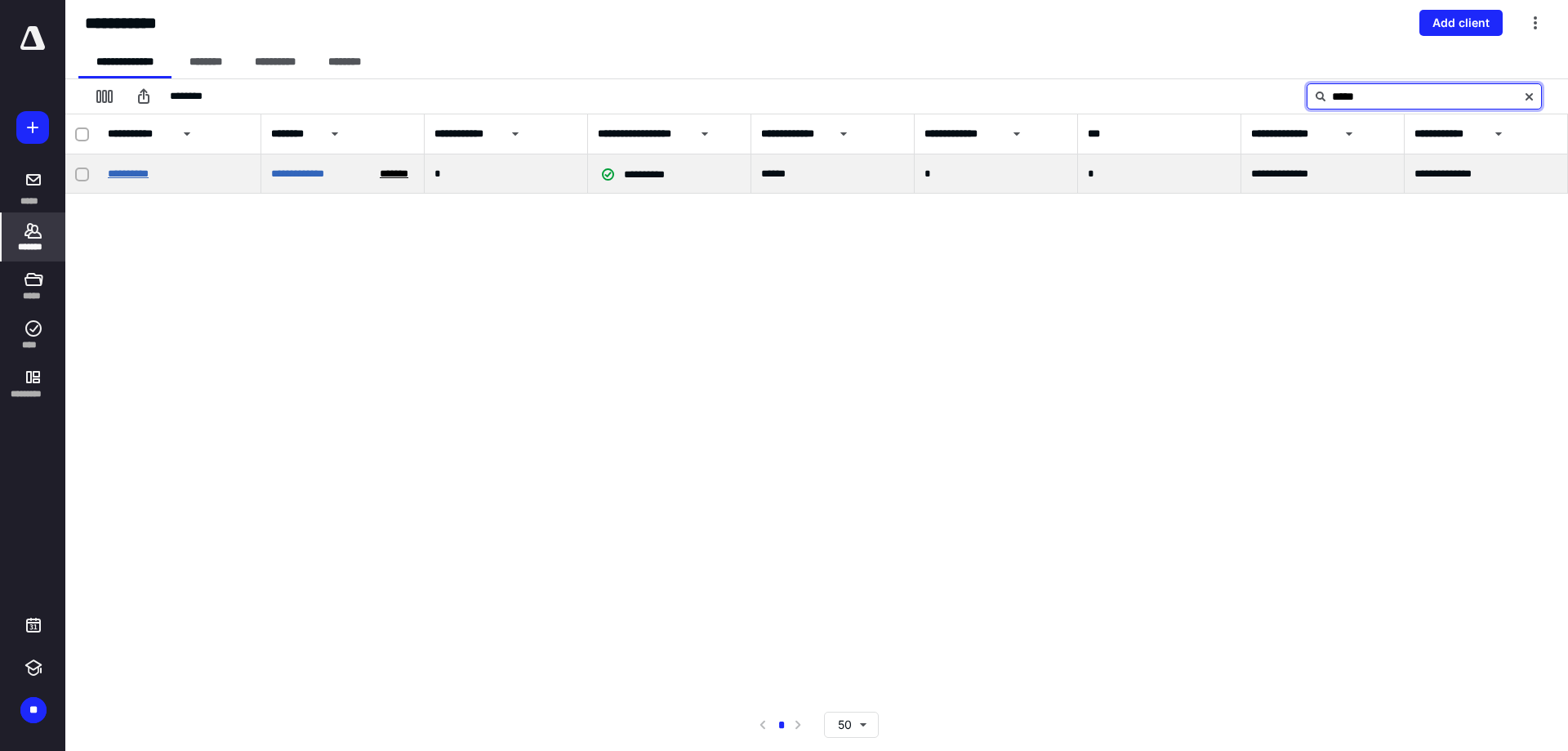 type on "*****" 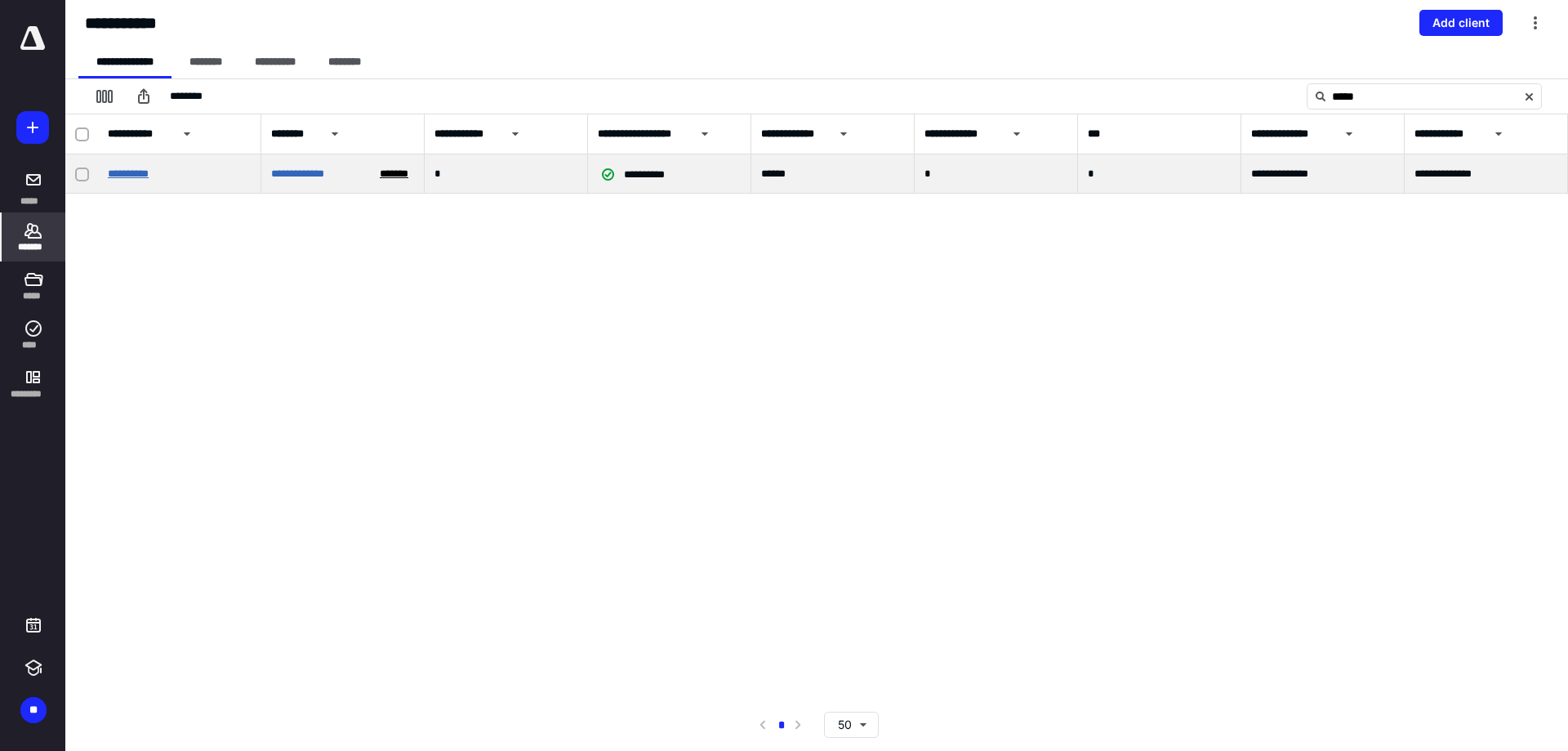 click on "**********" at bounding box center (128, 173) 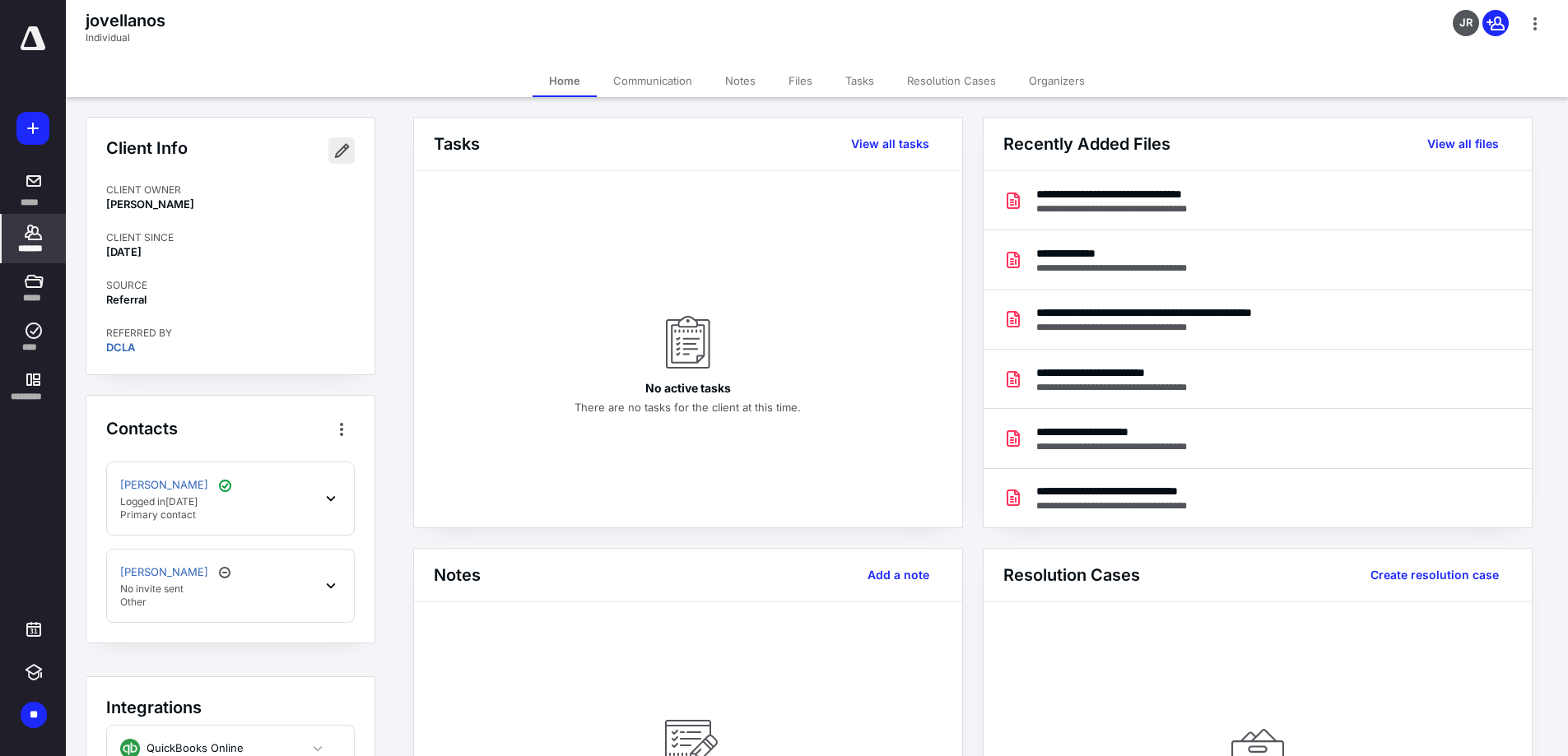 click at bounding box center (342, 151) 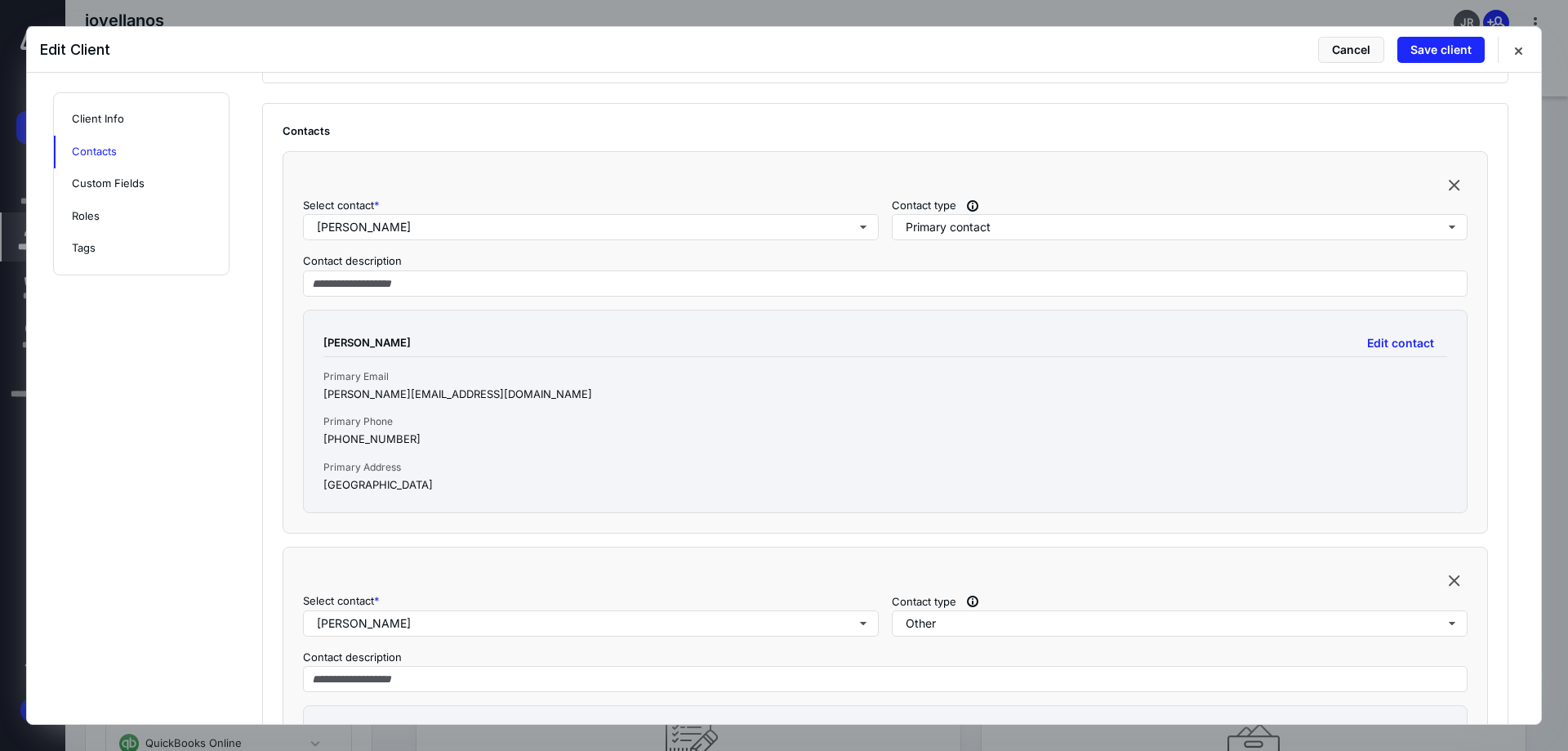 scroll, scrollTop: 517, scrollLeft: 0, axis: vertical 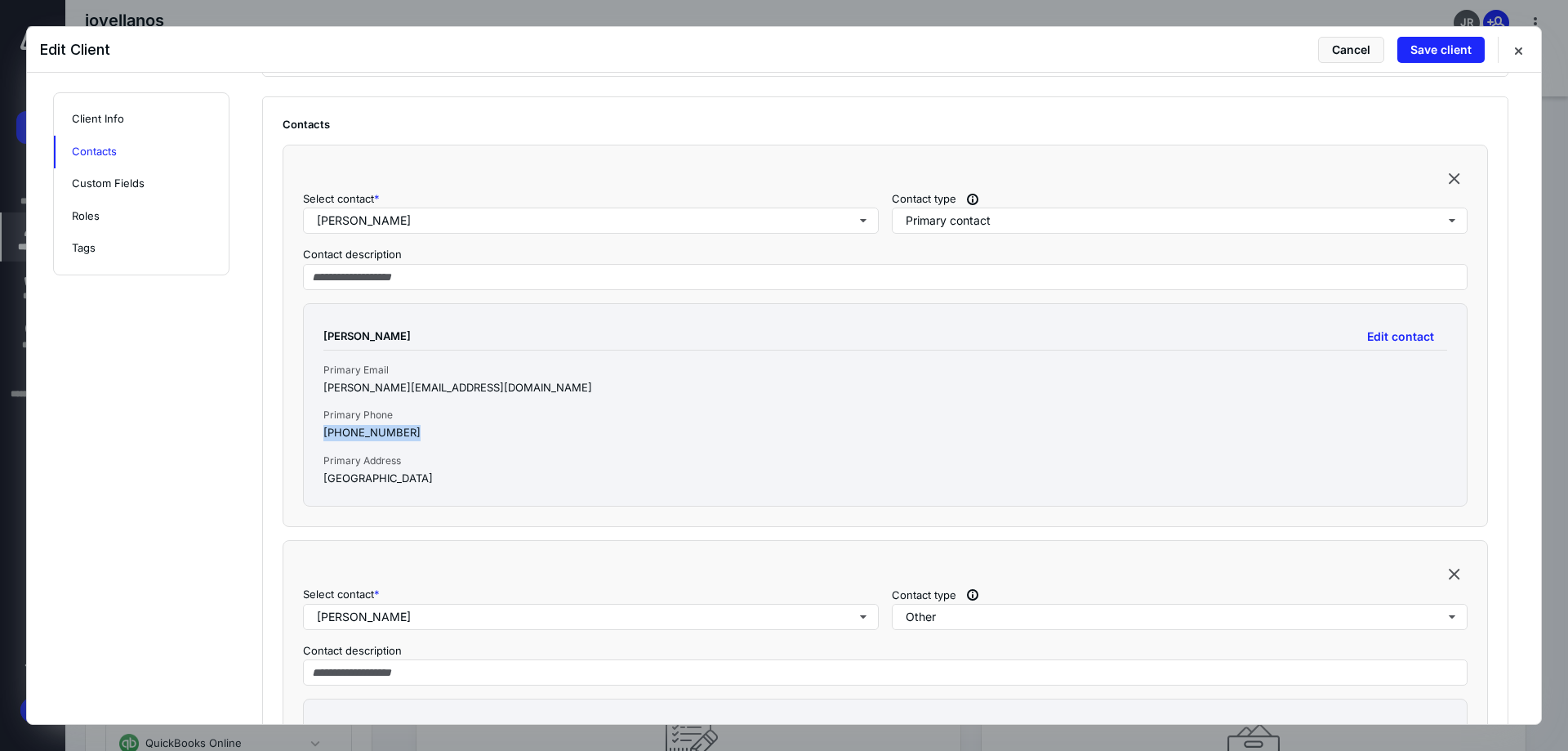 drag, startPoint x: 401, startPoint y: 432, endPoint x: 311, endPoint y: 427, distance: 90.13878 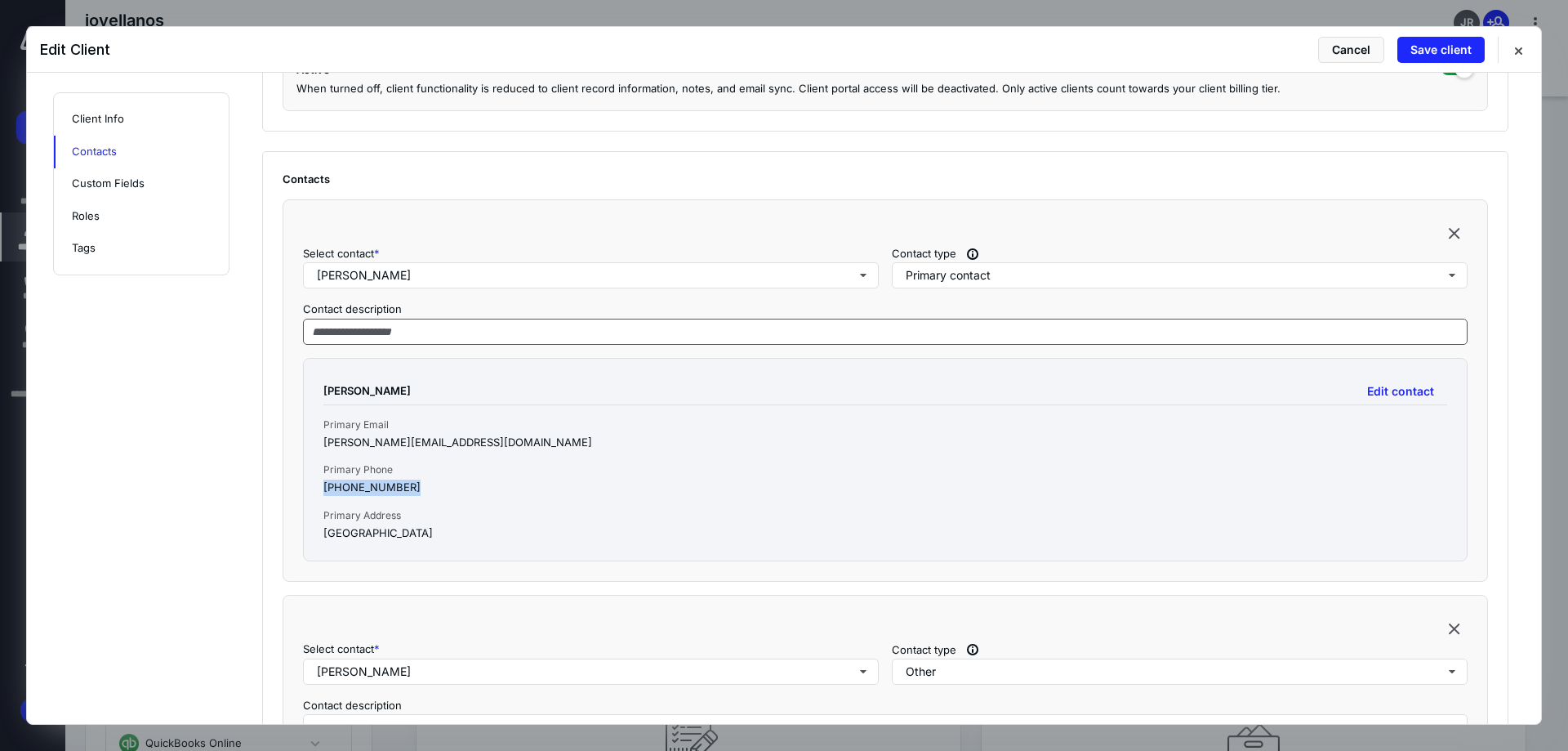 scroll, scrollTop: 454, scrollLeft: 0, axis: vertical 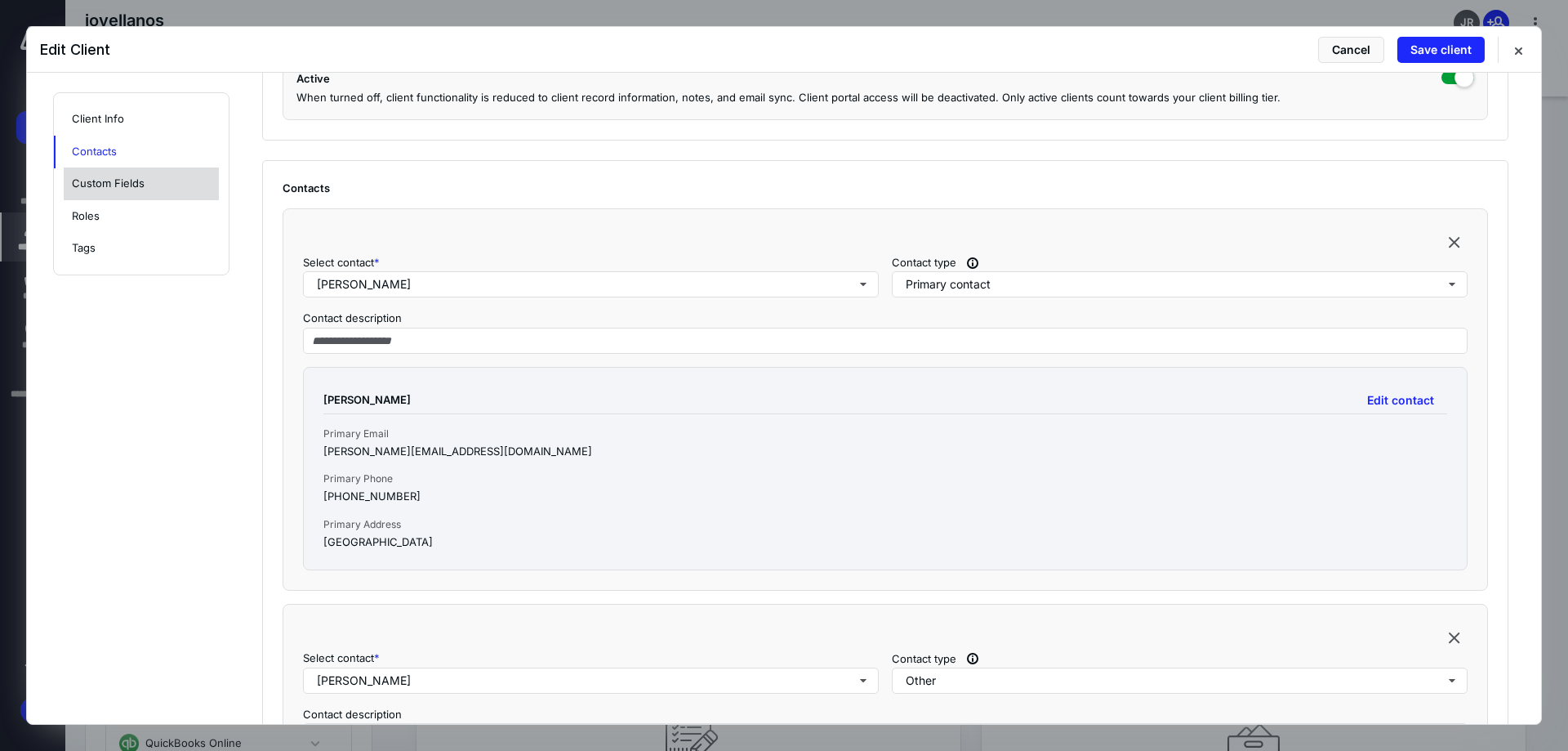 click on "Custom Fields" at bounding box center [141, 184] 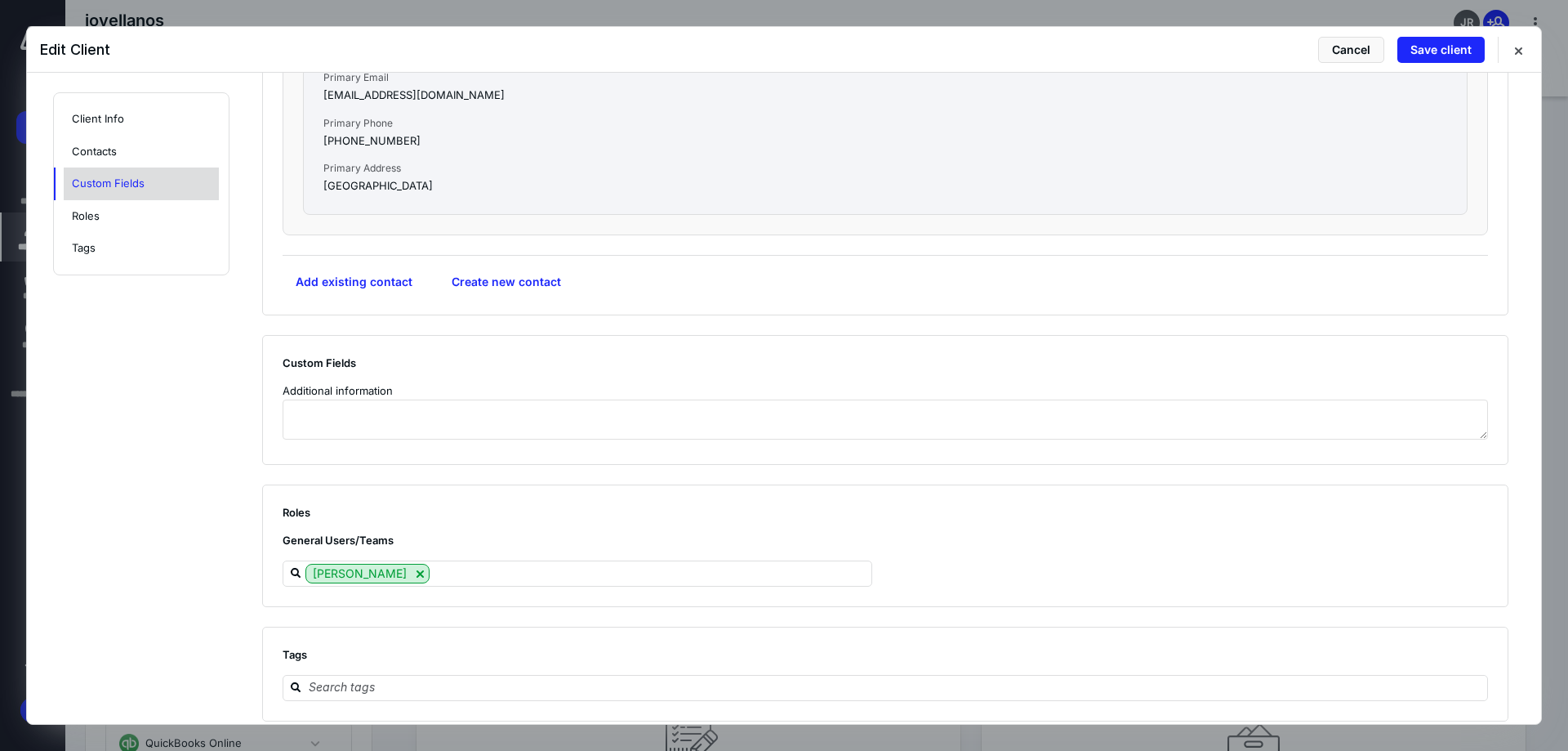 scroll, scrollTop: 1216, scrollLeft: 0, axis: vertical 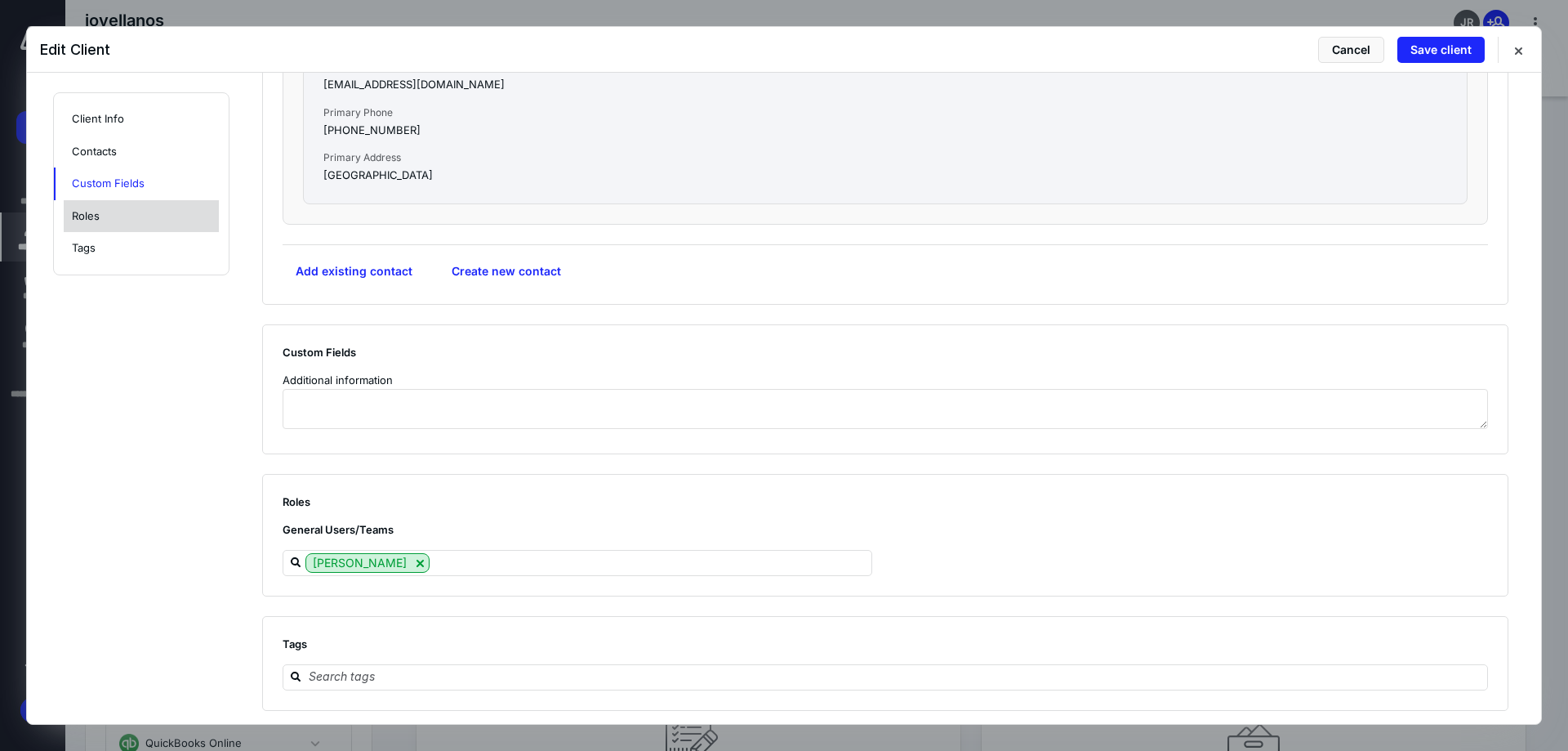 click on "Roles" at bounding box center [141, 217] 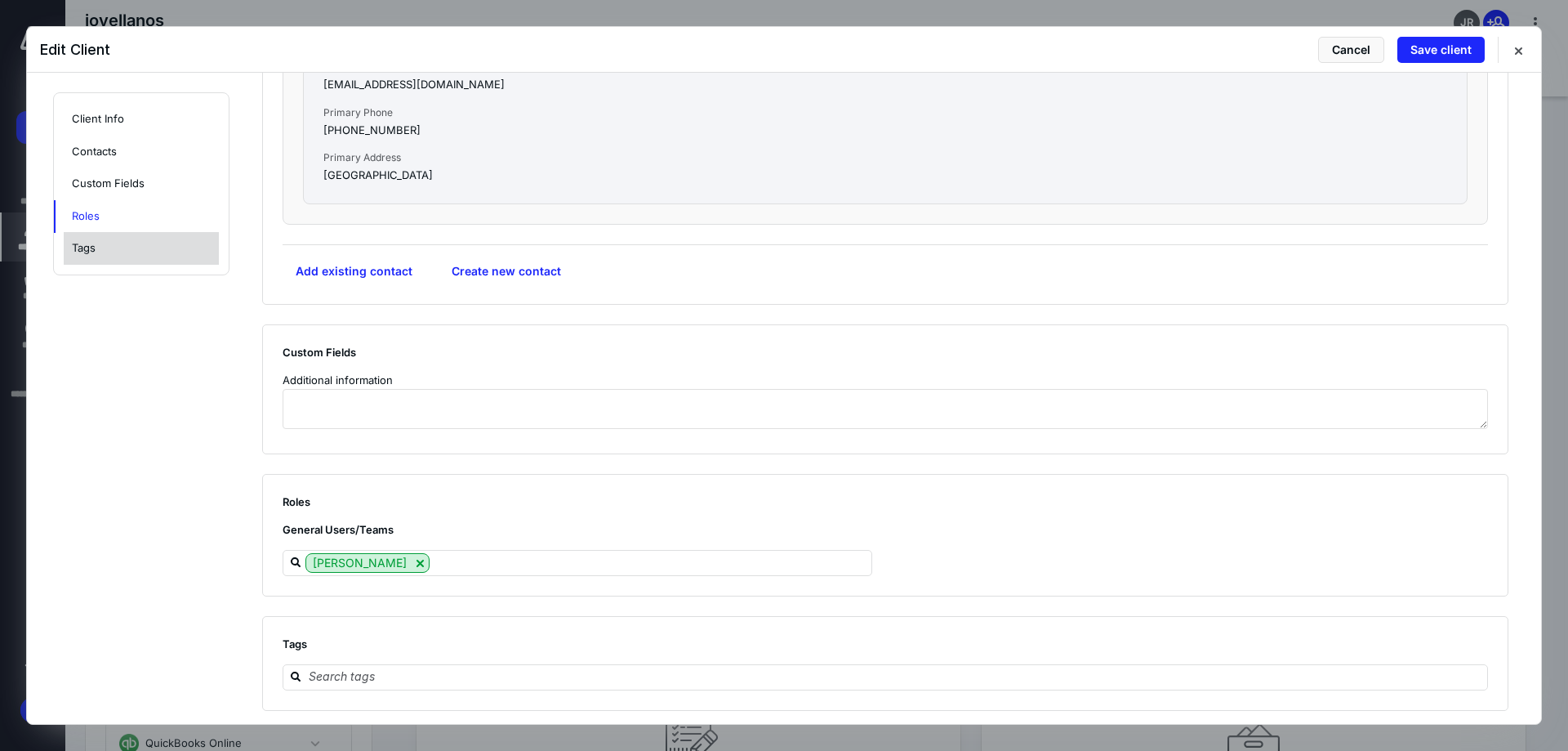 click on "Tags" at bounding box center [141, 248] 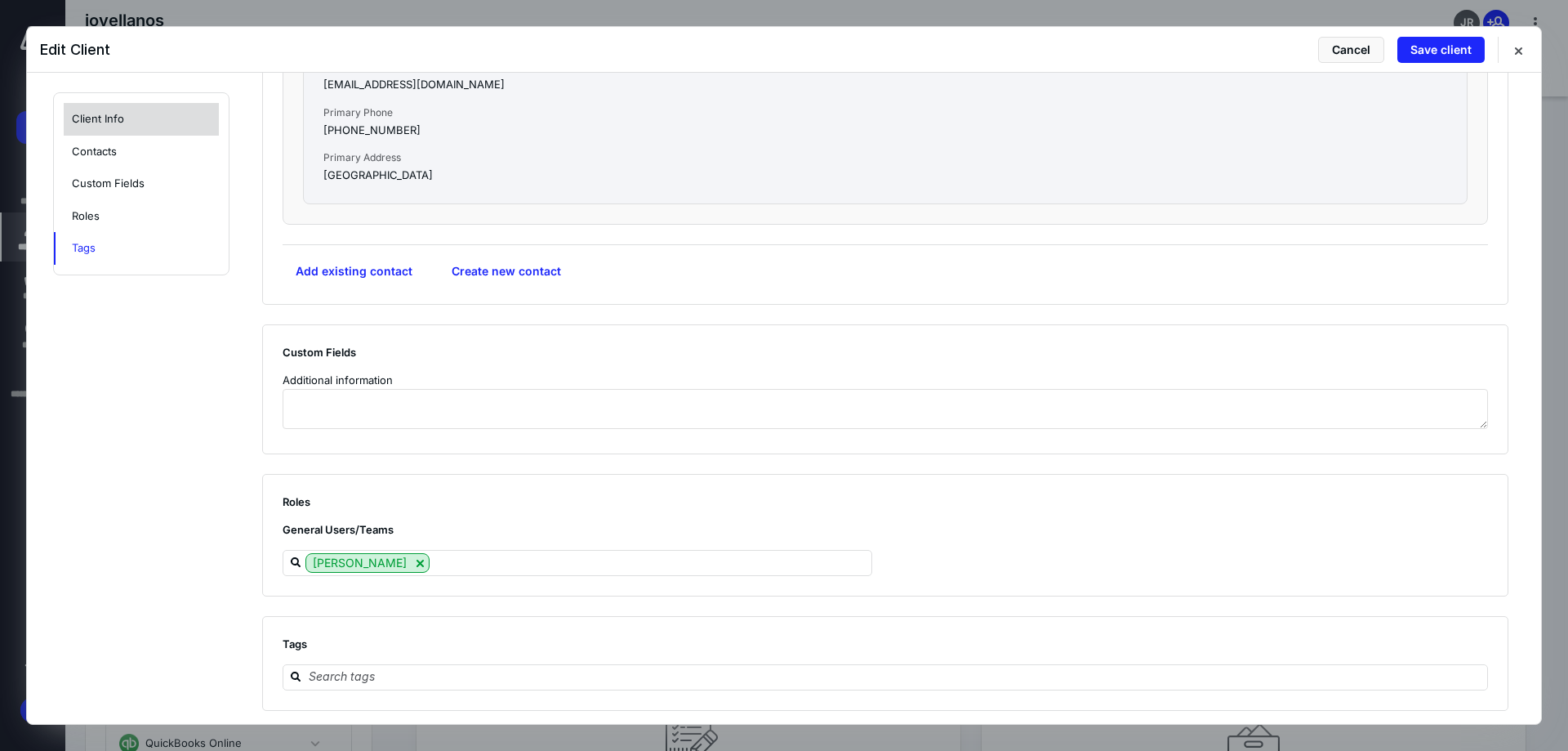 click on "Client Info" at bounding box center [141, 119] 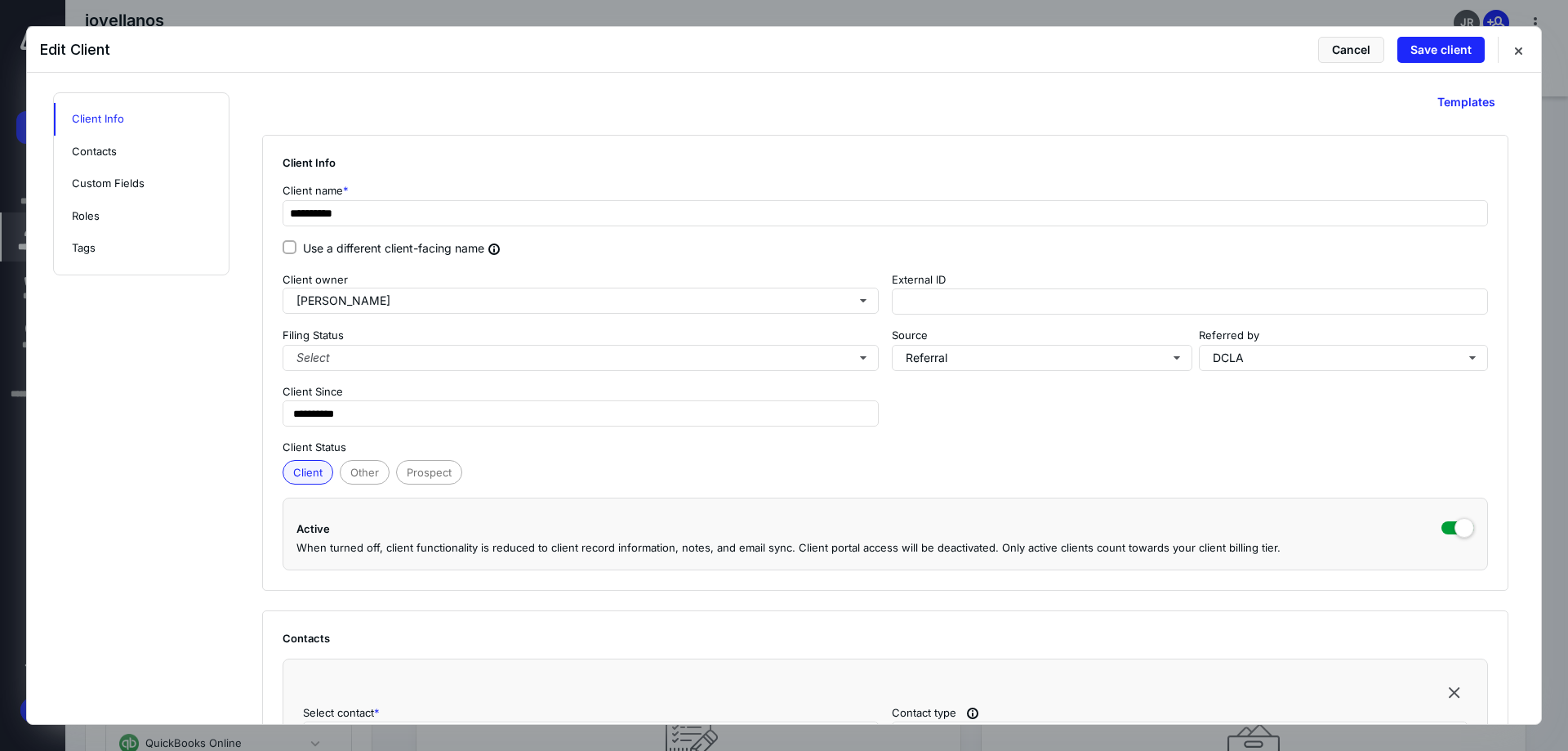 scroll, scrollTop: 0, scrollLeft: 0, axis: both 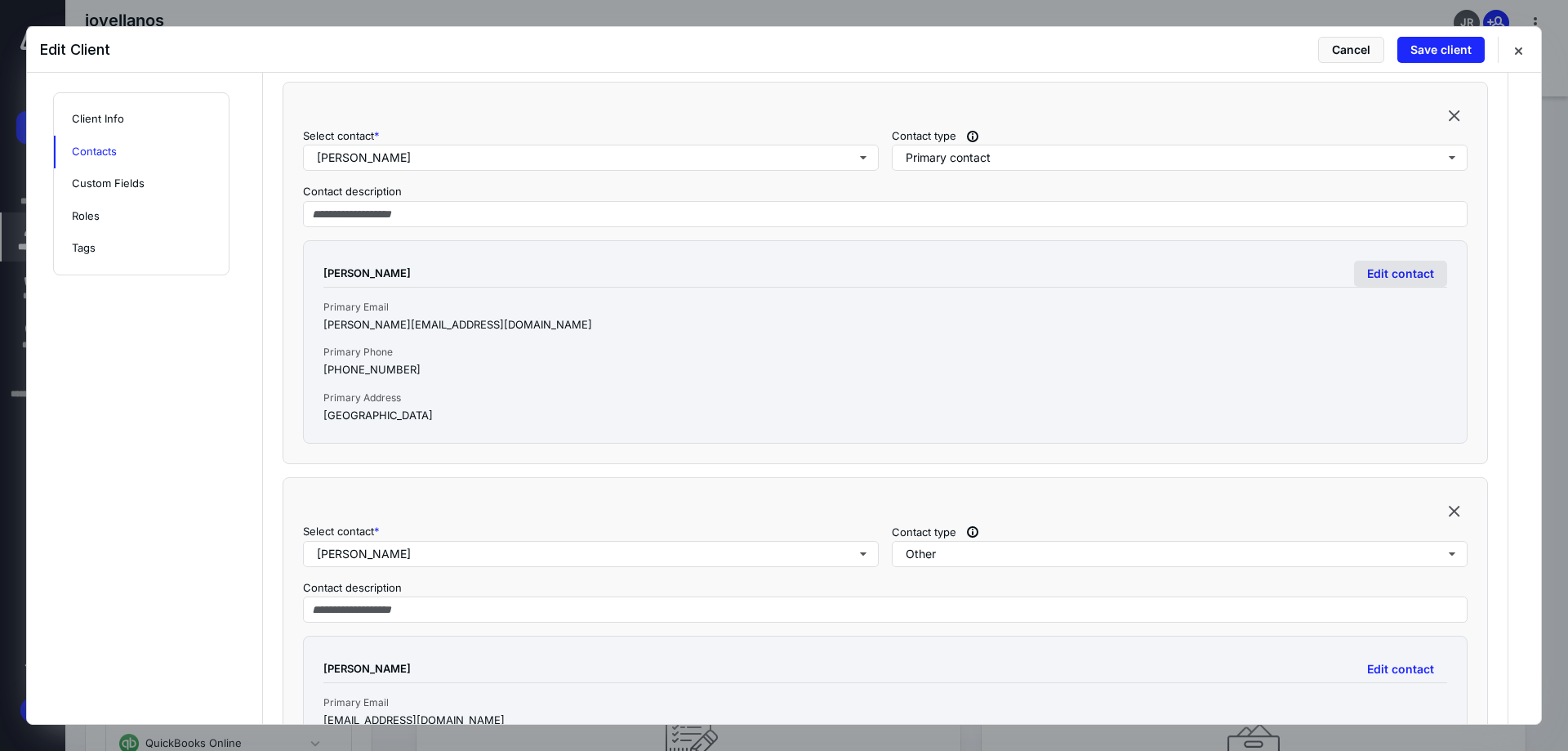 click on "Edit contact" at bounding box center [1401, 274] 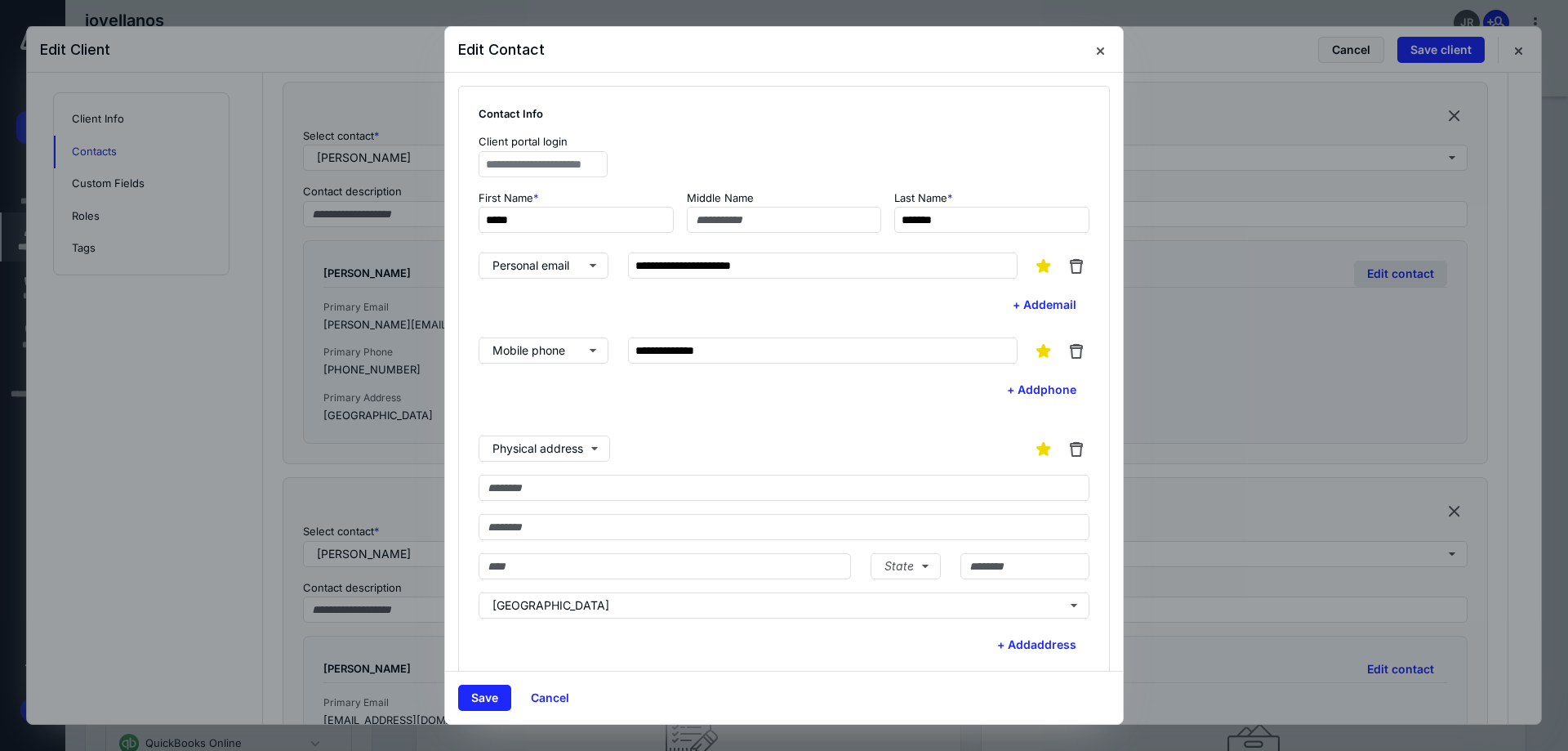 type on "*****" 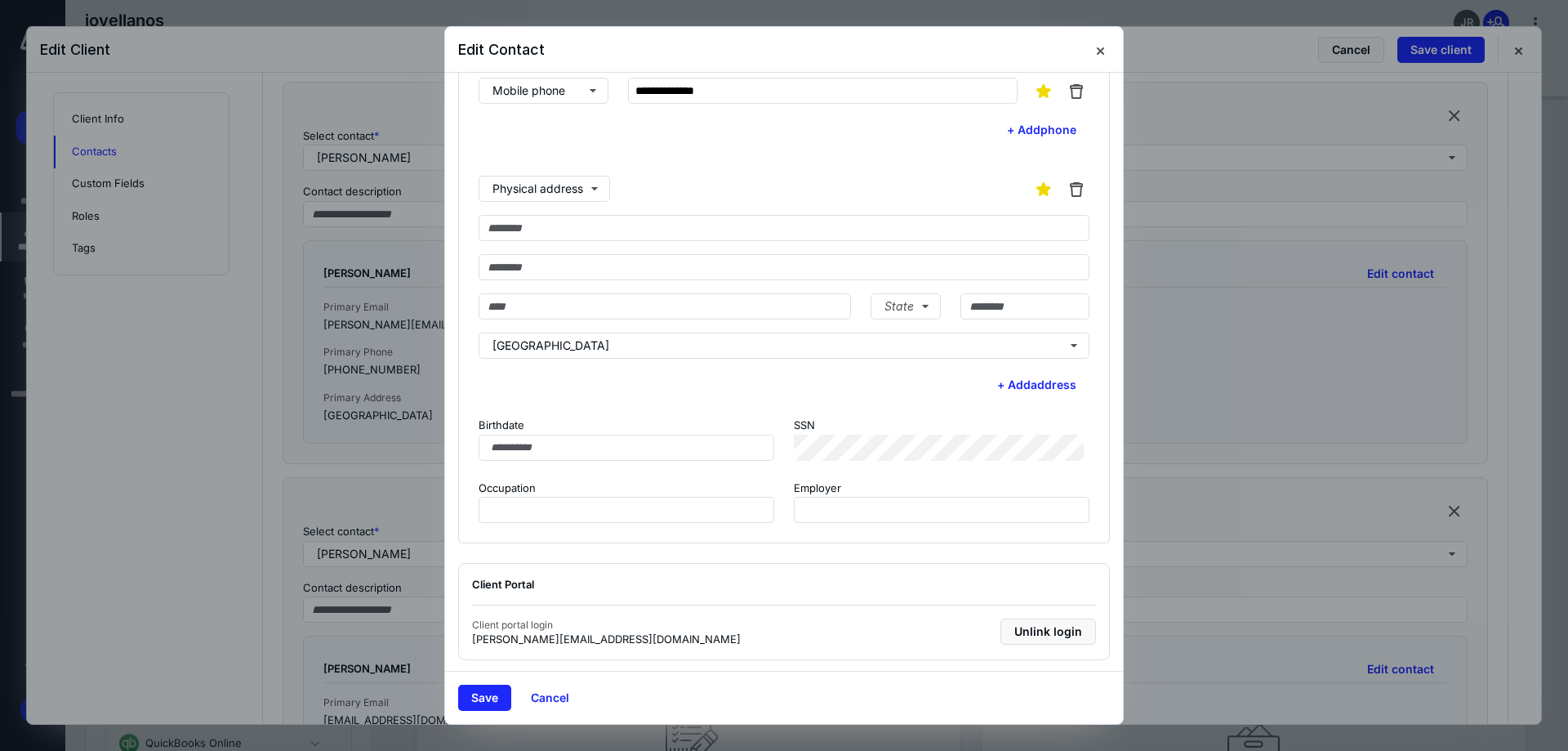 scroll, scrollTop: 262, scrollLeft: 0, axis: vertical 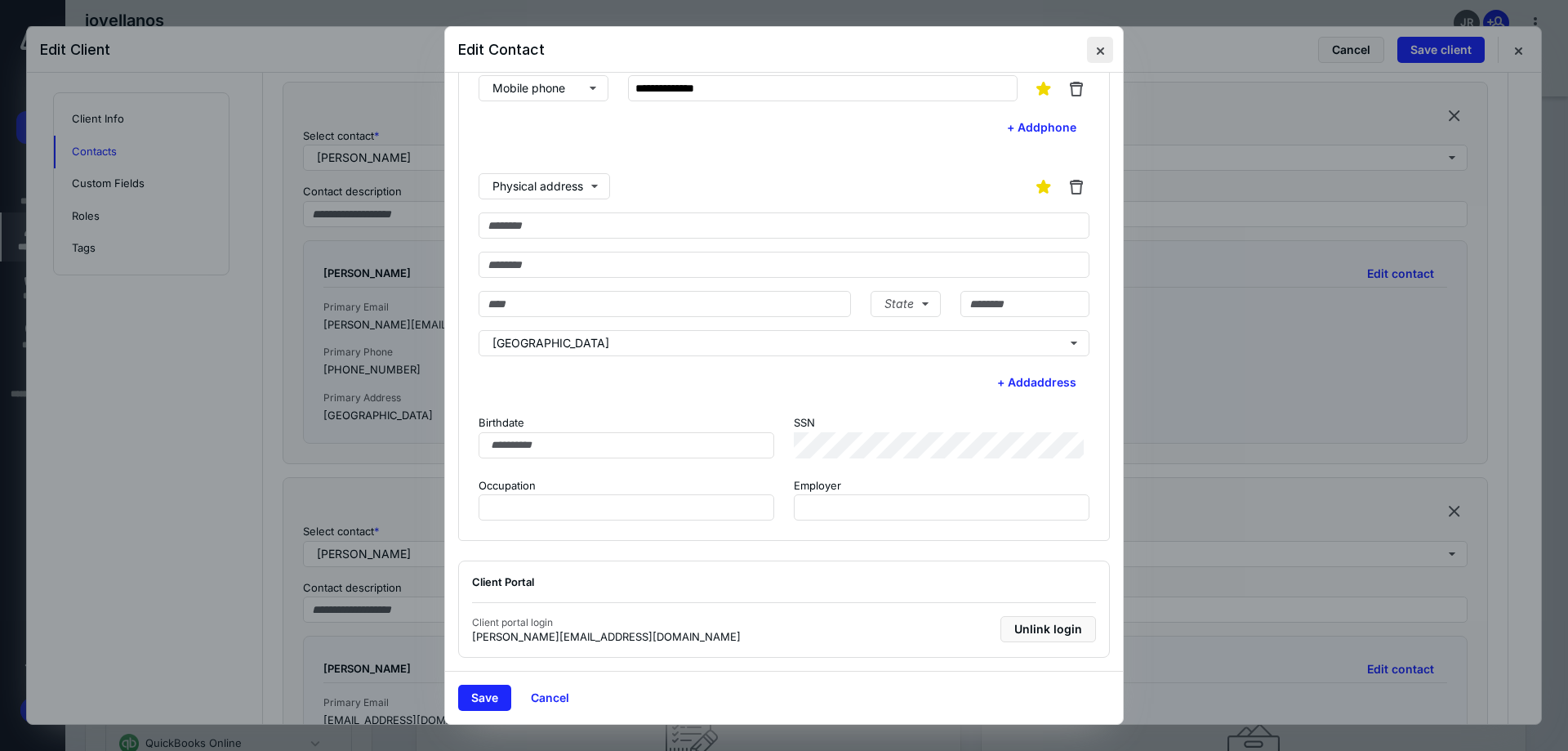 click at bounding box center (1100, 50) 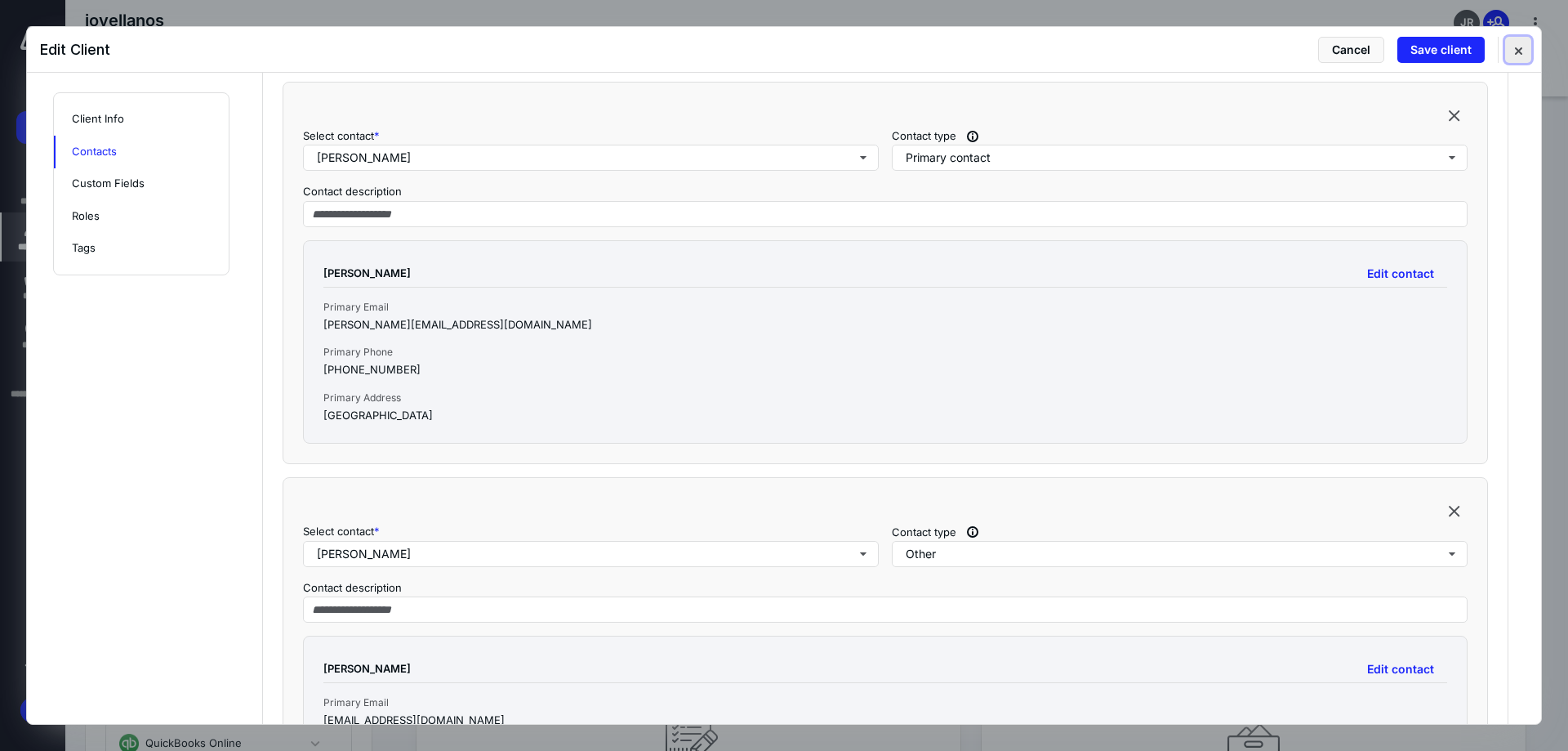 click at bounding box center [1518, 50] 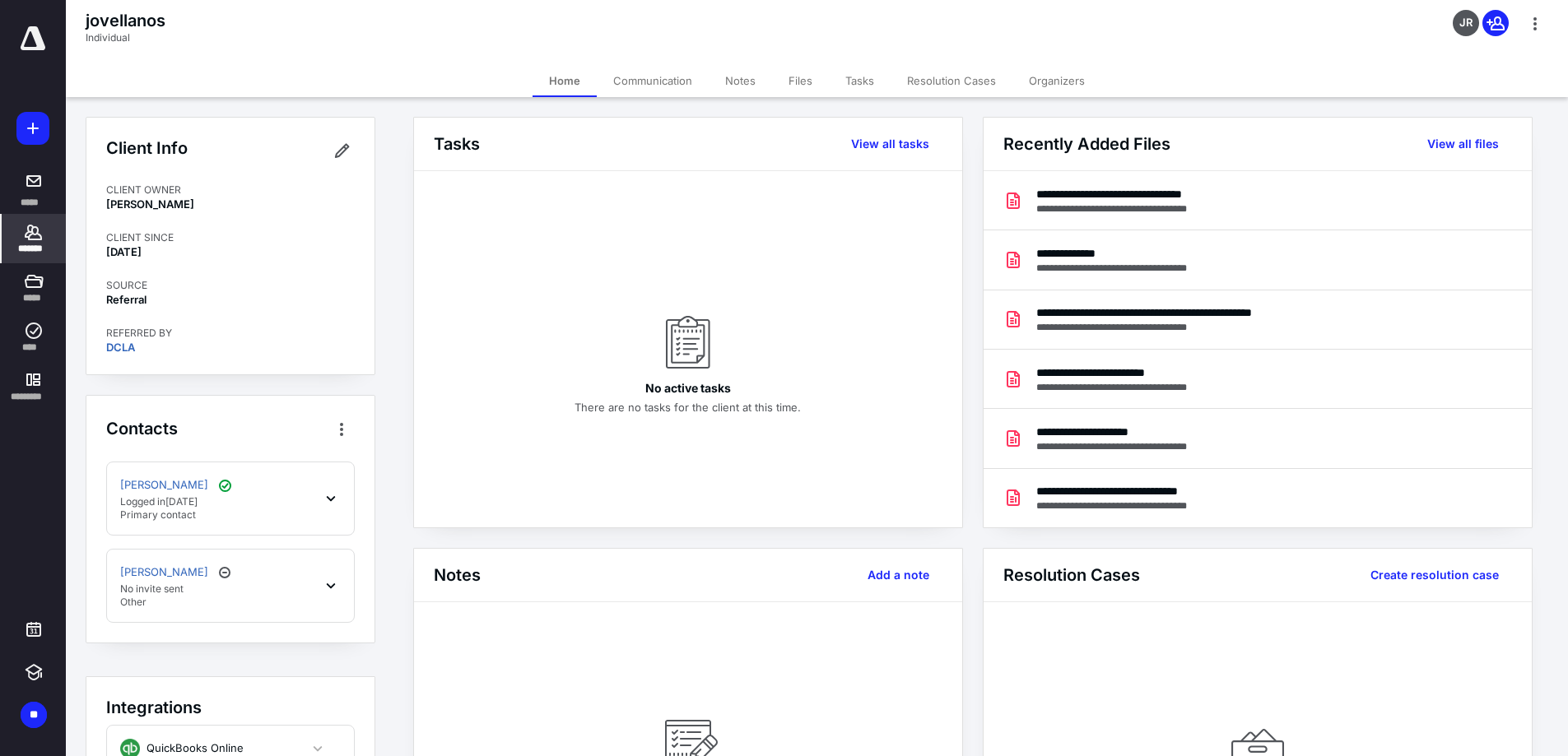 click on "*******" at bounding box center [34, 248] 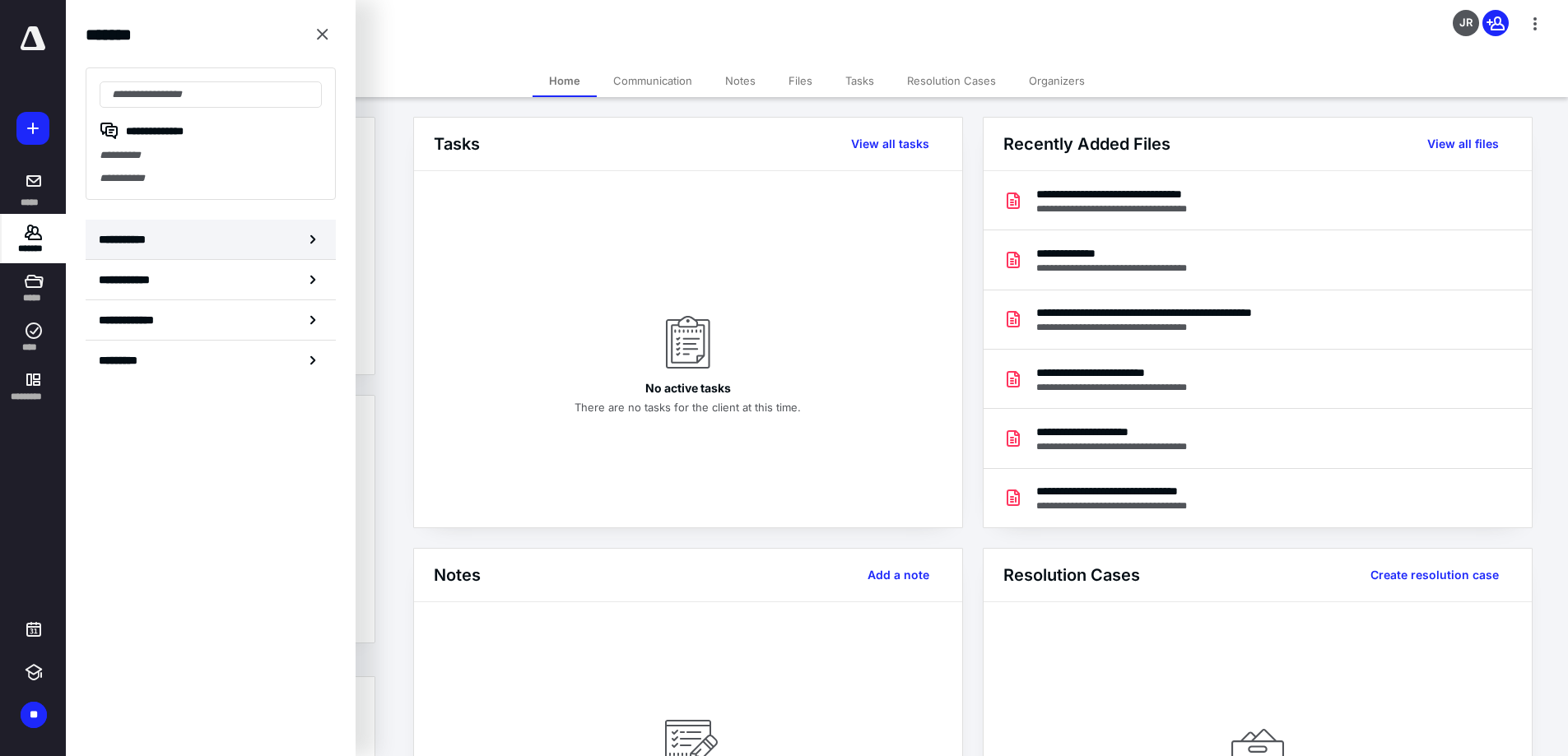 click on "**********" at bounding box center [211, 239] 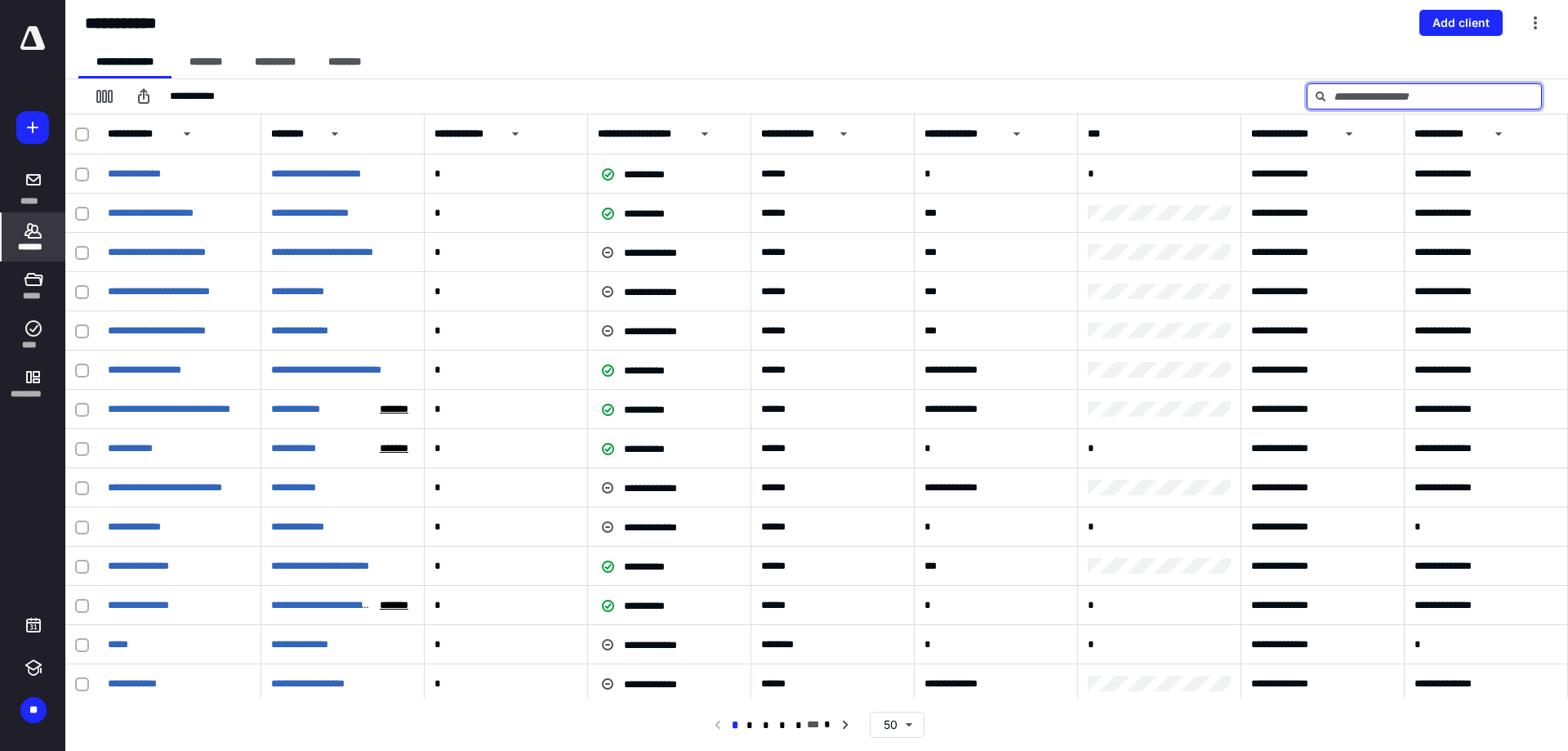 click at bounding box center [1424, 96] 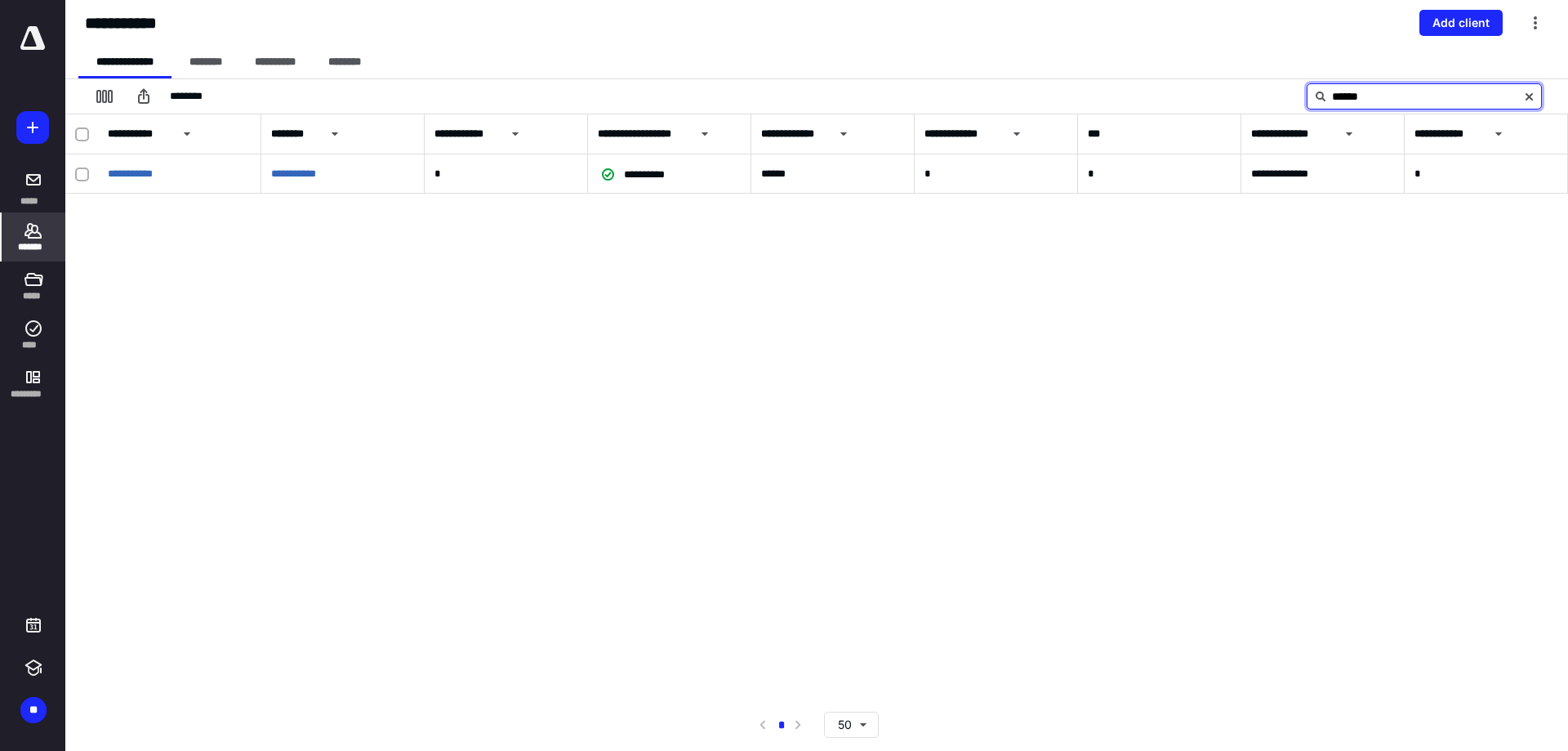 type on "******" 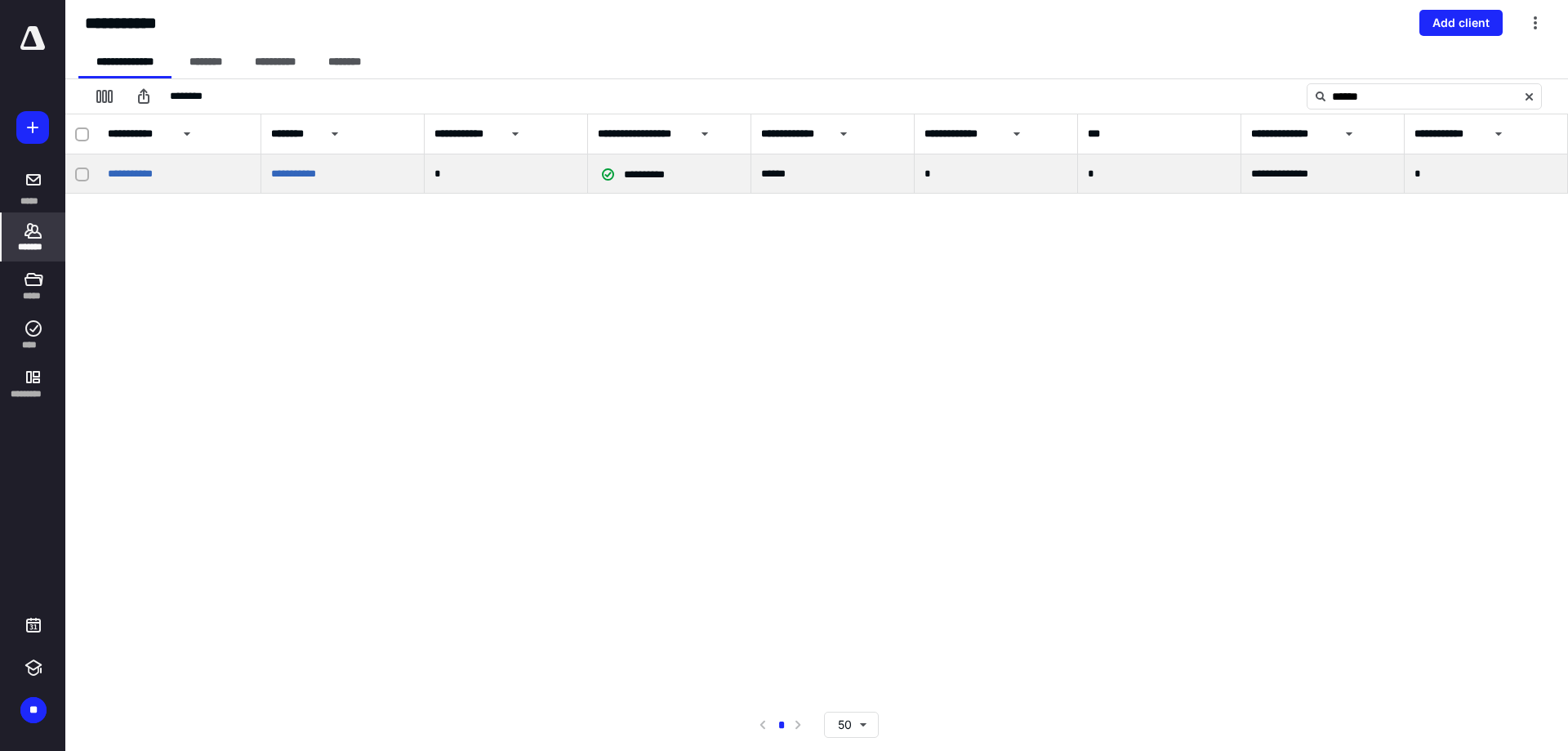 click on "**********" at bounding box center [180, 174] 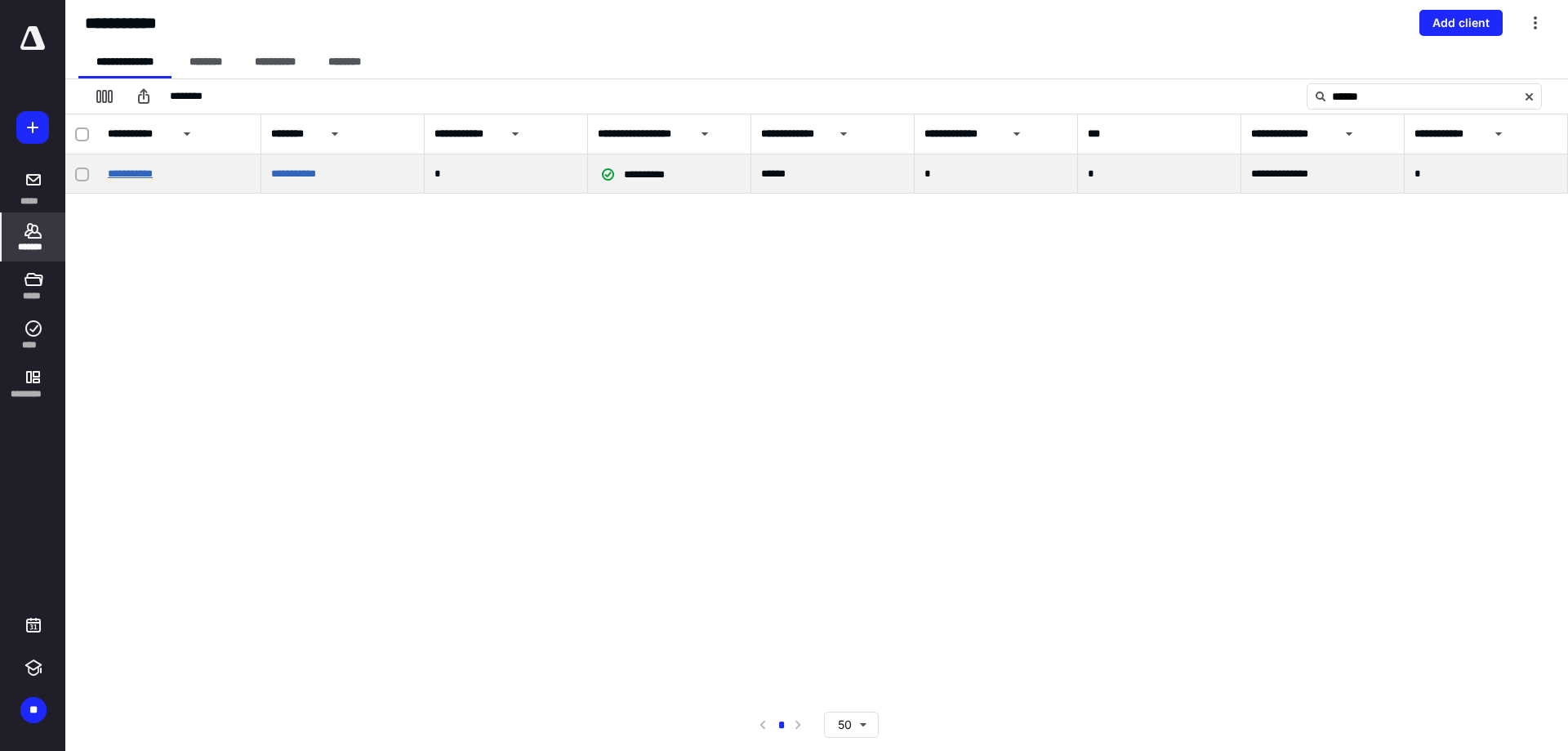 click on "**********" at bounding box center (130, 173) 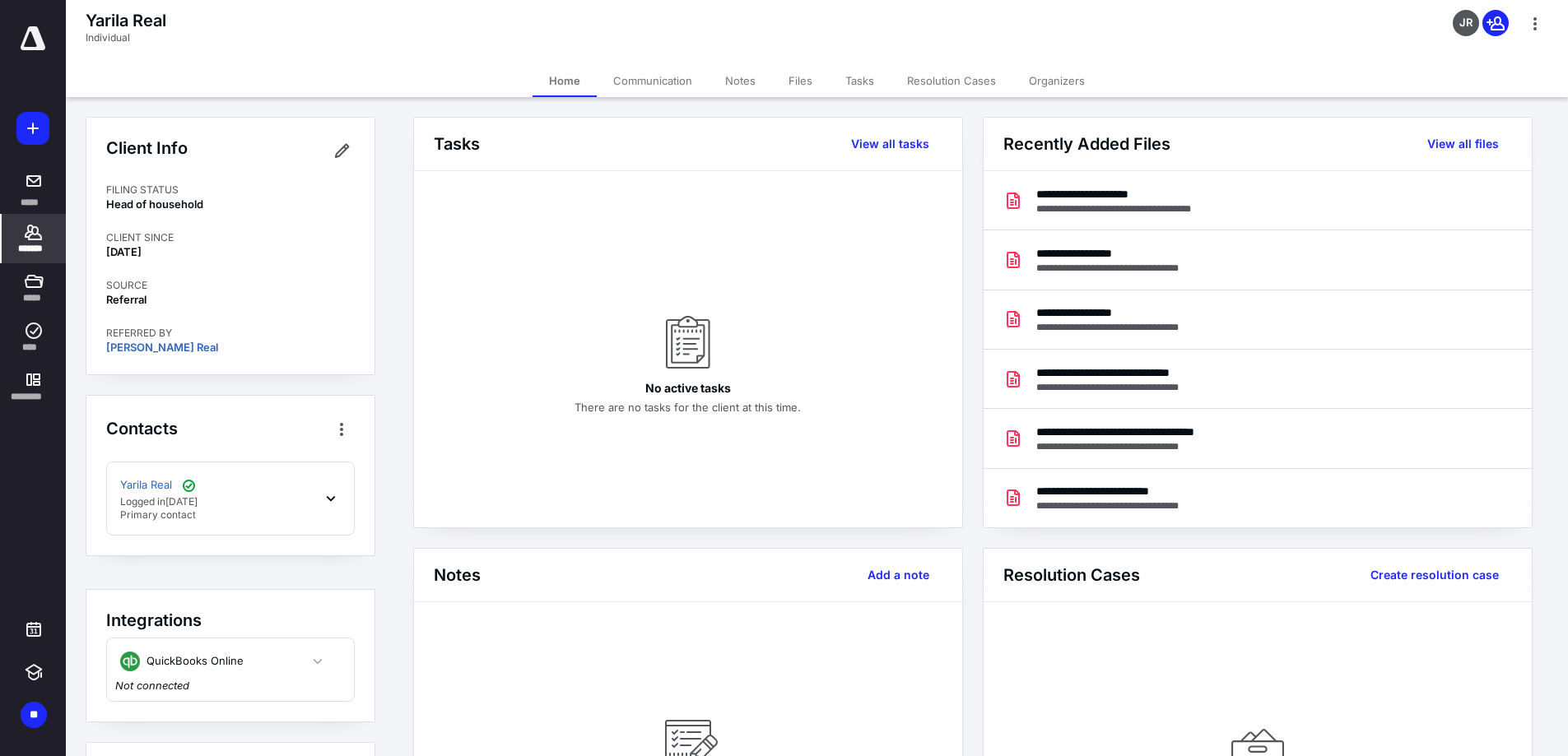click 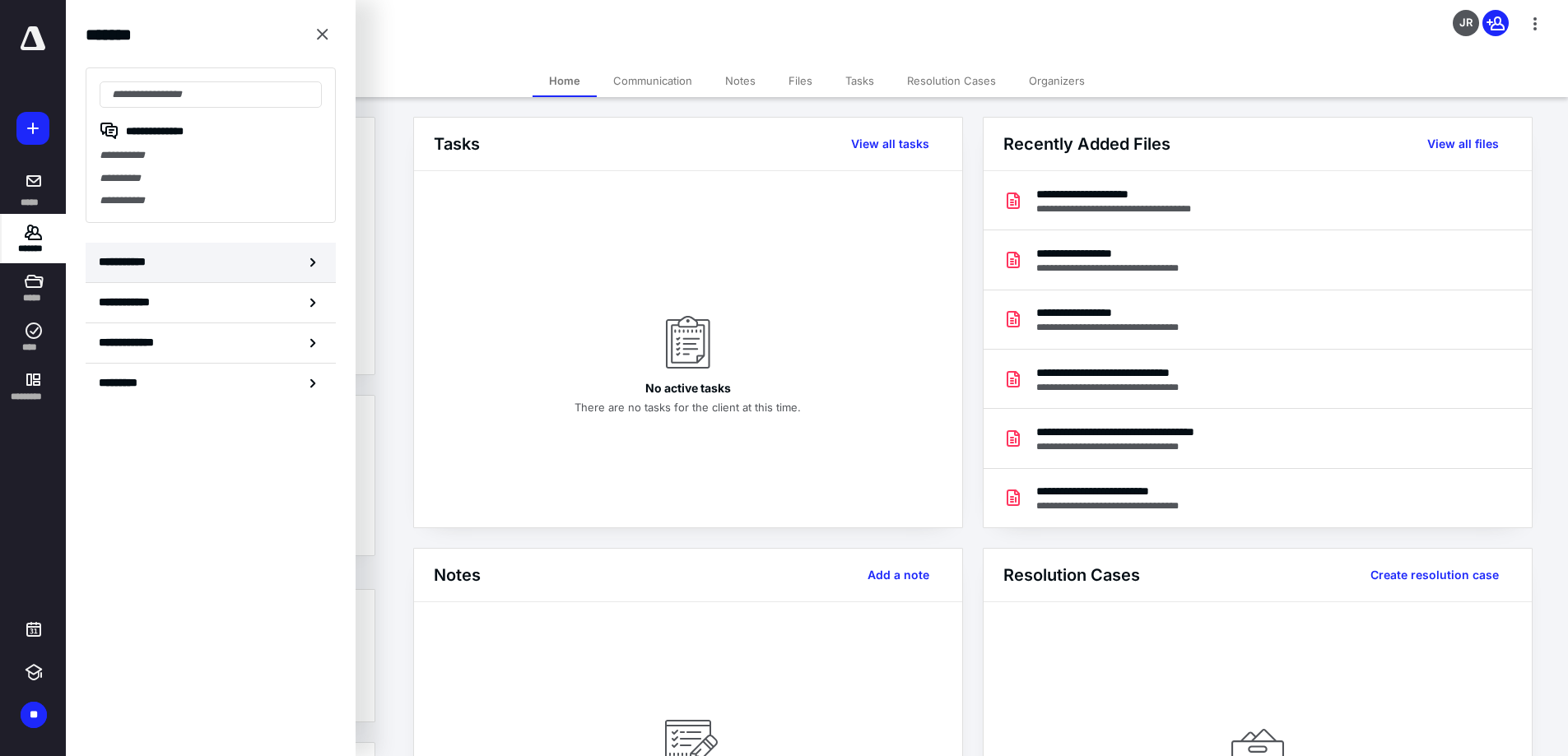 click on "**********" at bounding box center [211, 262] 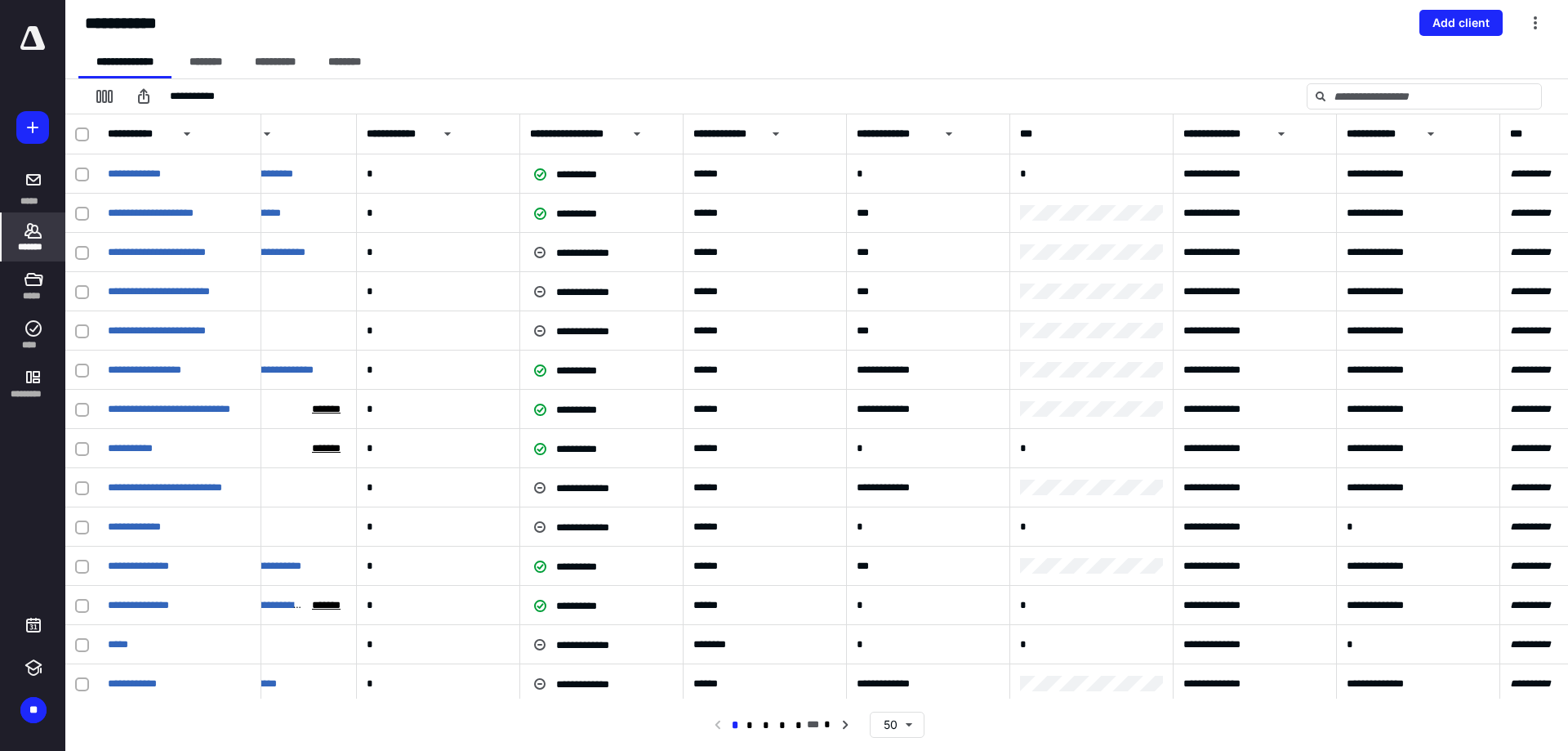 scroll, scrollTop: 0, scrollLeft: 0, axis: both 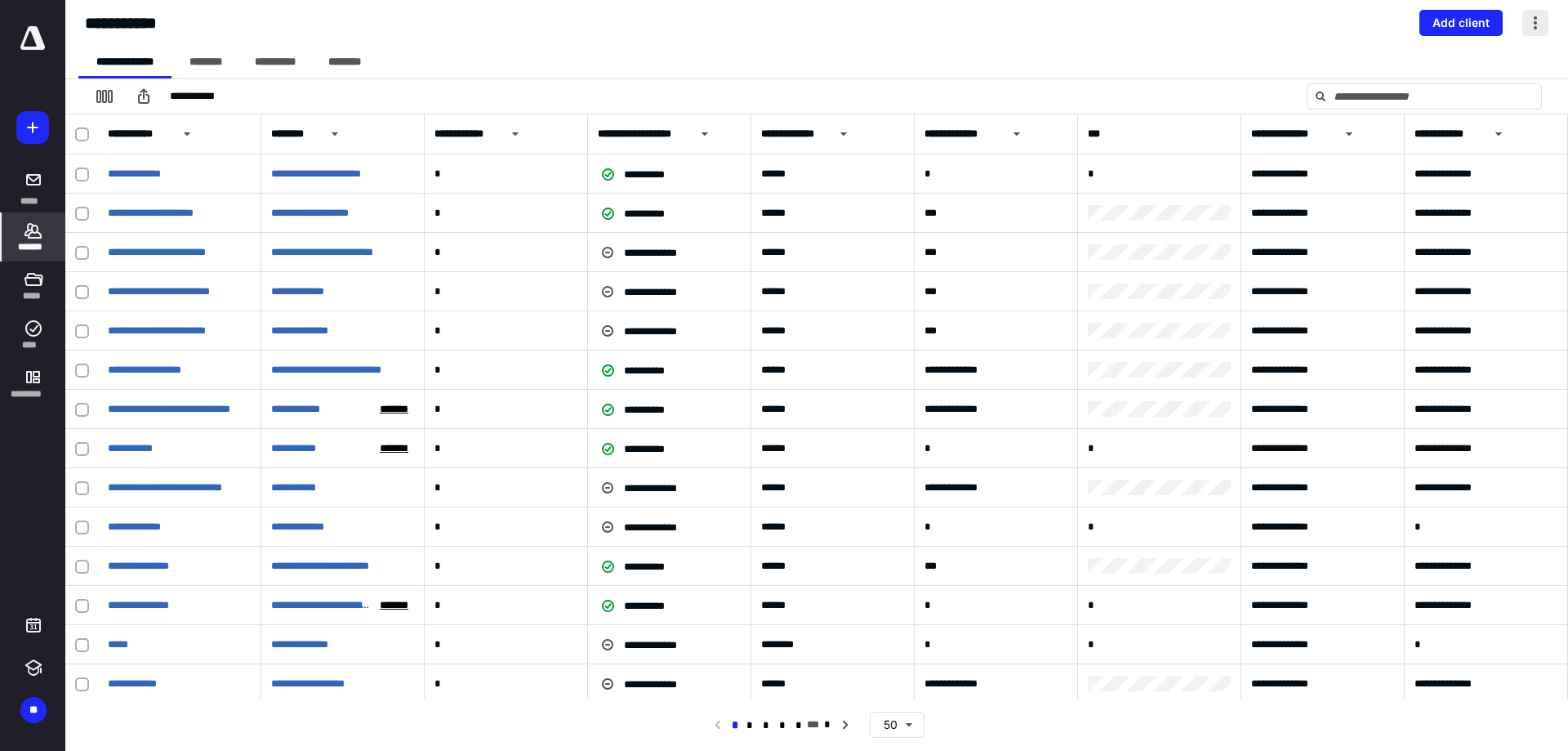 click at bounding box center (1535, 23) 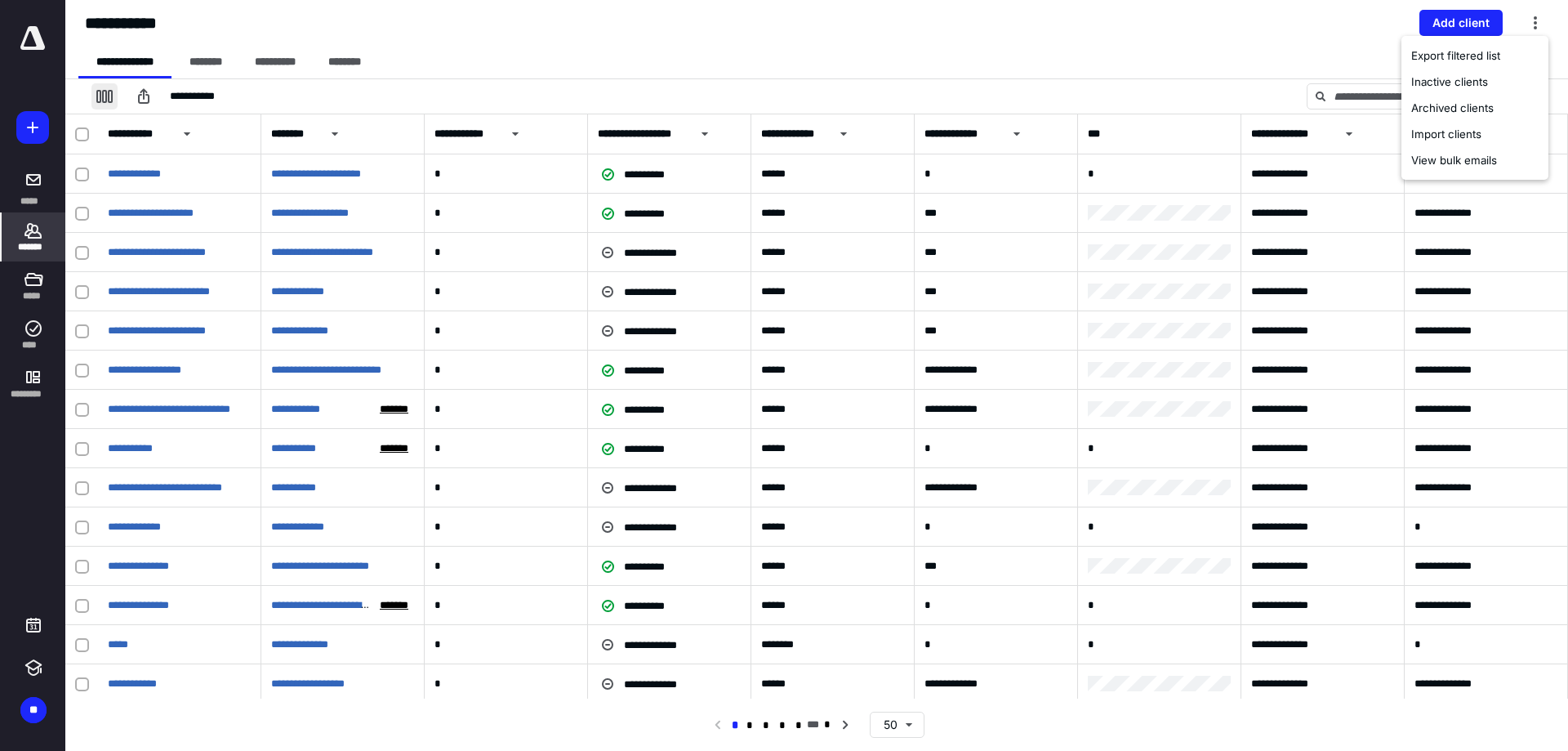 click at bounding box center [105, 96] 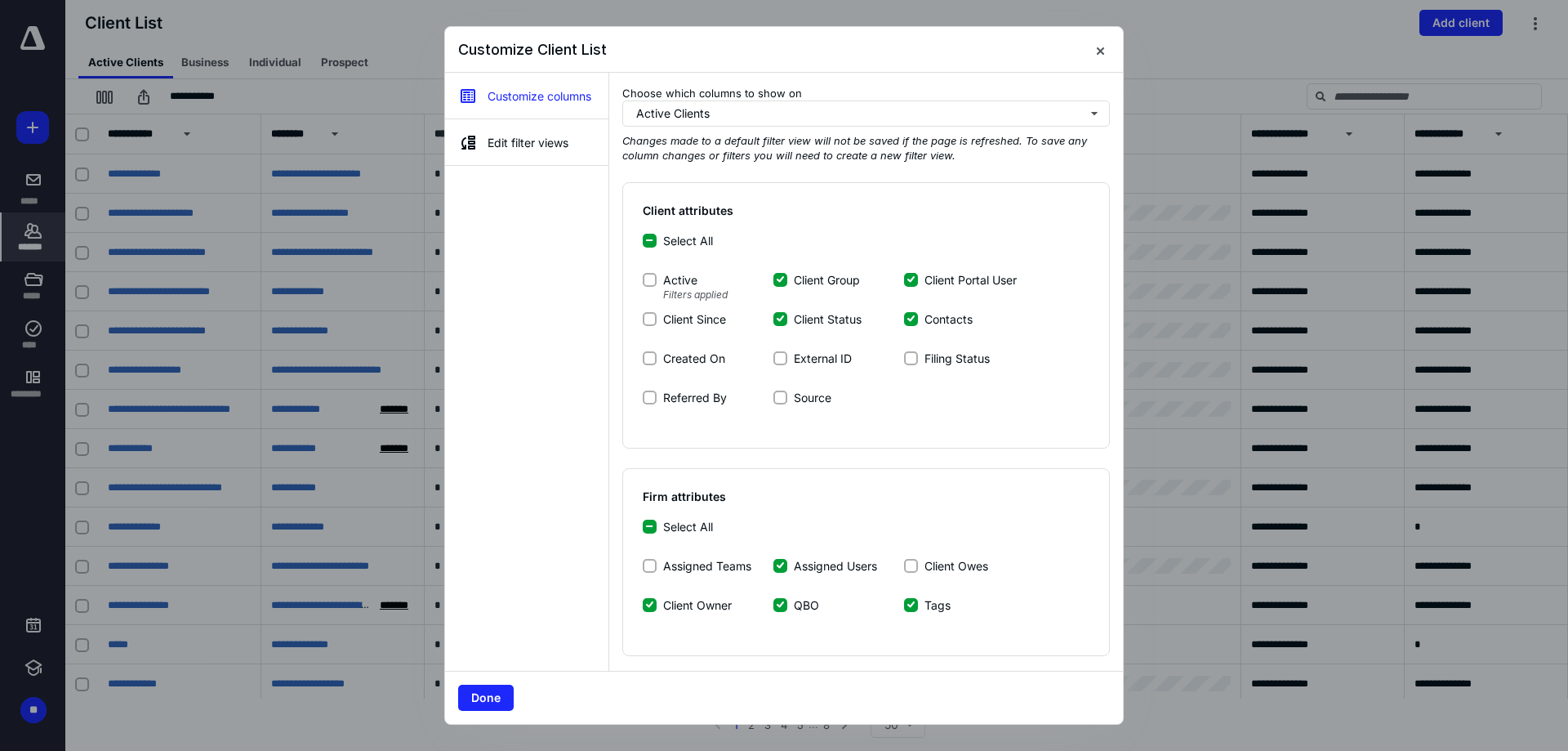 click on "External ID" at bounding box center [780, 358] 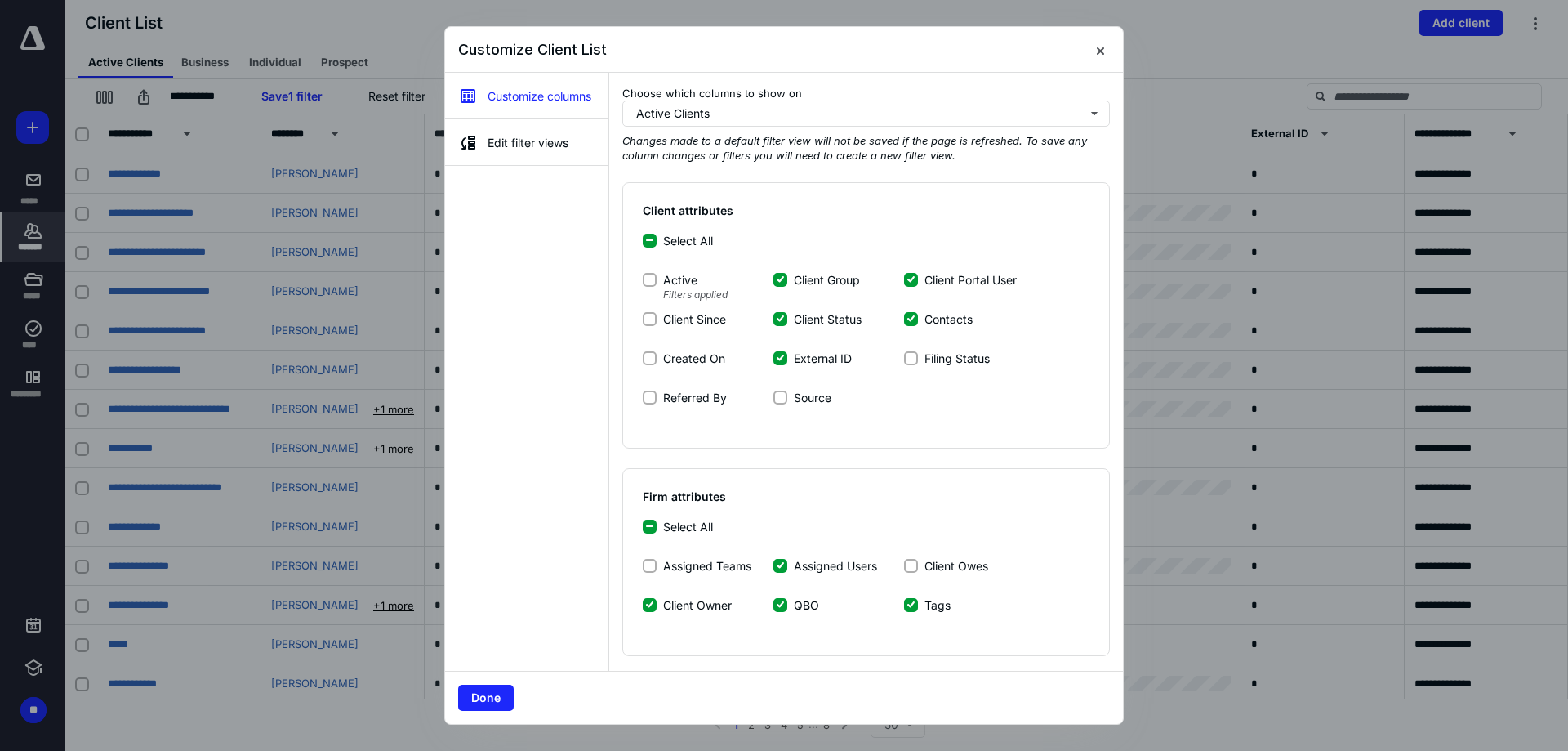 click on "Source" at bounding box center (780, 397) 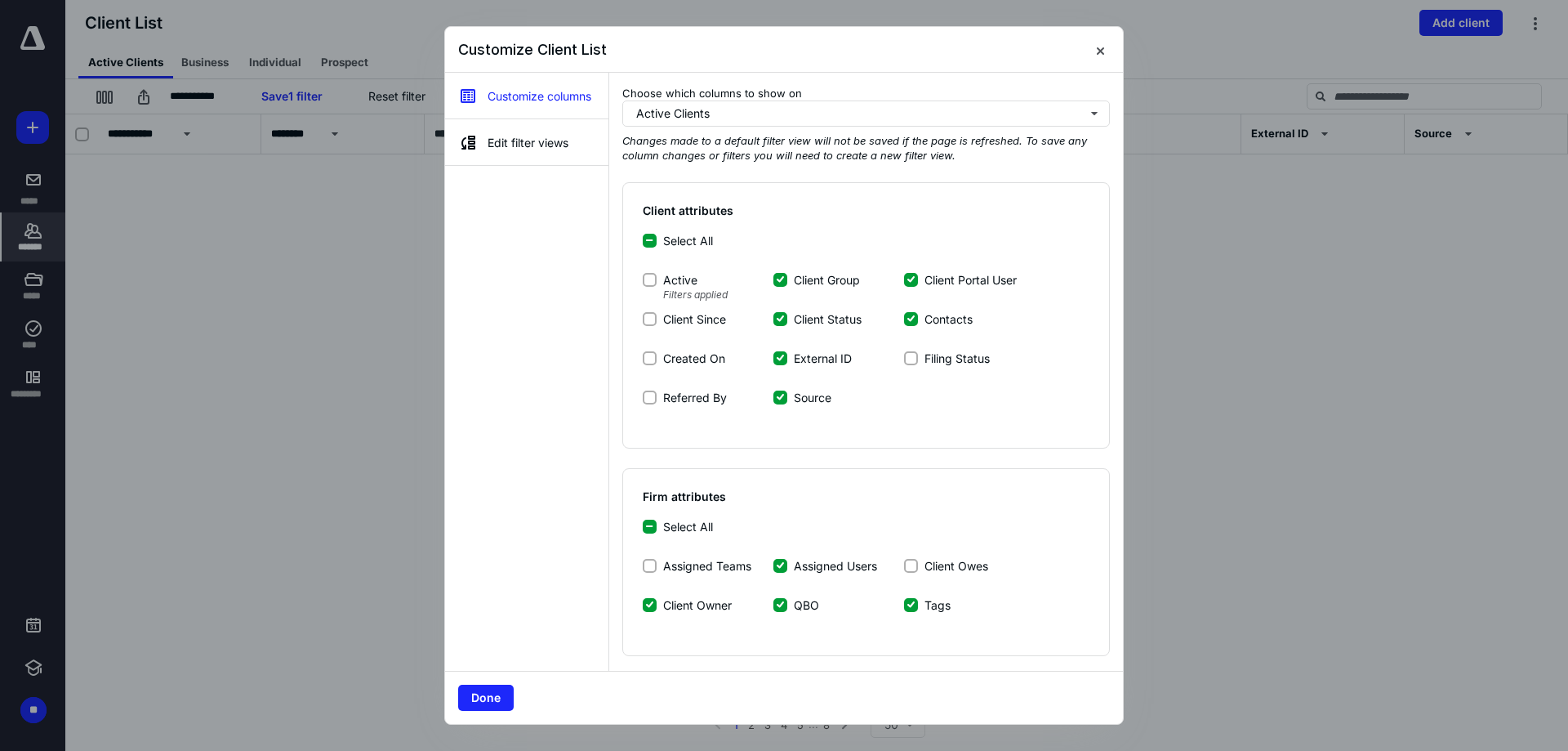 drag, startPoint x: 799, startPoint y: 355, endPoint x: 790, endPoint y: 343, distance: 15 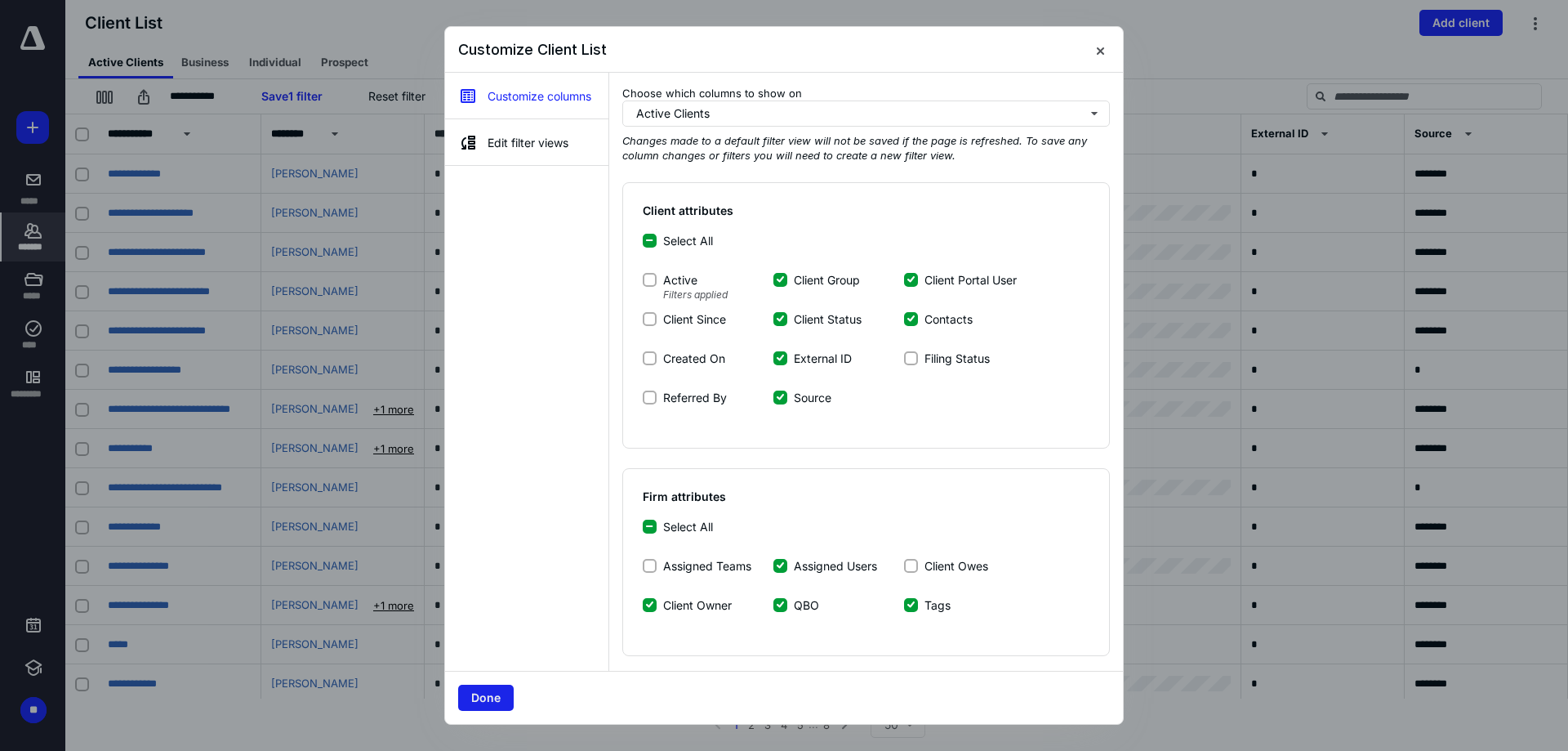 click on "Done" at bounding box center [486, 698] 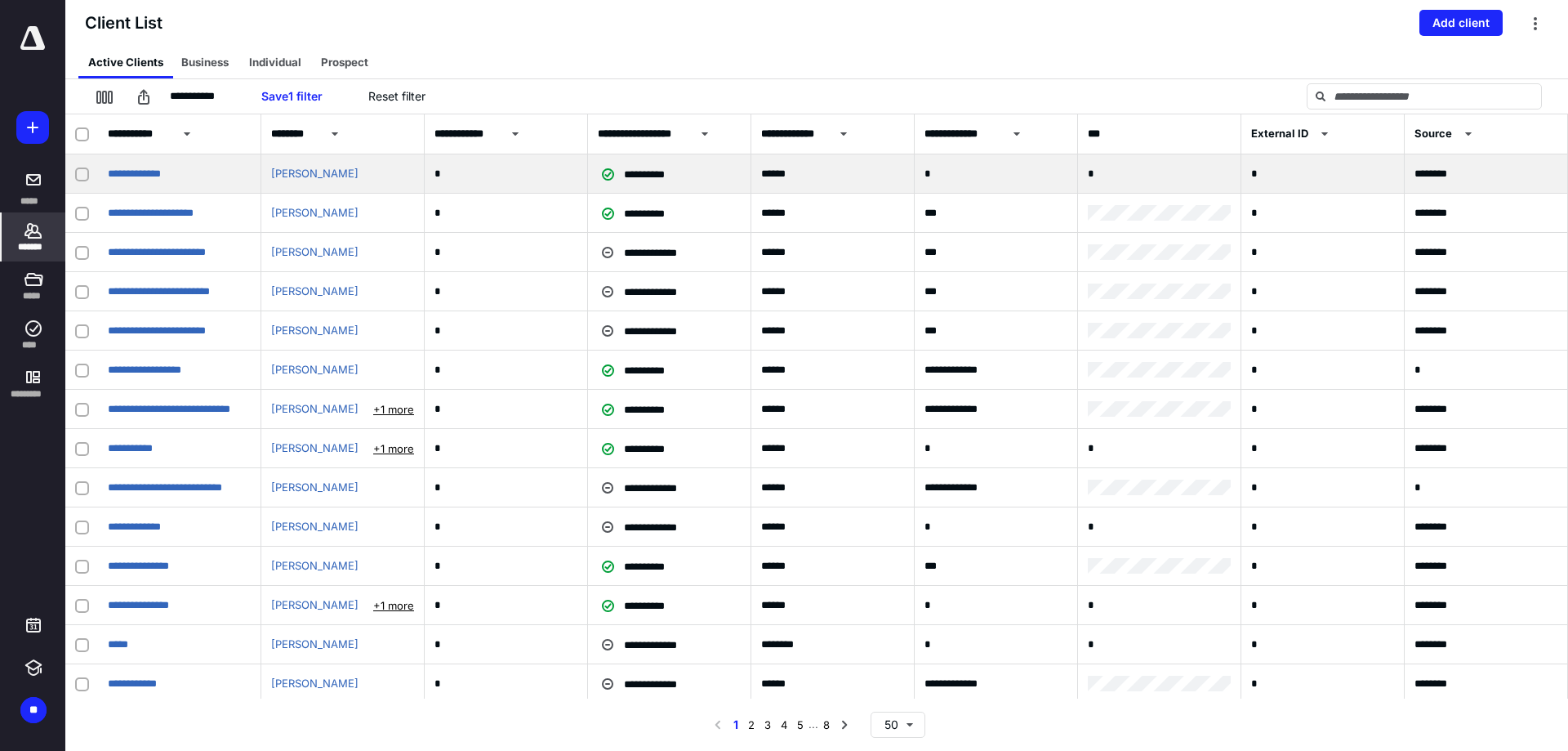 click on "*" at bounding box center [1323, 174] 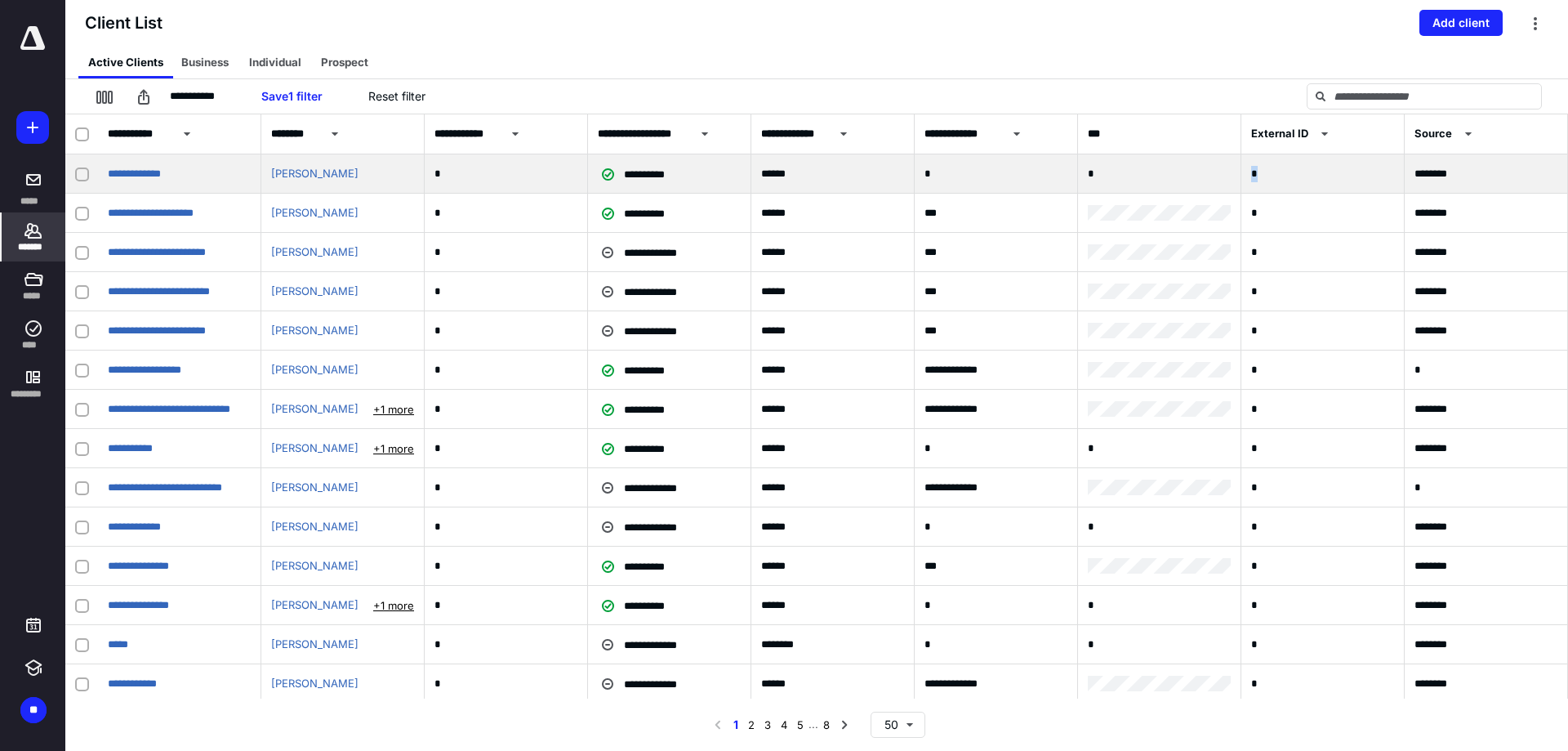click on "*" at bounding box center [1323, 174] 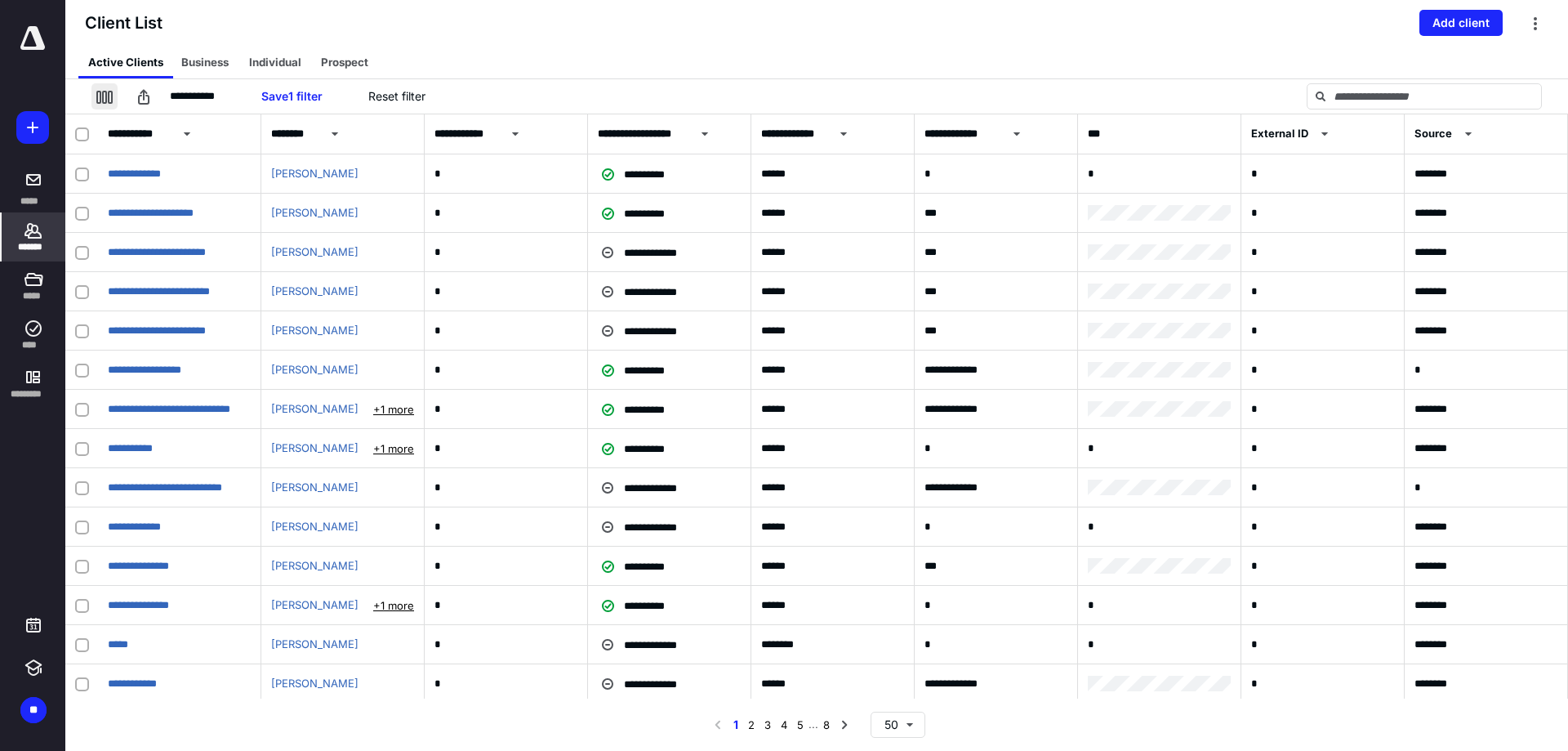 click at bounding box center [105, 96] 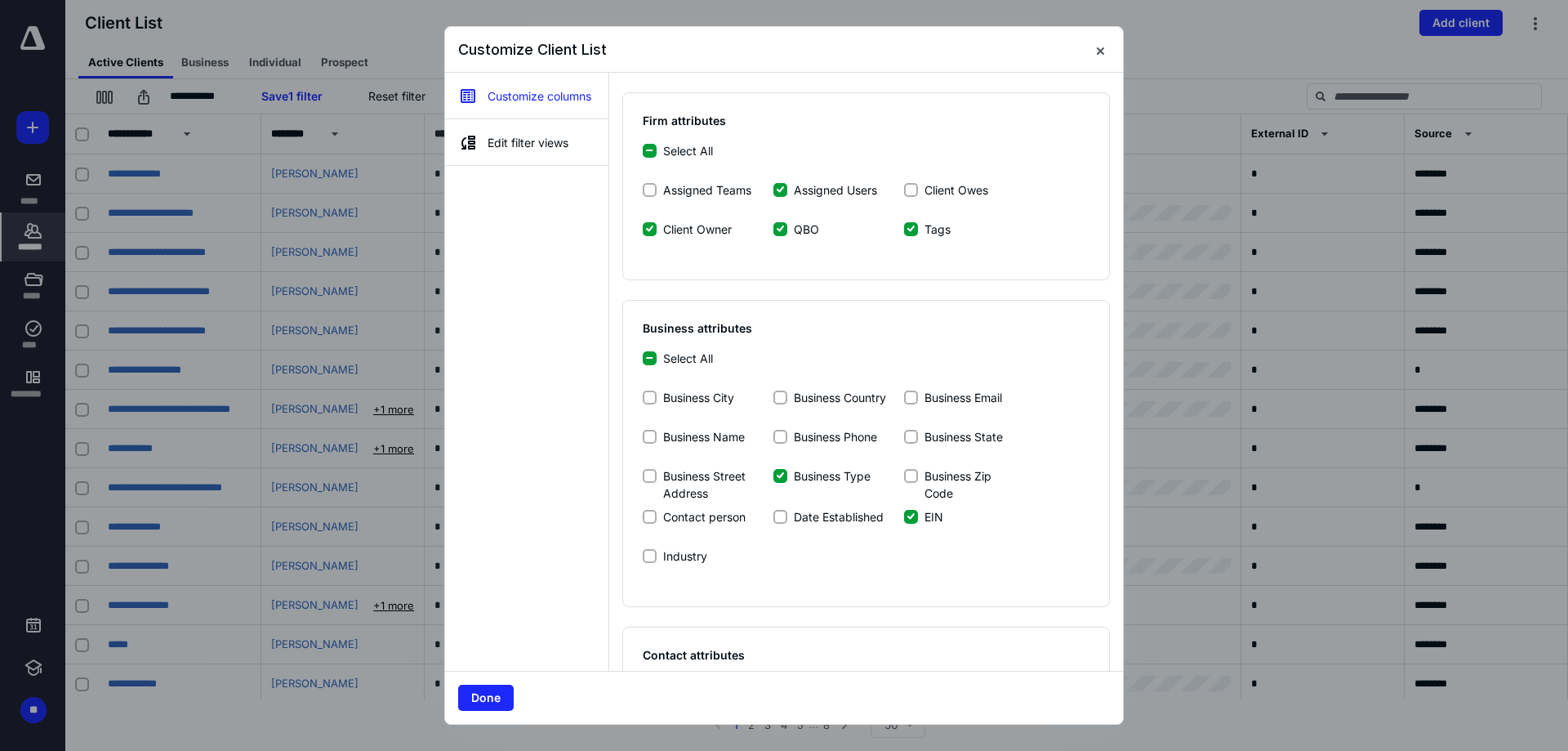 scroll, scrollTop: 362, scrollLeft: 0, axis: vertical 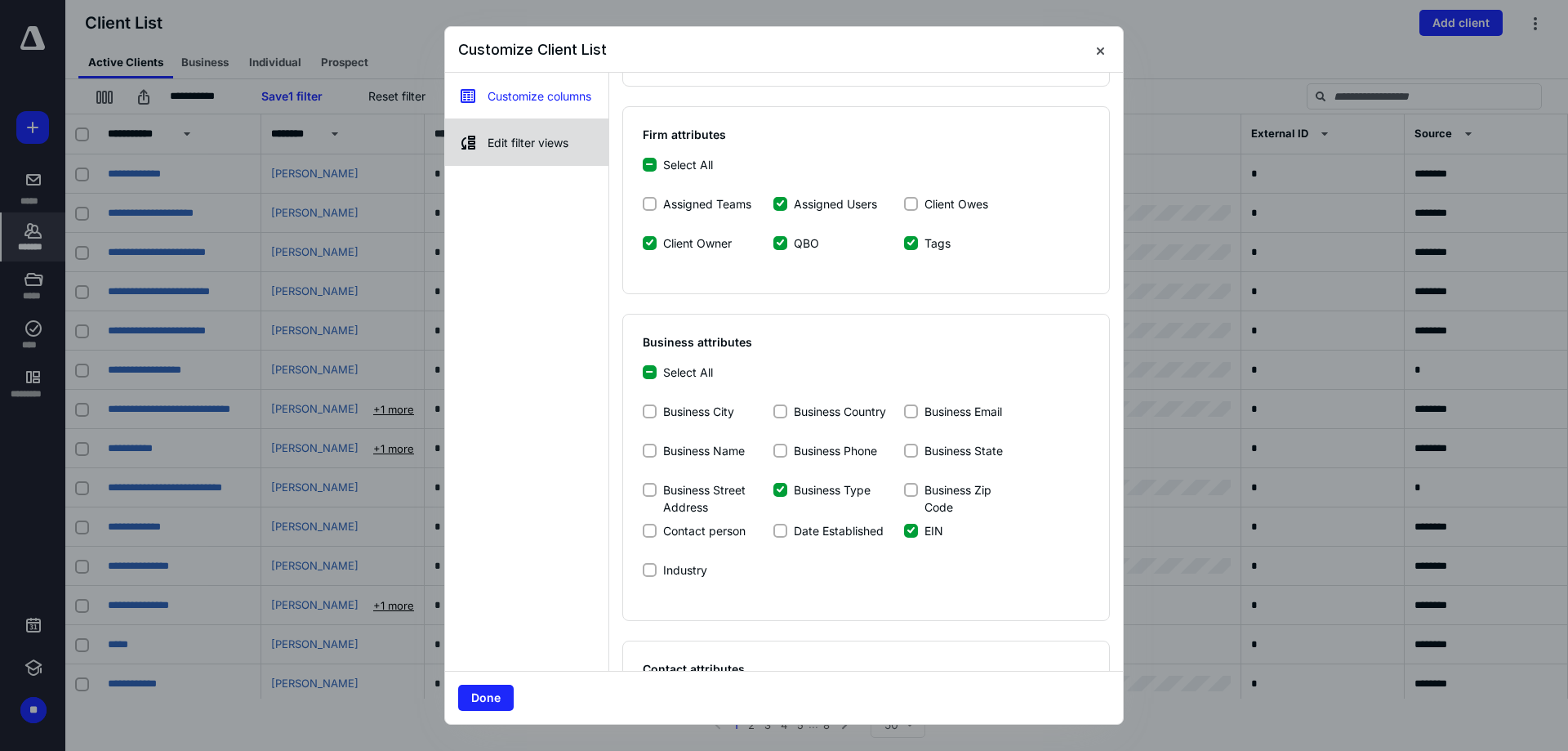 click on "Edit filter views" at bounding box center (527, 142) 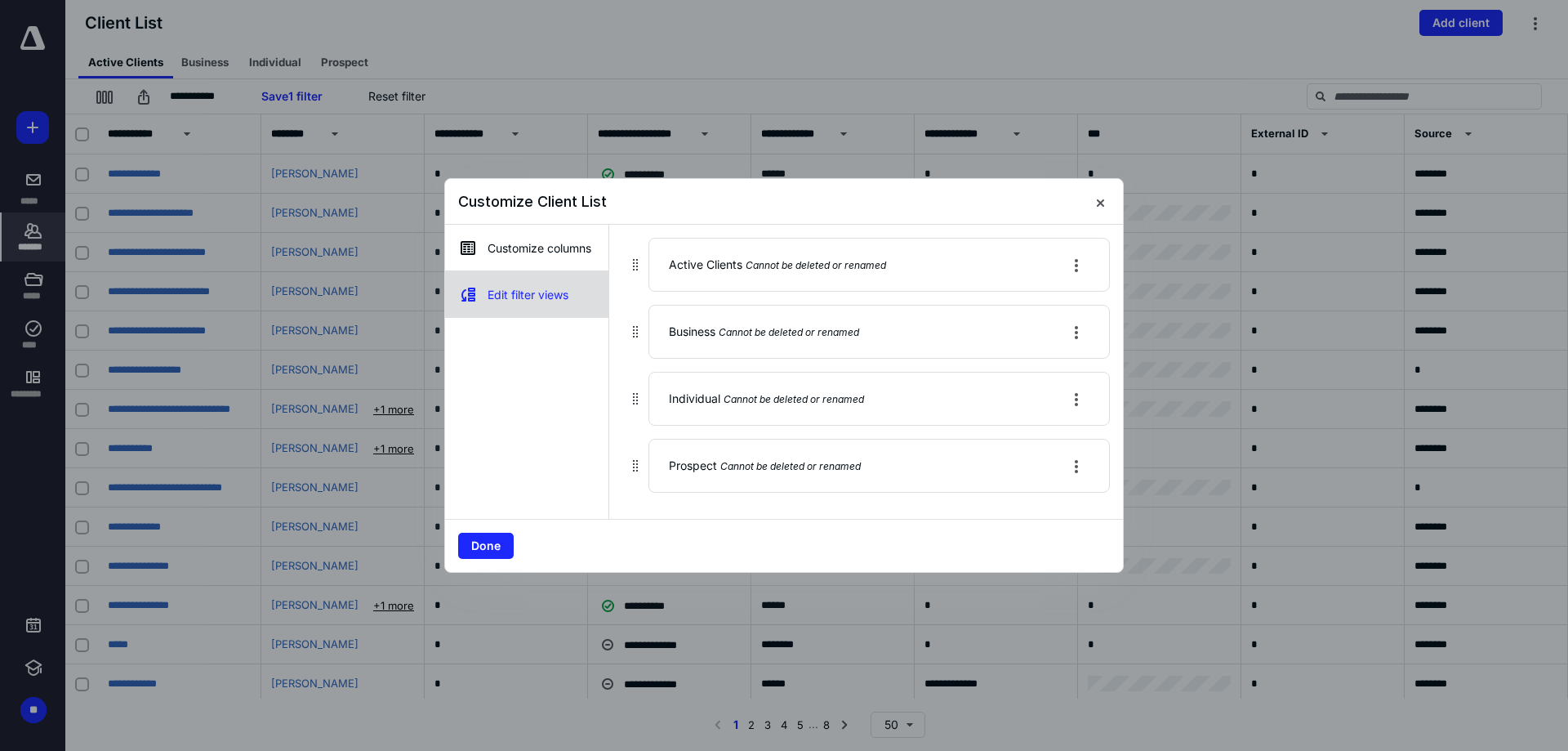 scroll, scrollTop: 0, scrollLeft: 0, axis: both 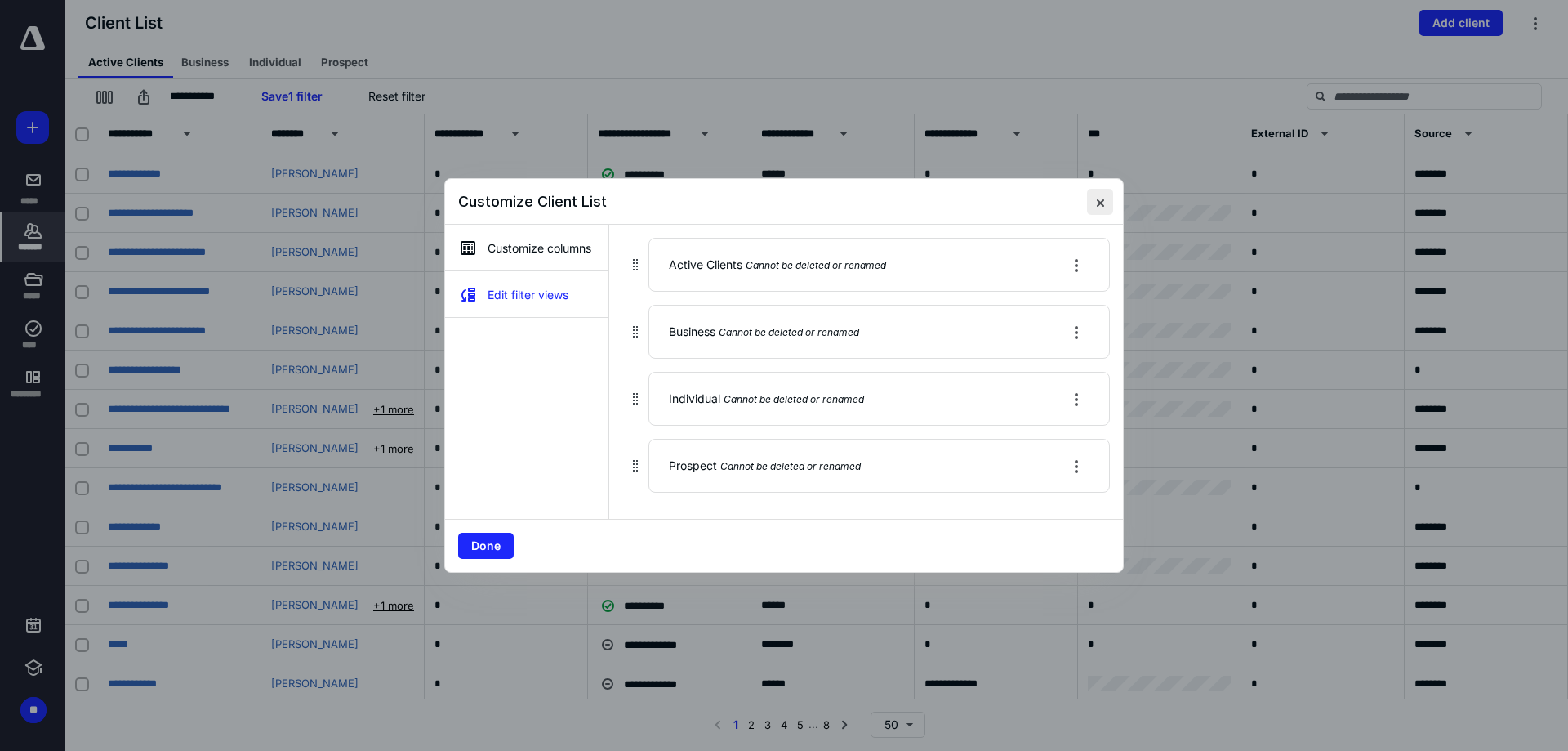 click at bounding box center (1100, 202) 